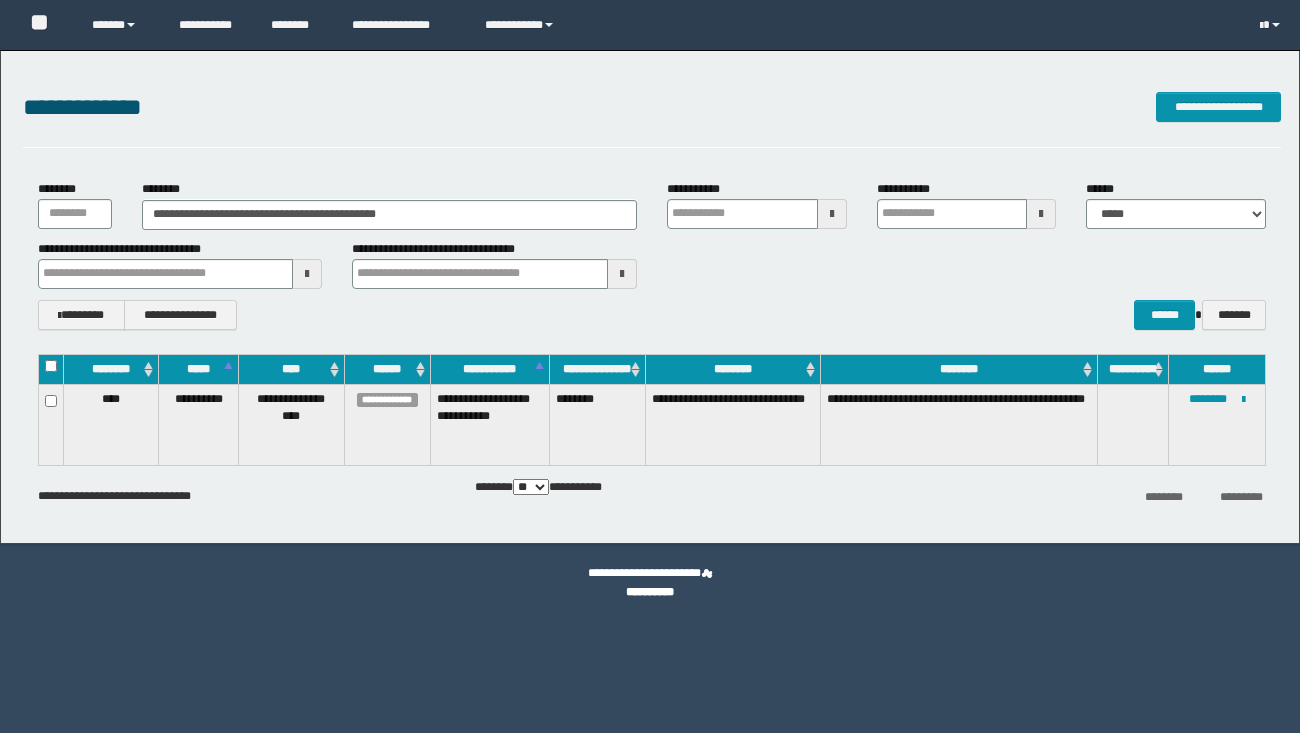 scroll, scrollTop: 0, scrollLeft: 0, axis: both 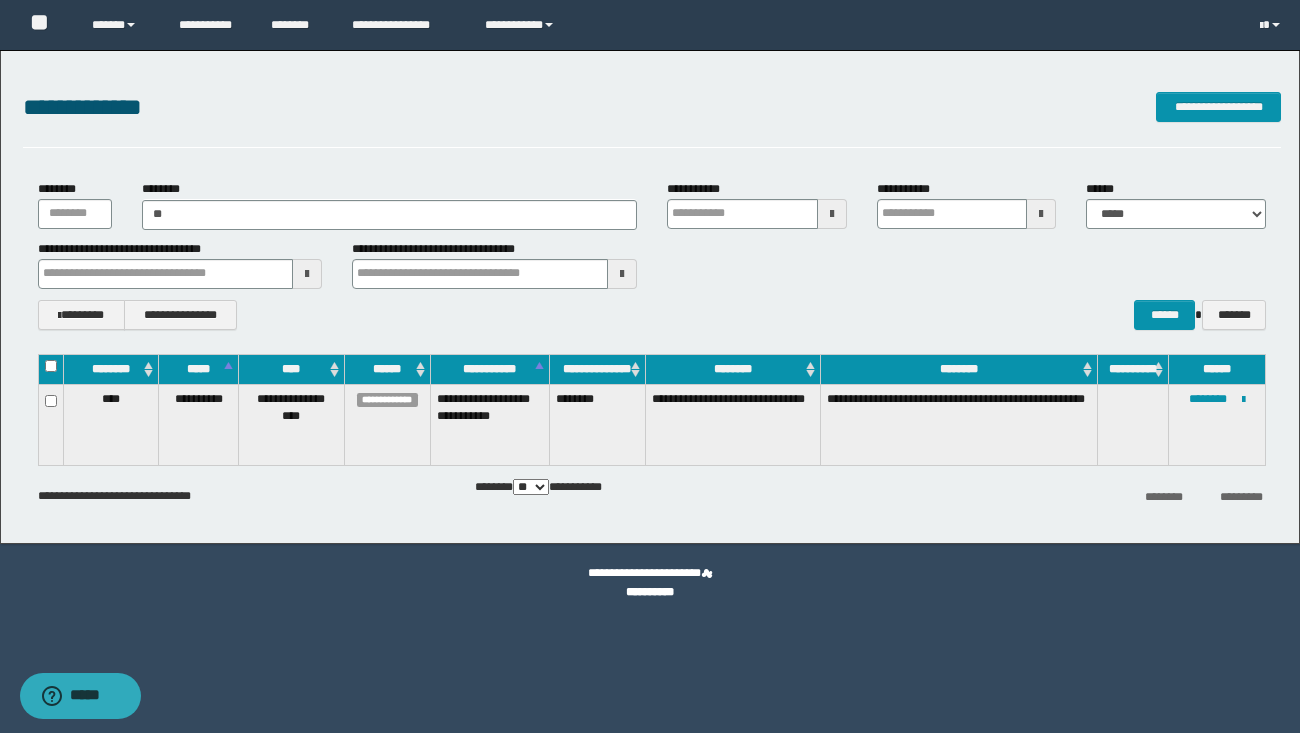 type on "*" 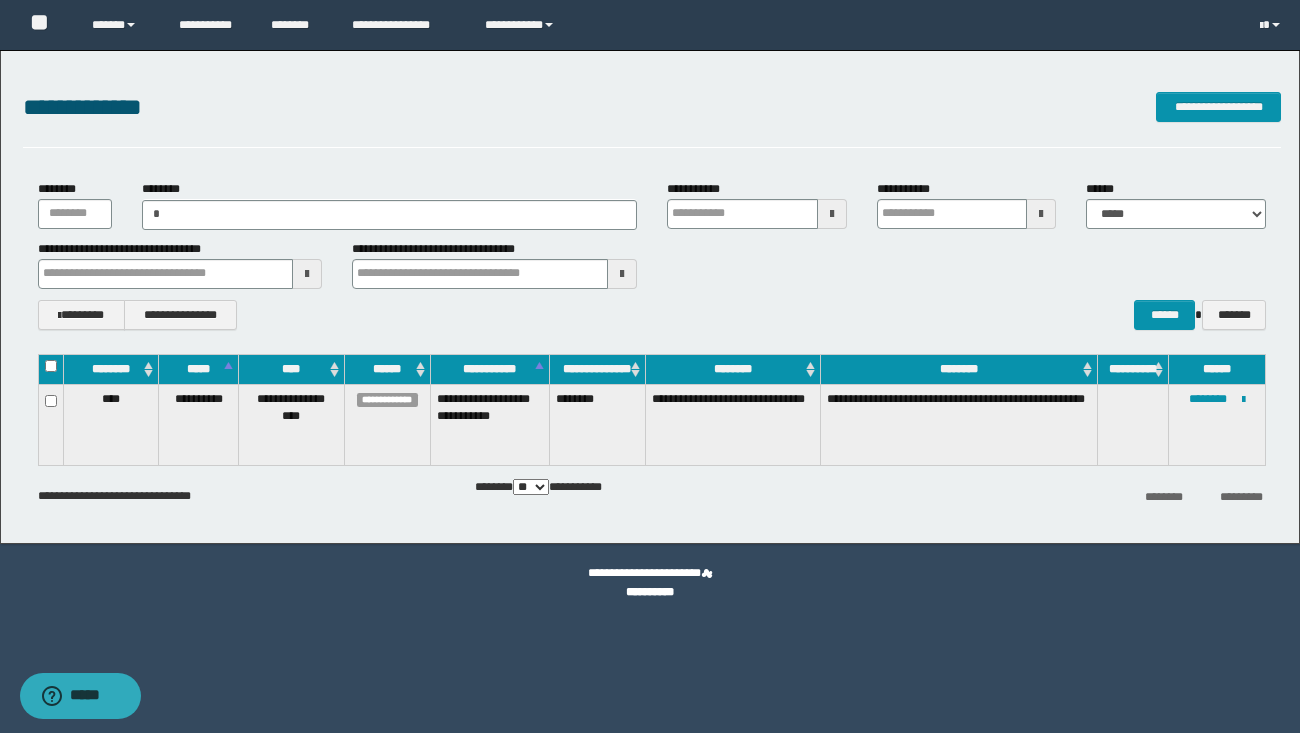 type on "**" 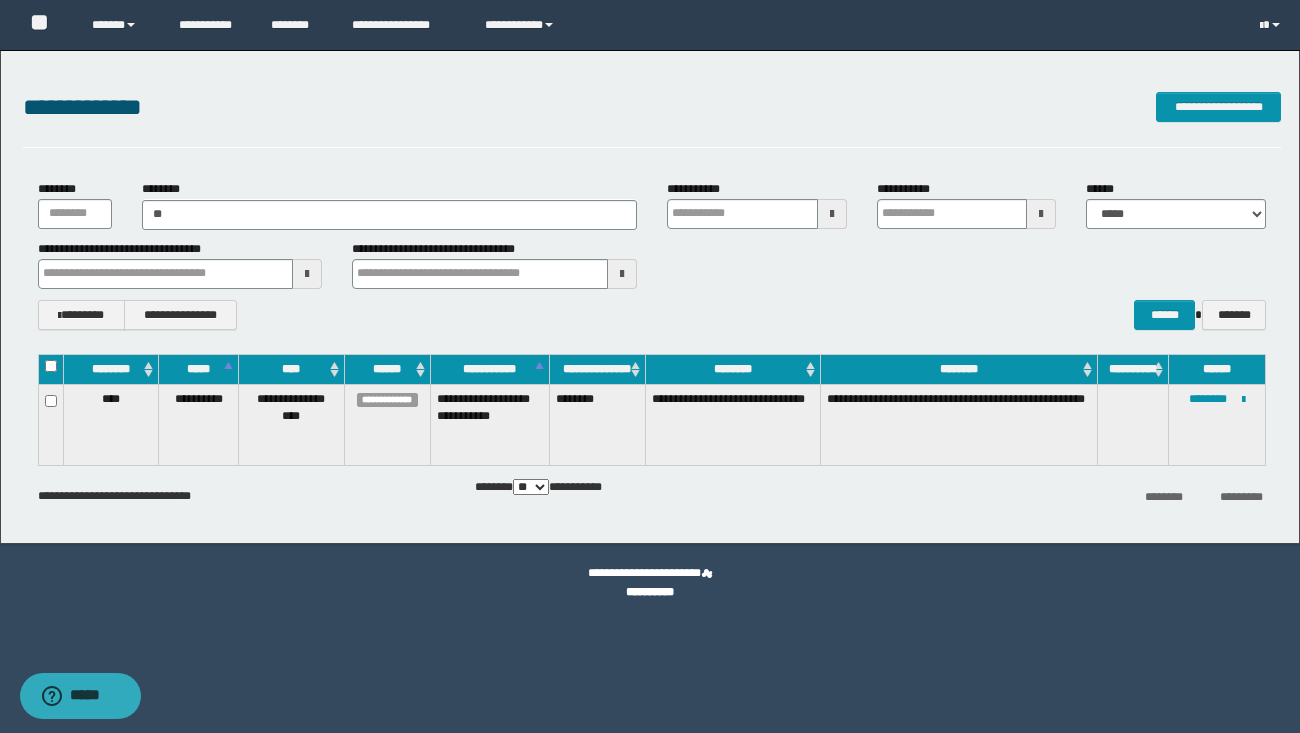 type on "**" 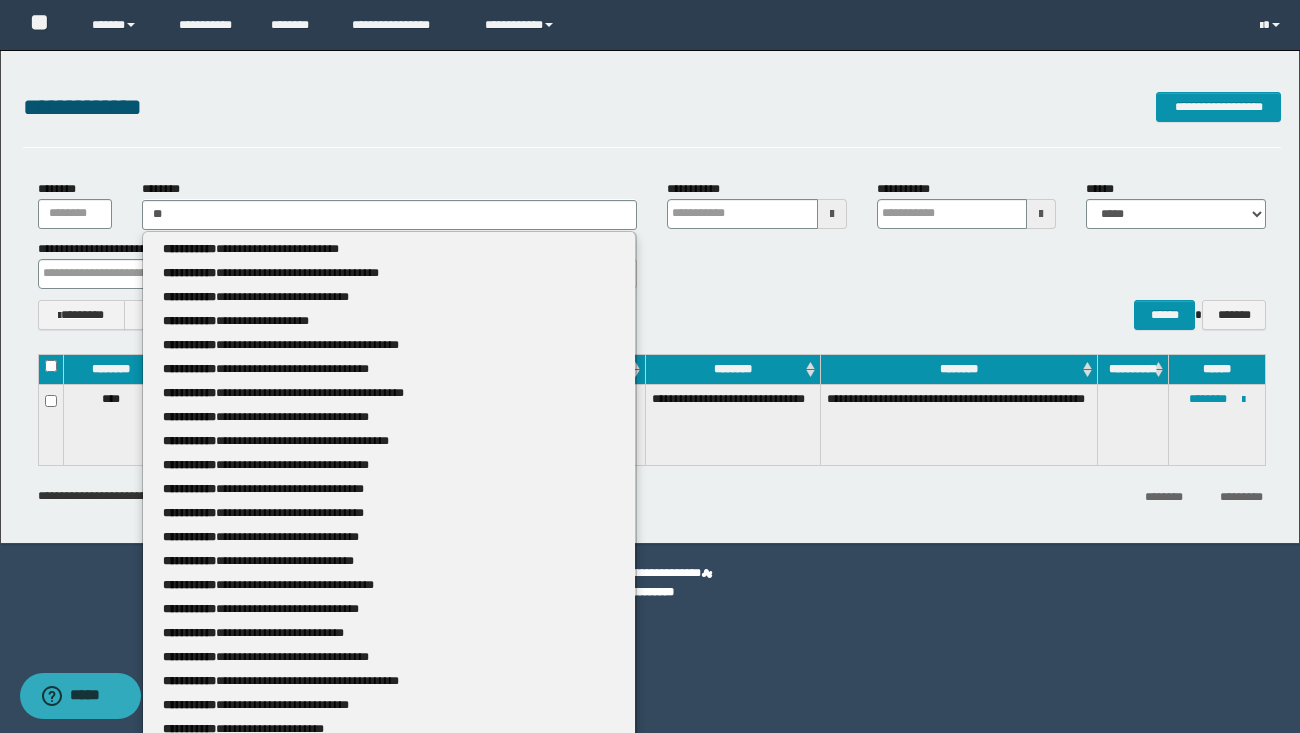 type 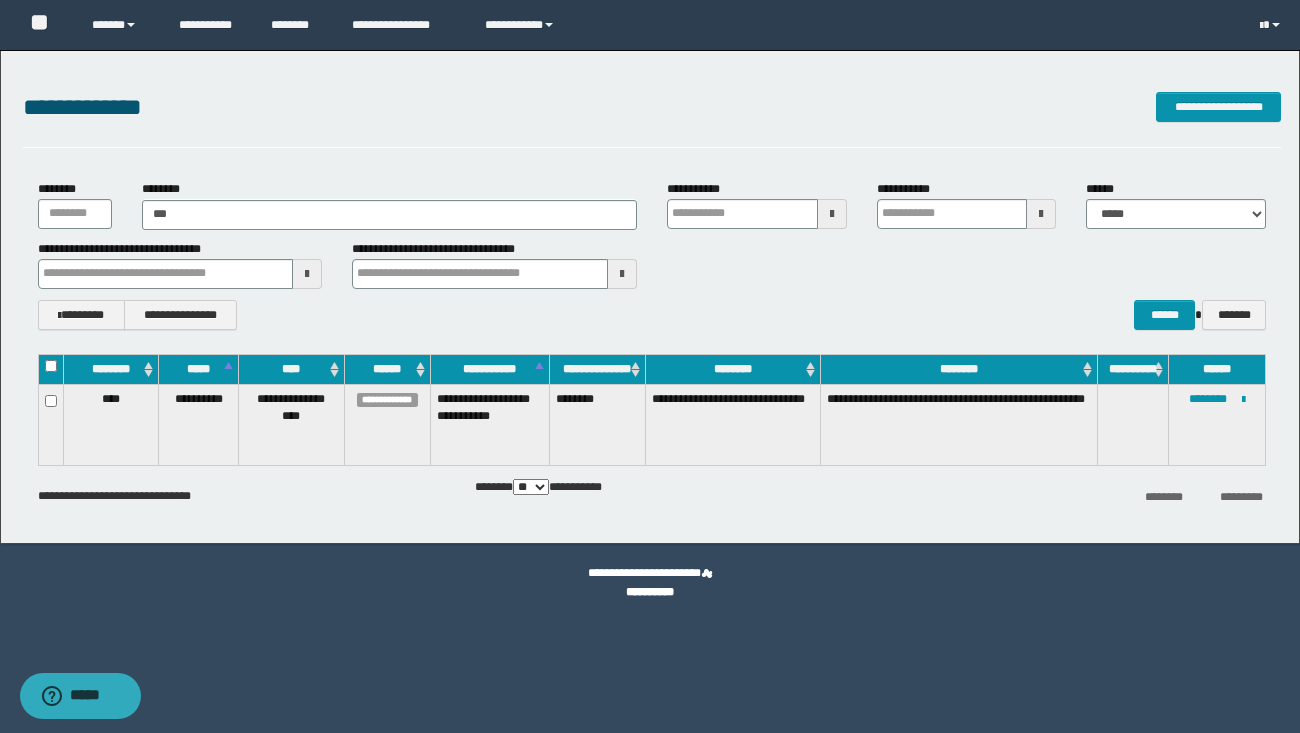 type on "****" 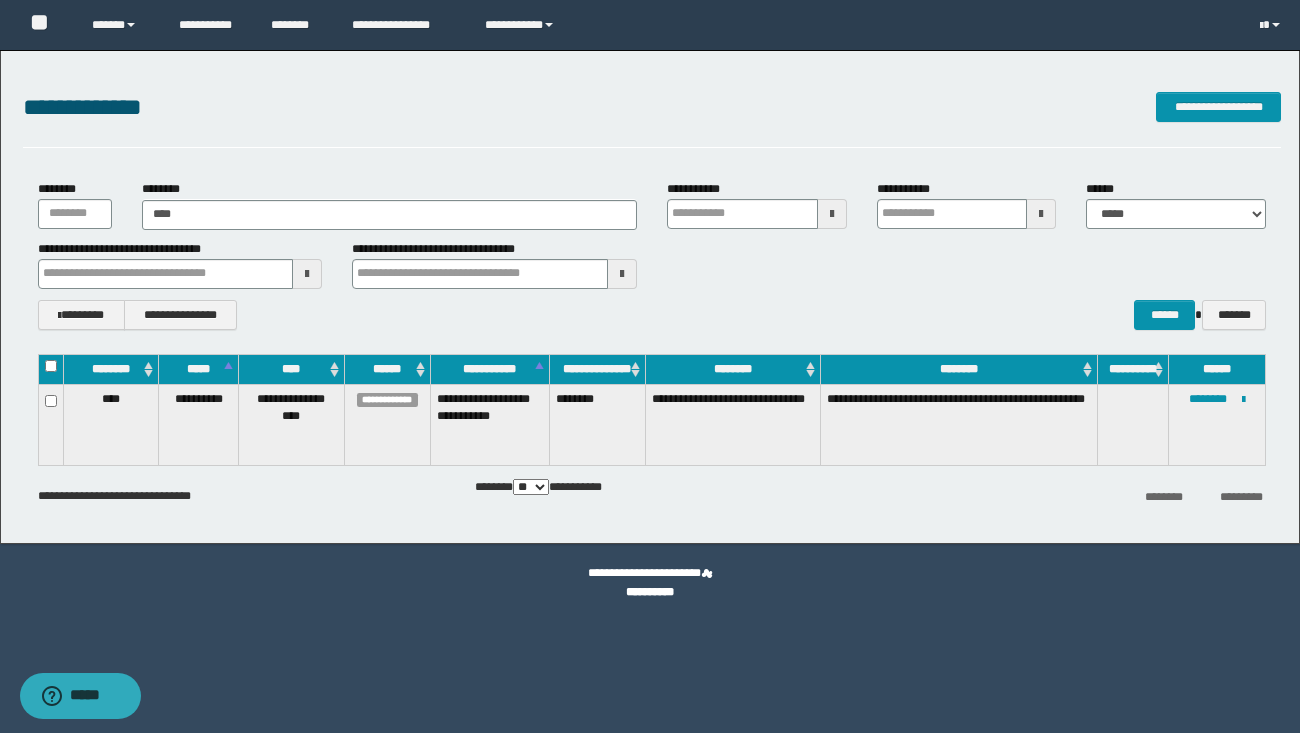 type on "****" 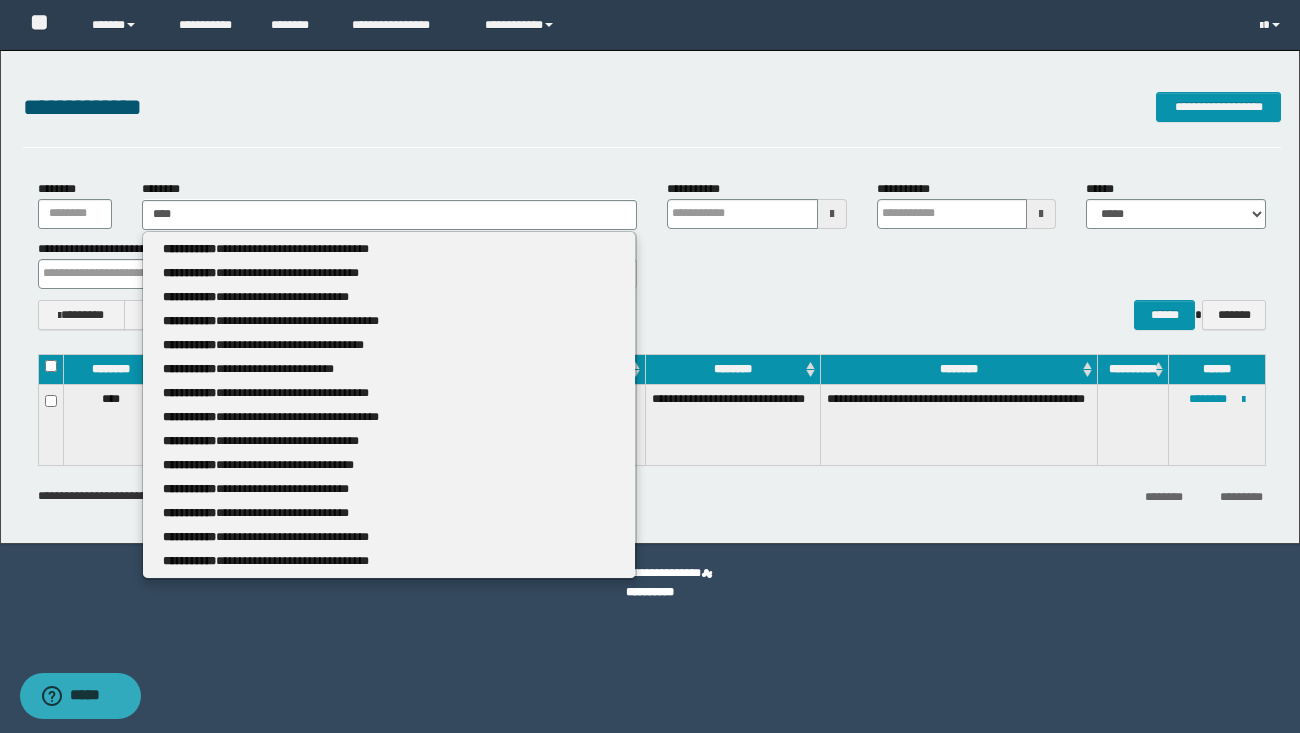 type 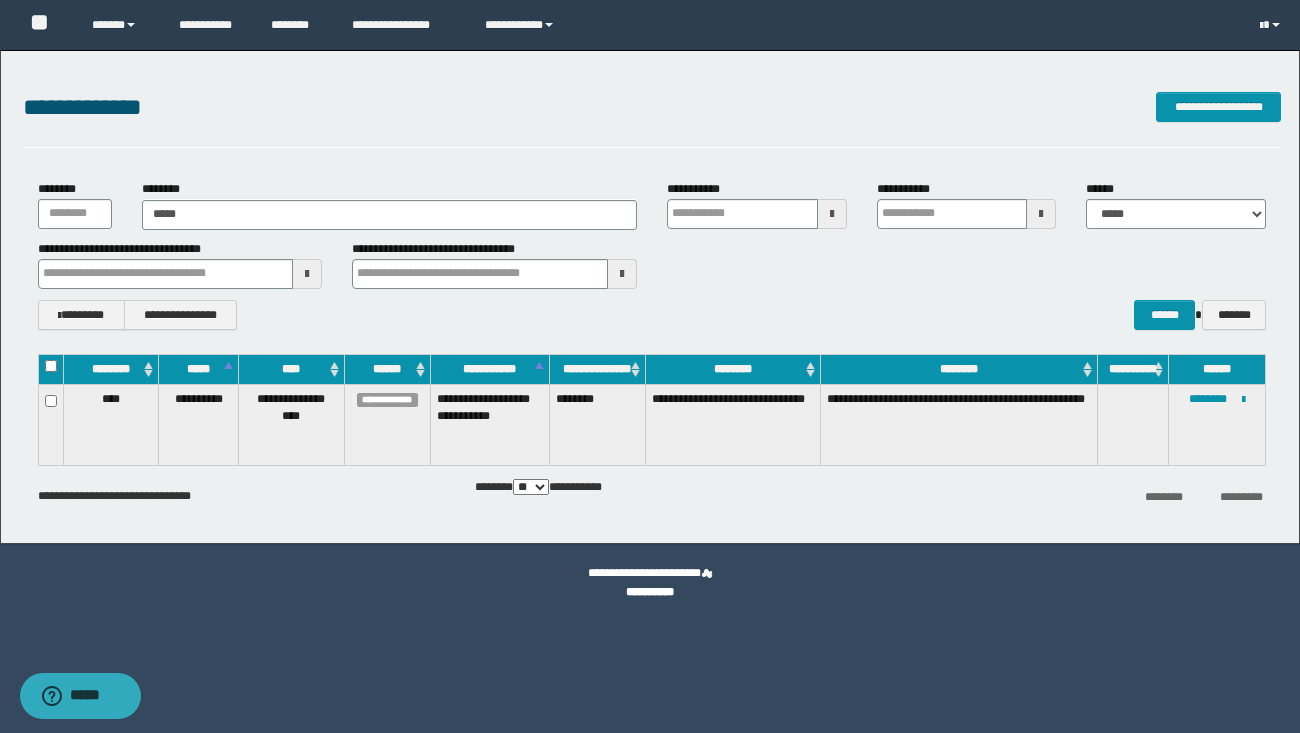type on "*****" 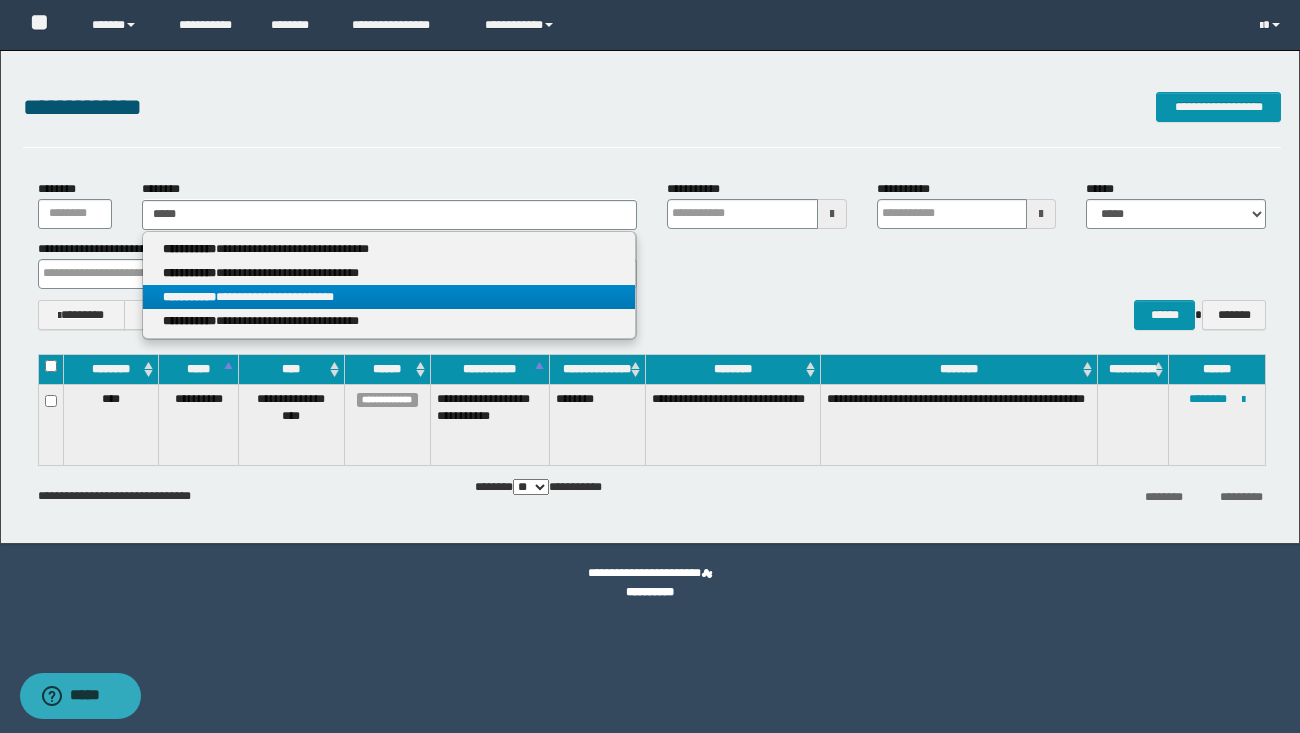 type on "*****" 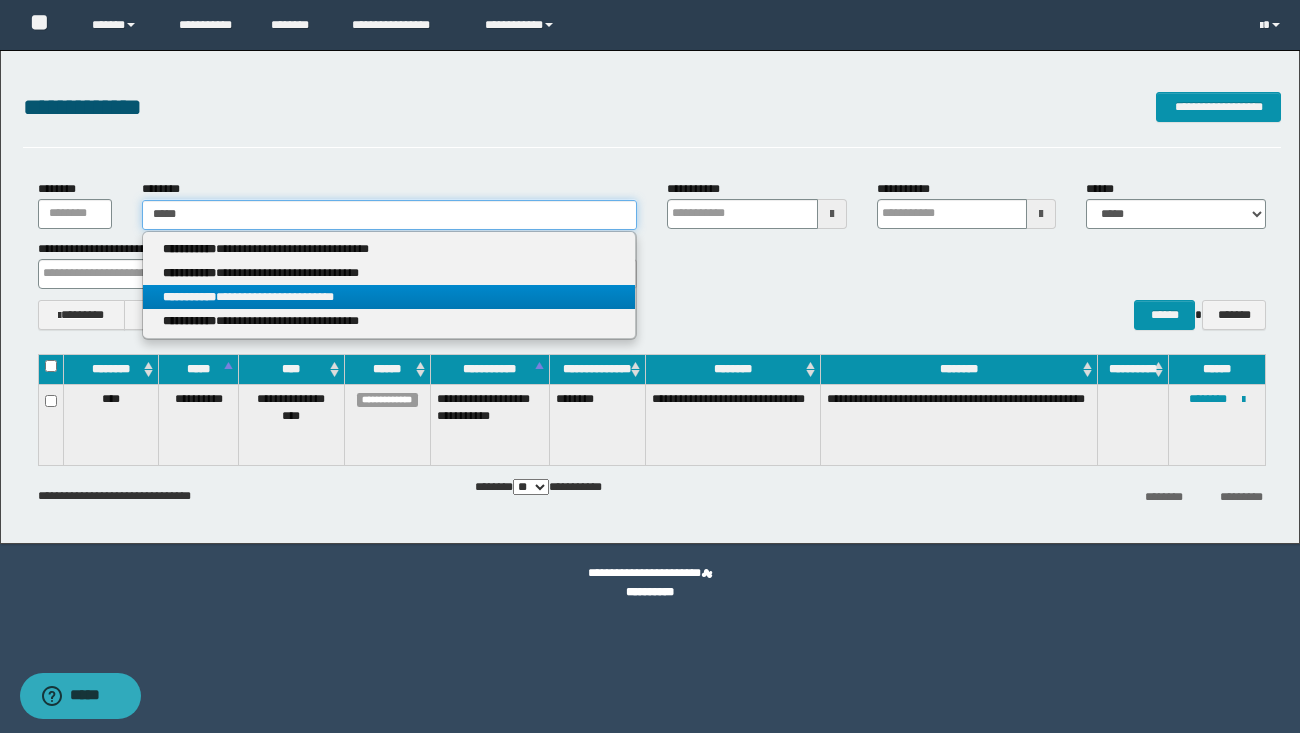 type 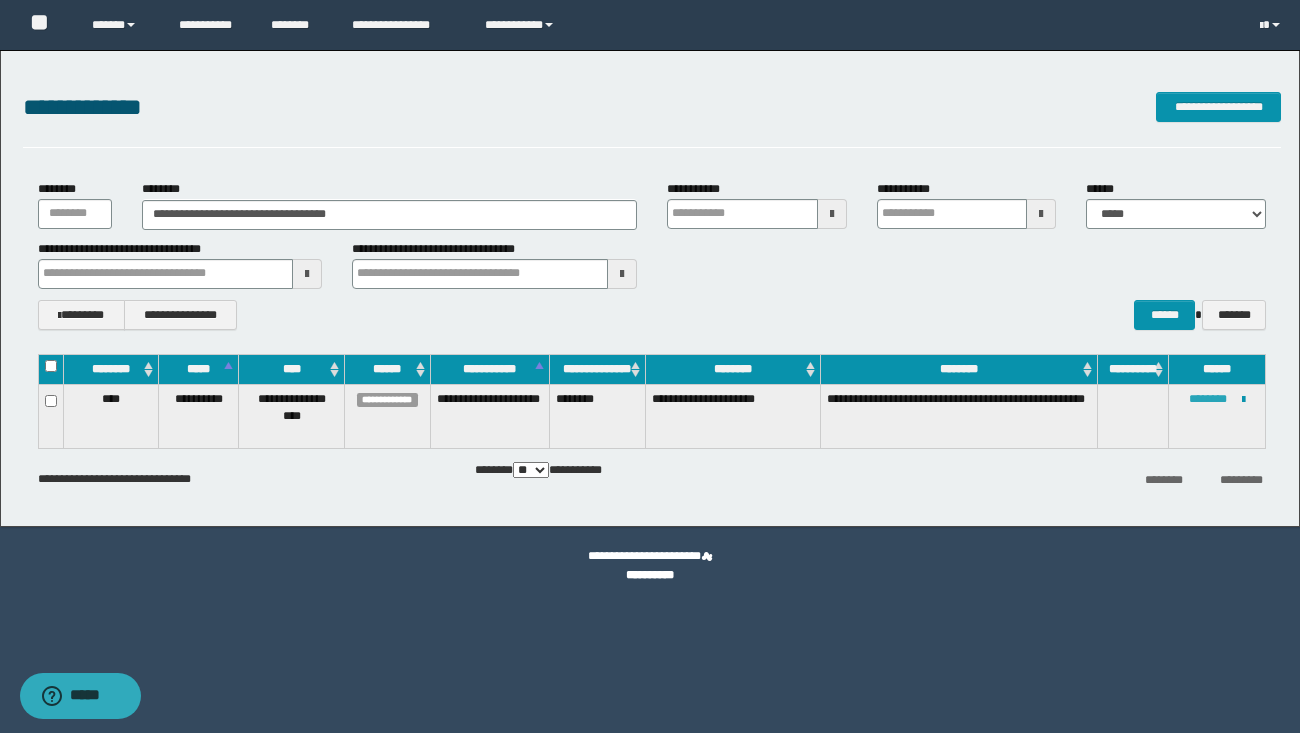 click on "********" at bounding box center (1208, 399) 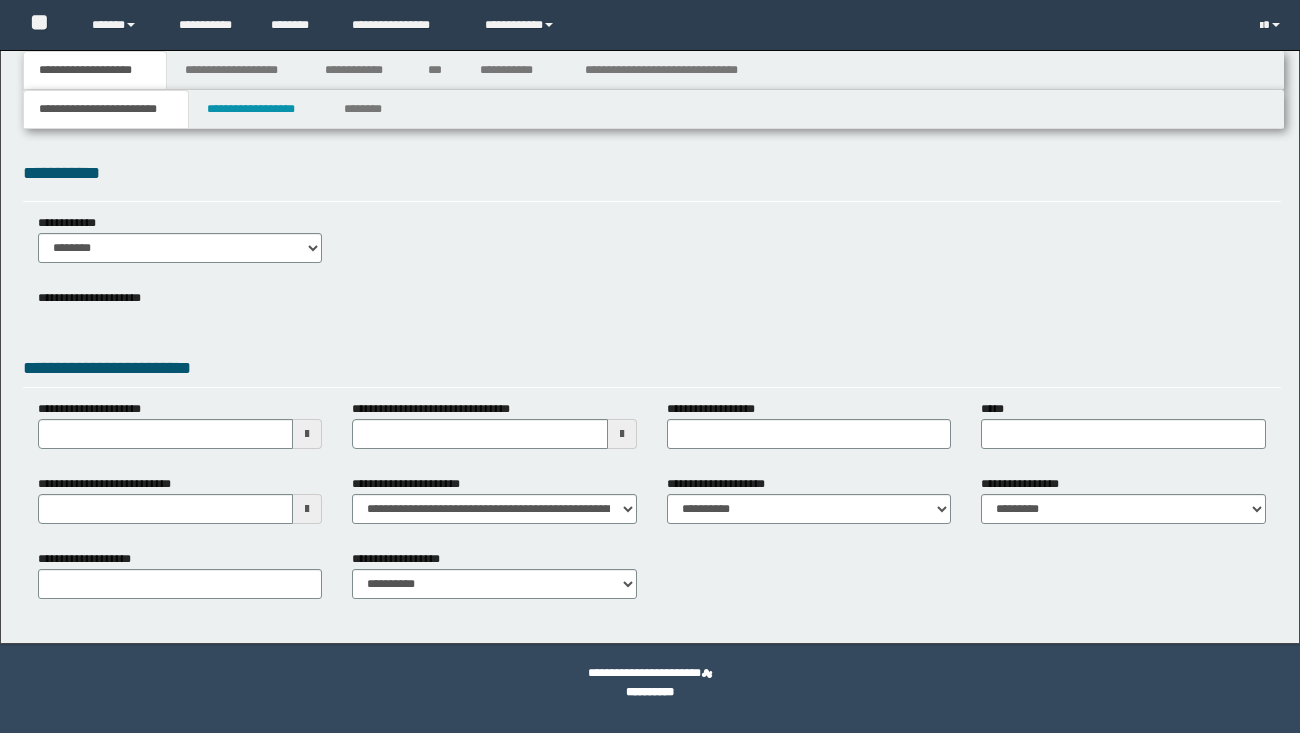 scroll, scrollTop: 0, scrollLeft: 0, axis: both 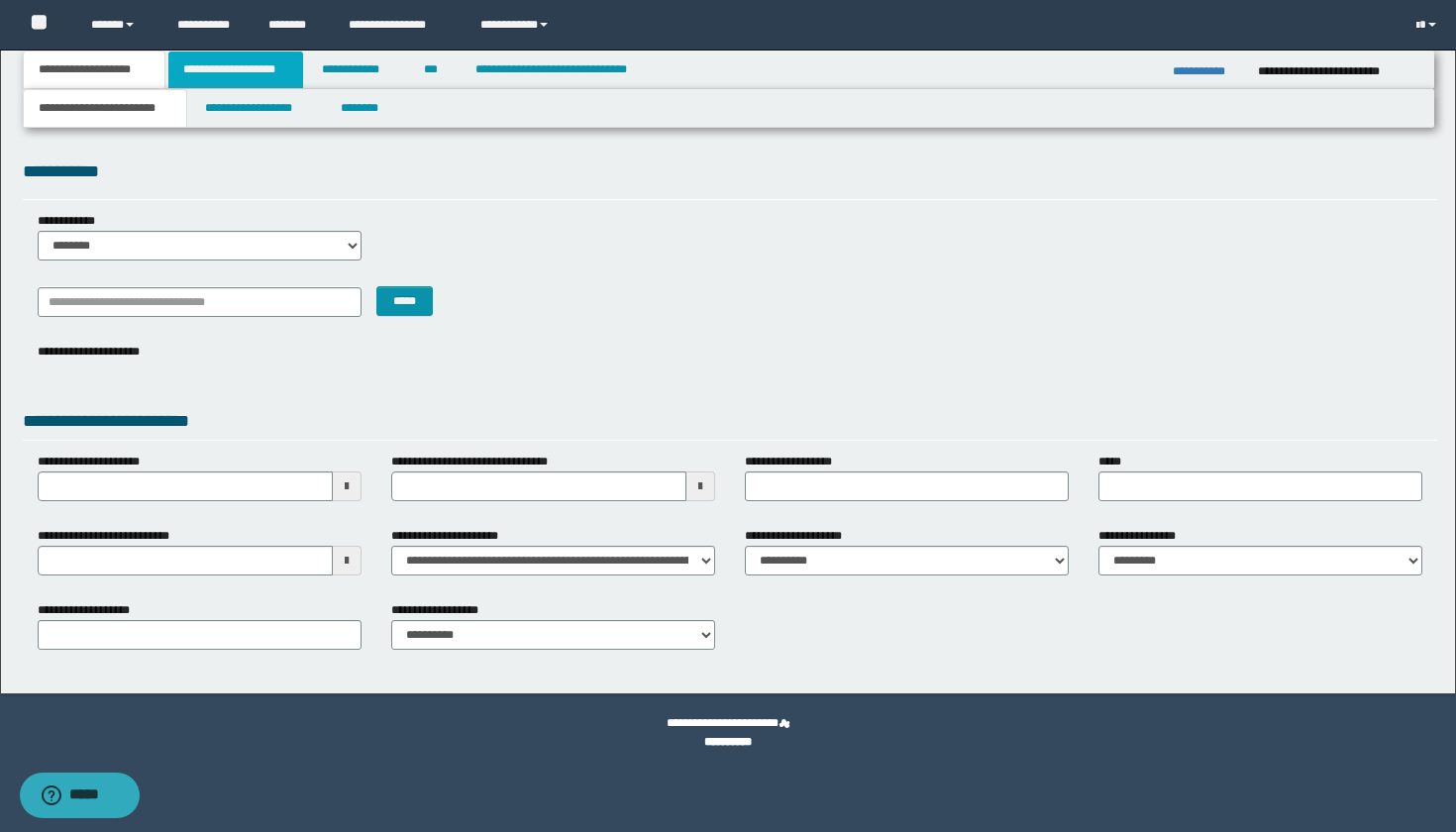 click on "**********" at bounding box center (236, 69) 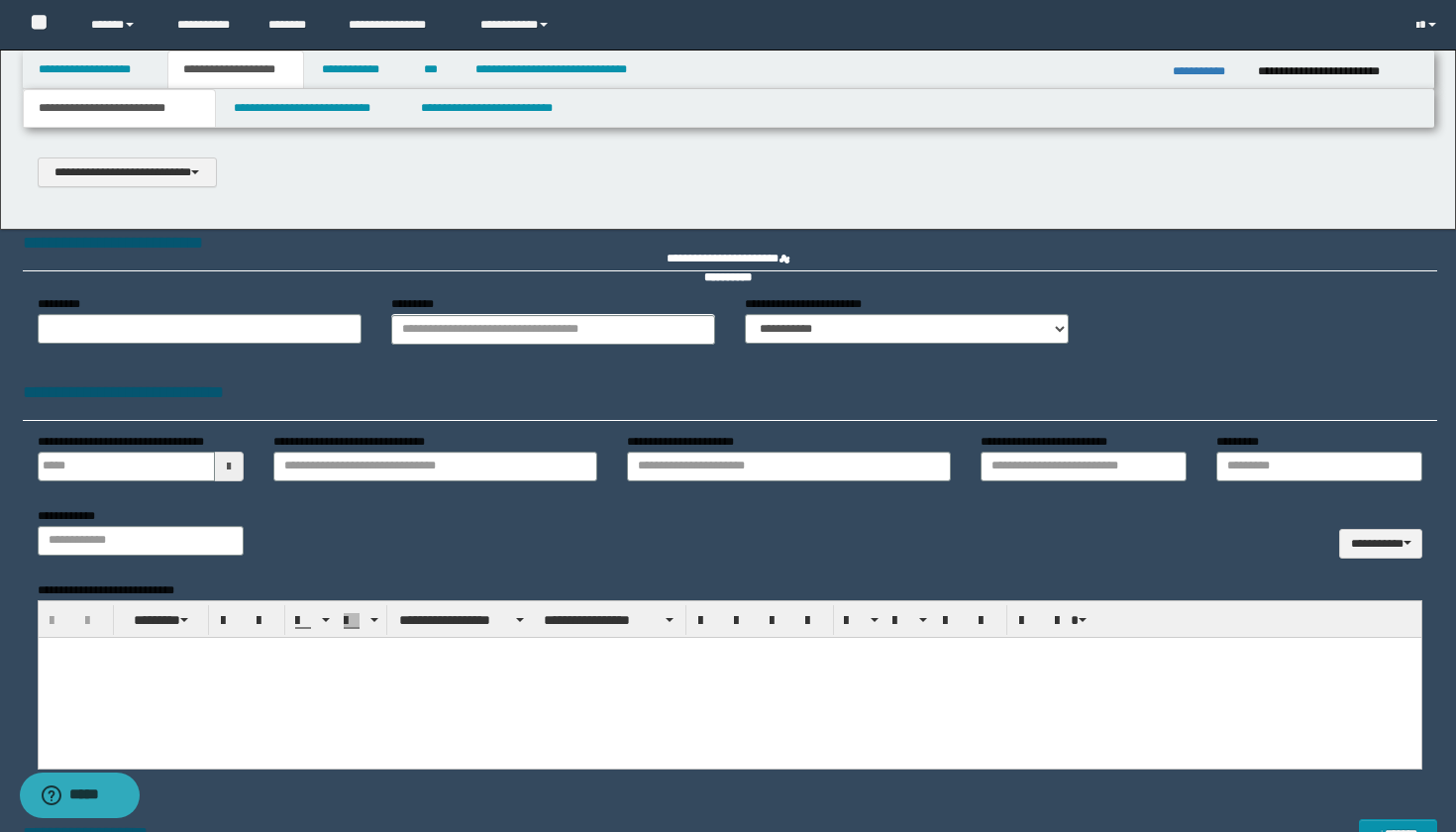 scroll, scrollTop: 0, scrollLeft: 0, axis: both 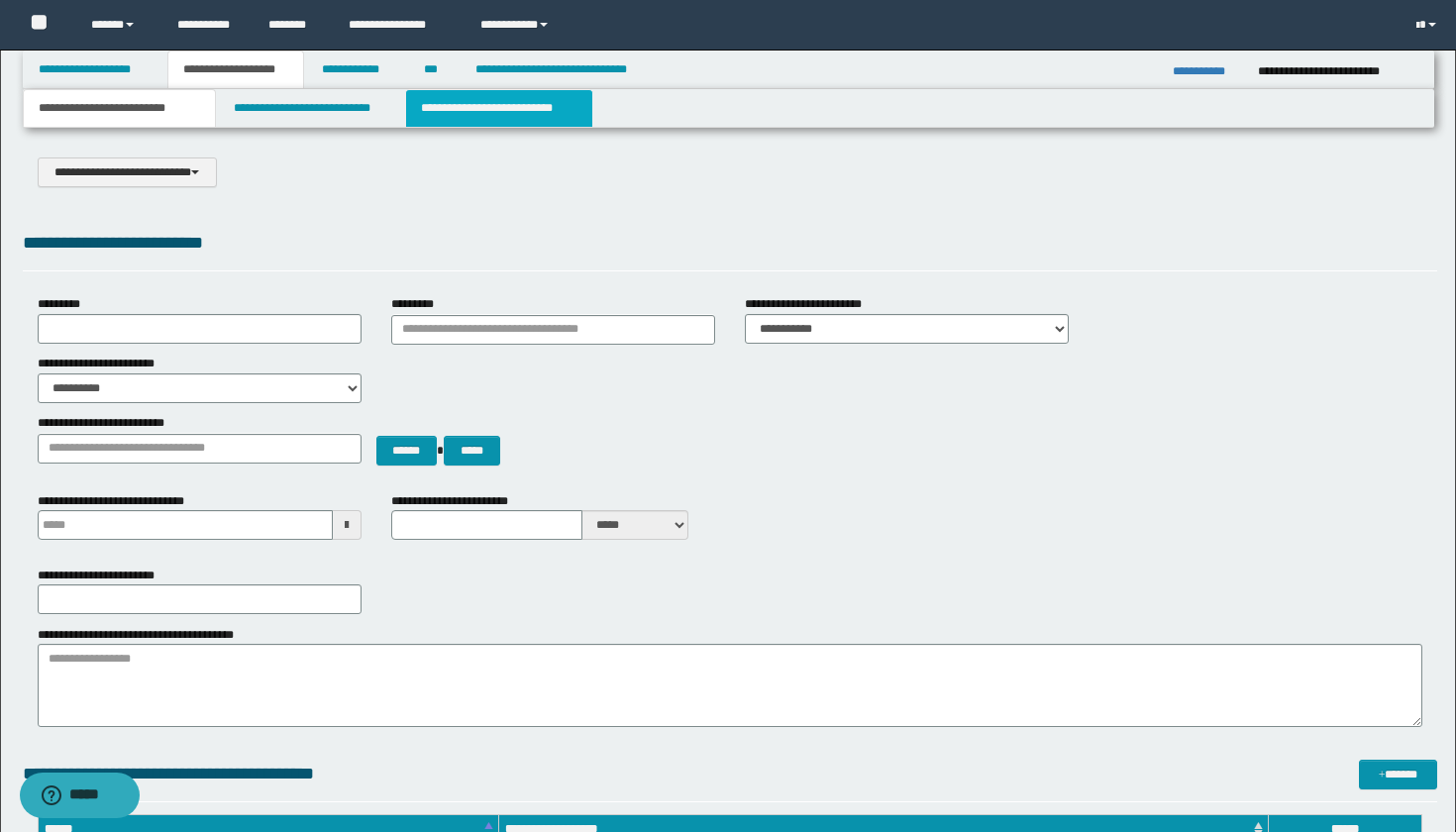 click on "**********" at bounding box center [499, 108] 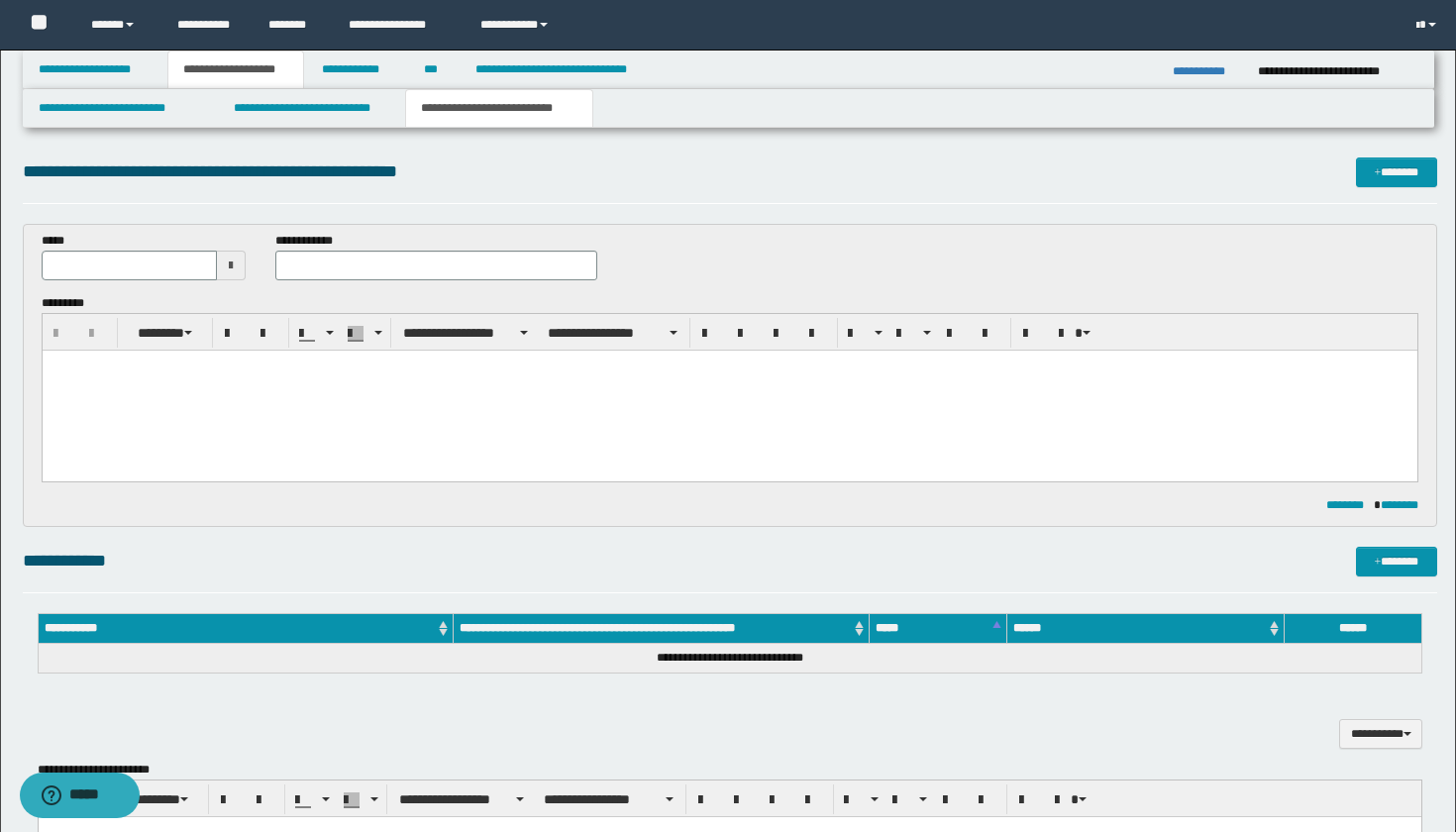 scroll, scrollTop: 0, scrollLeft: 0, axis: both 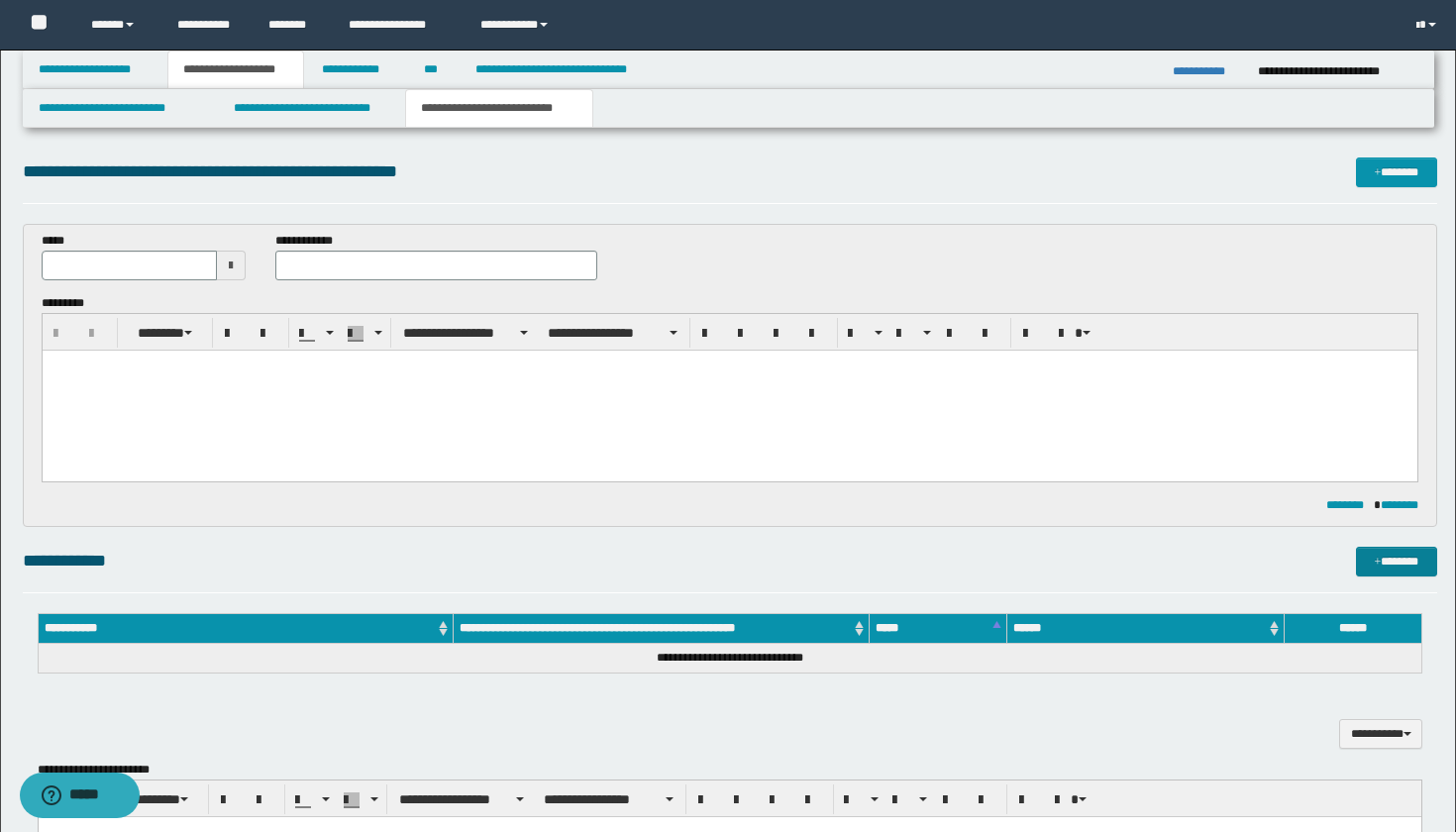 click on "*******" at bounding box center [1397, 562] 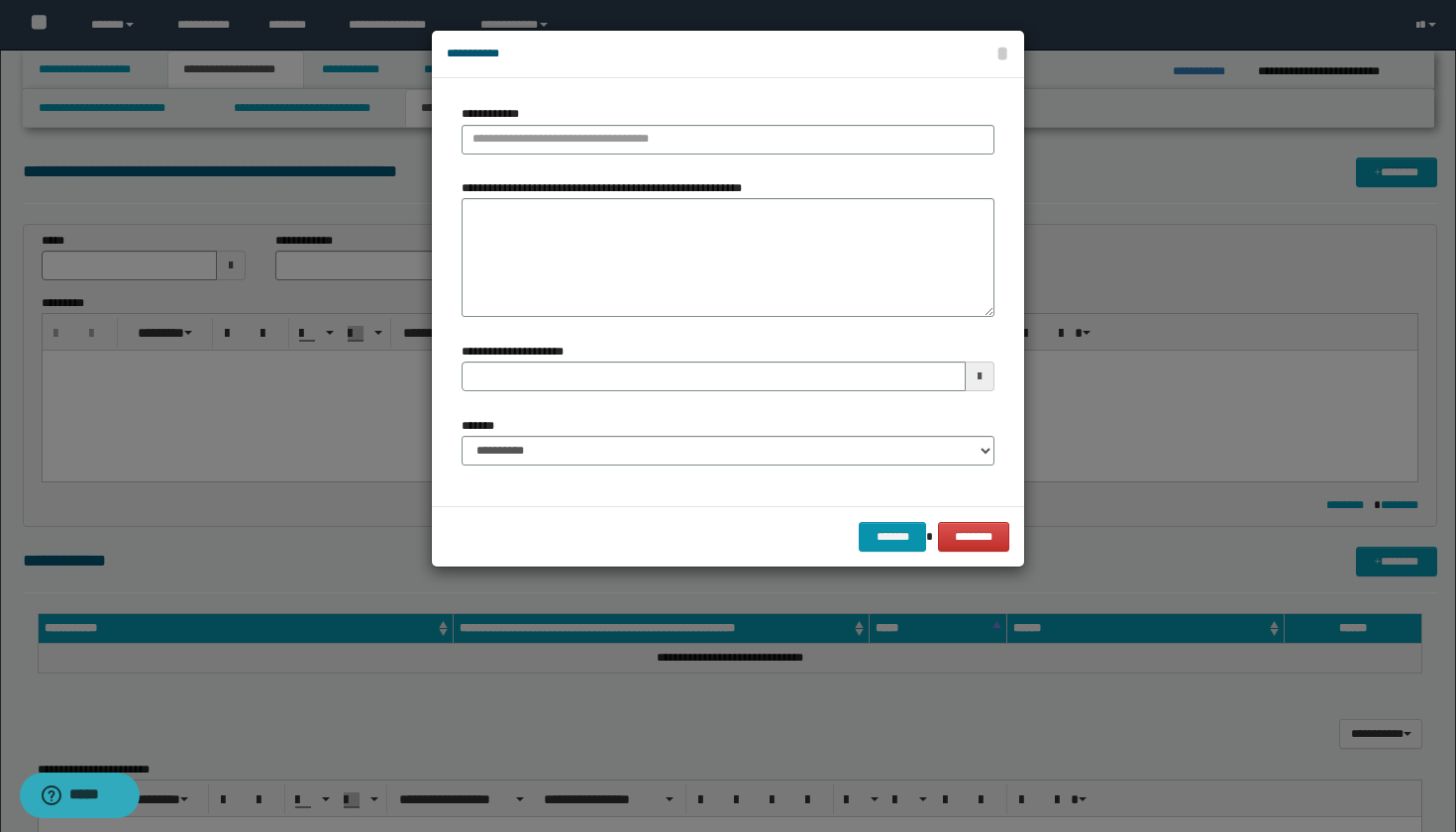 type 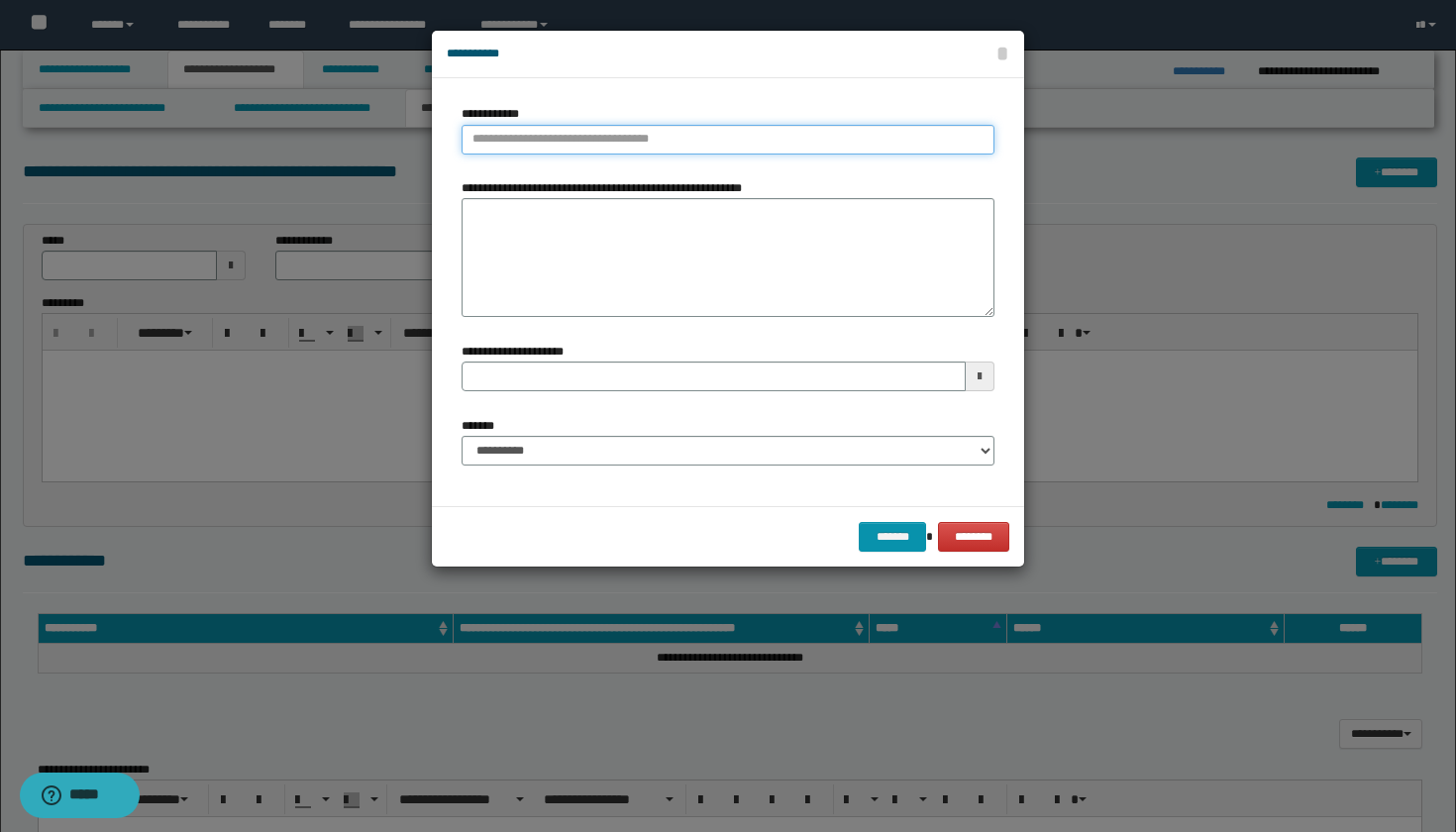 click on "**********" at bounding box center (728, 140) 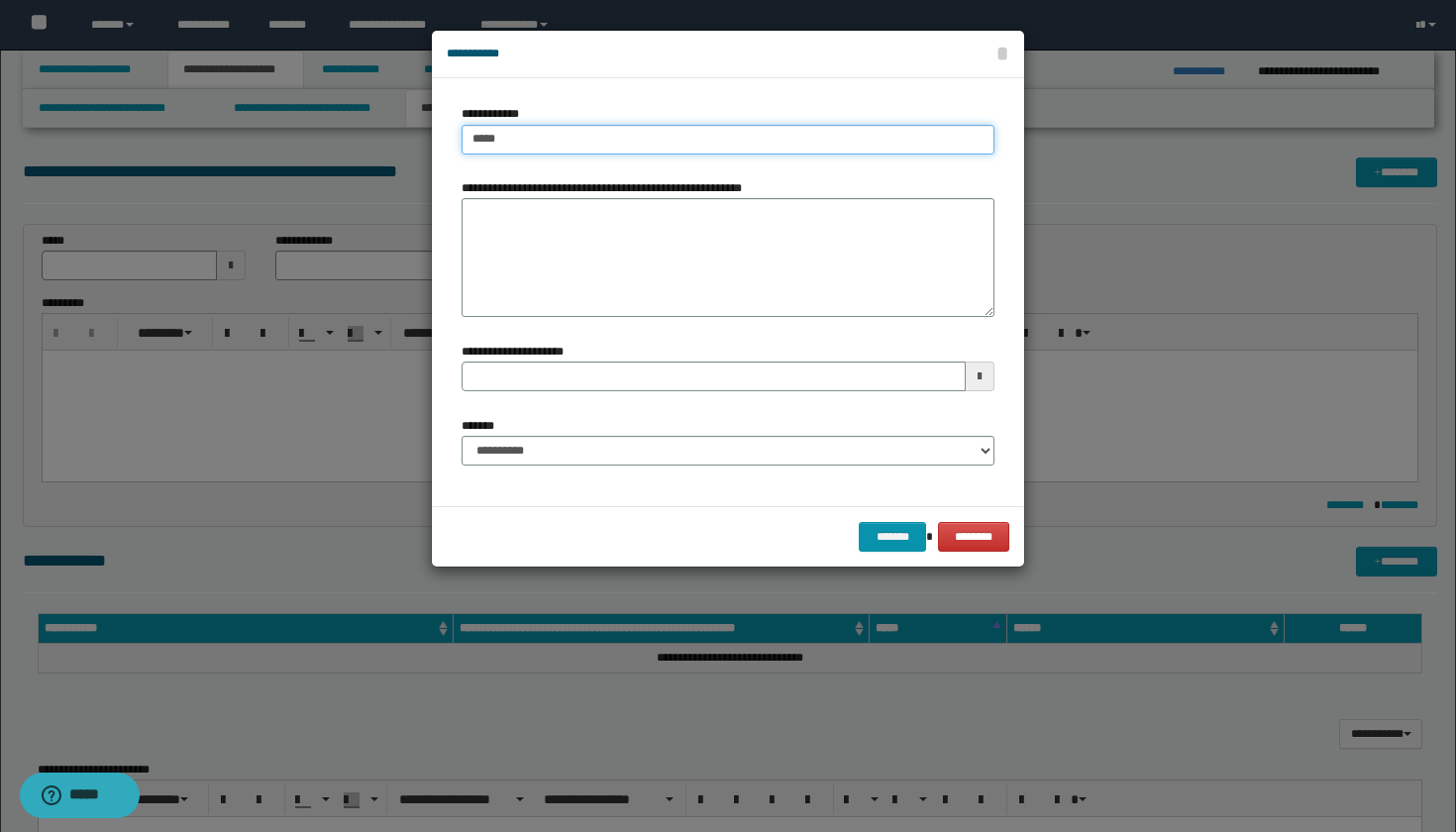type on "******" 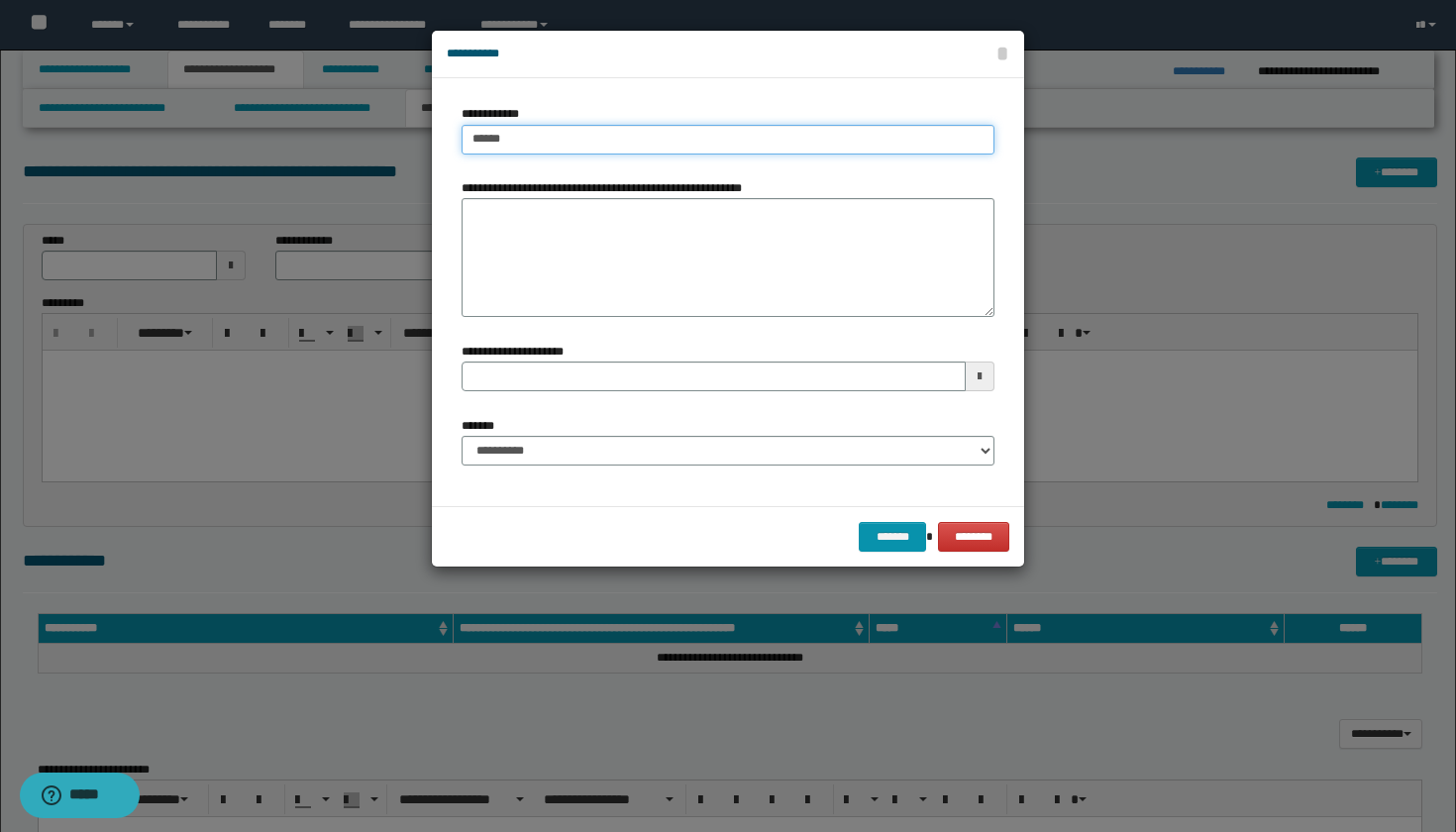type on "******" 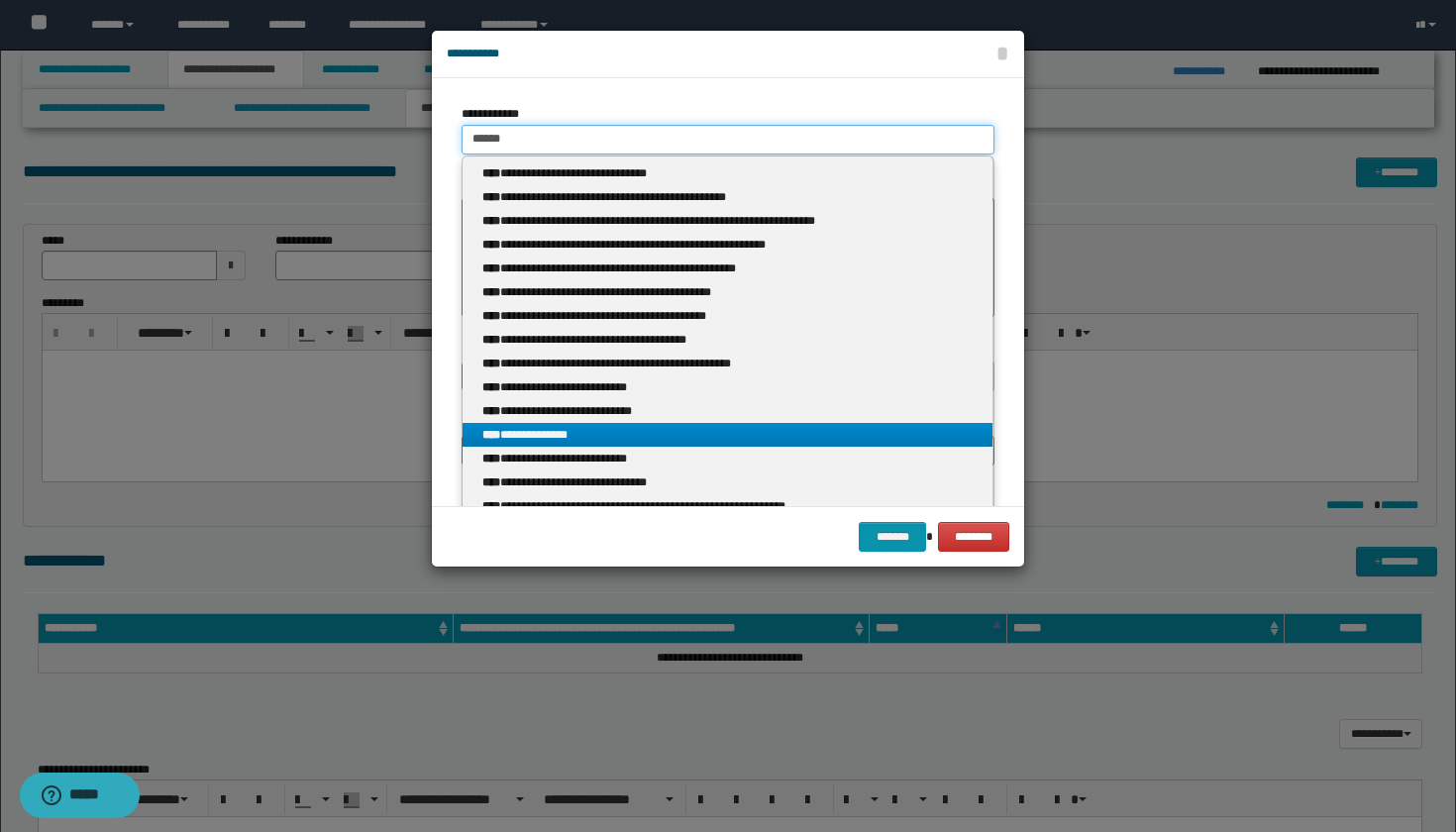 type on "******" 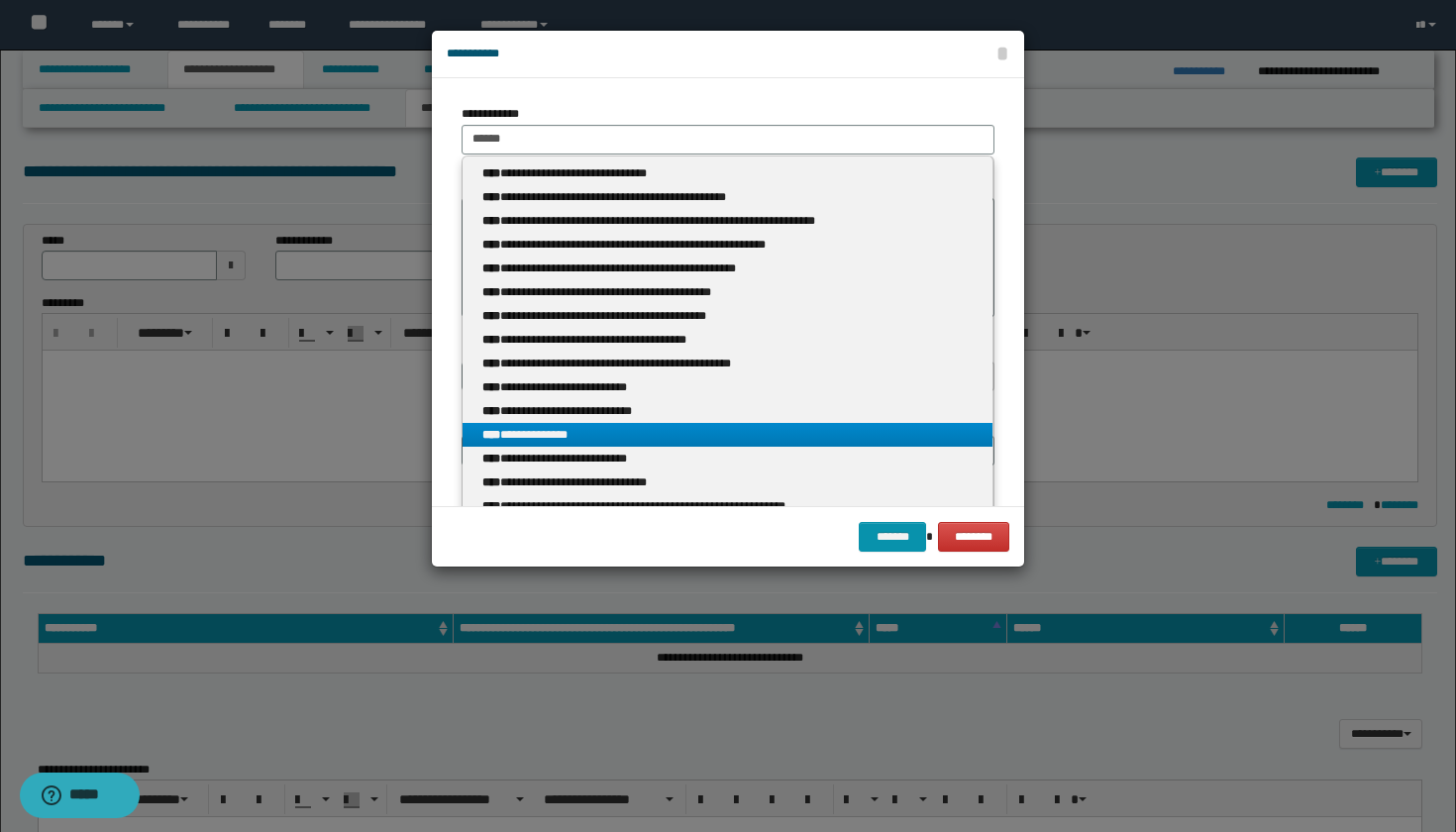 click on "**********" at bounding box center (727, 435) 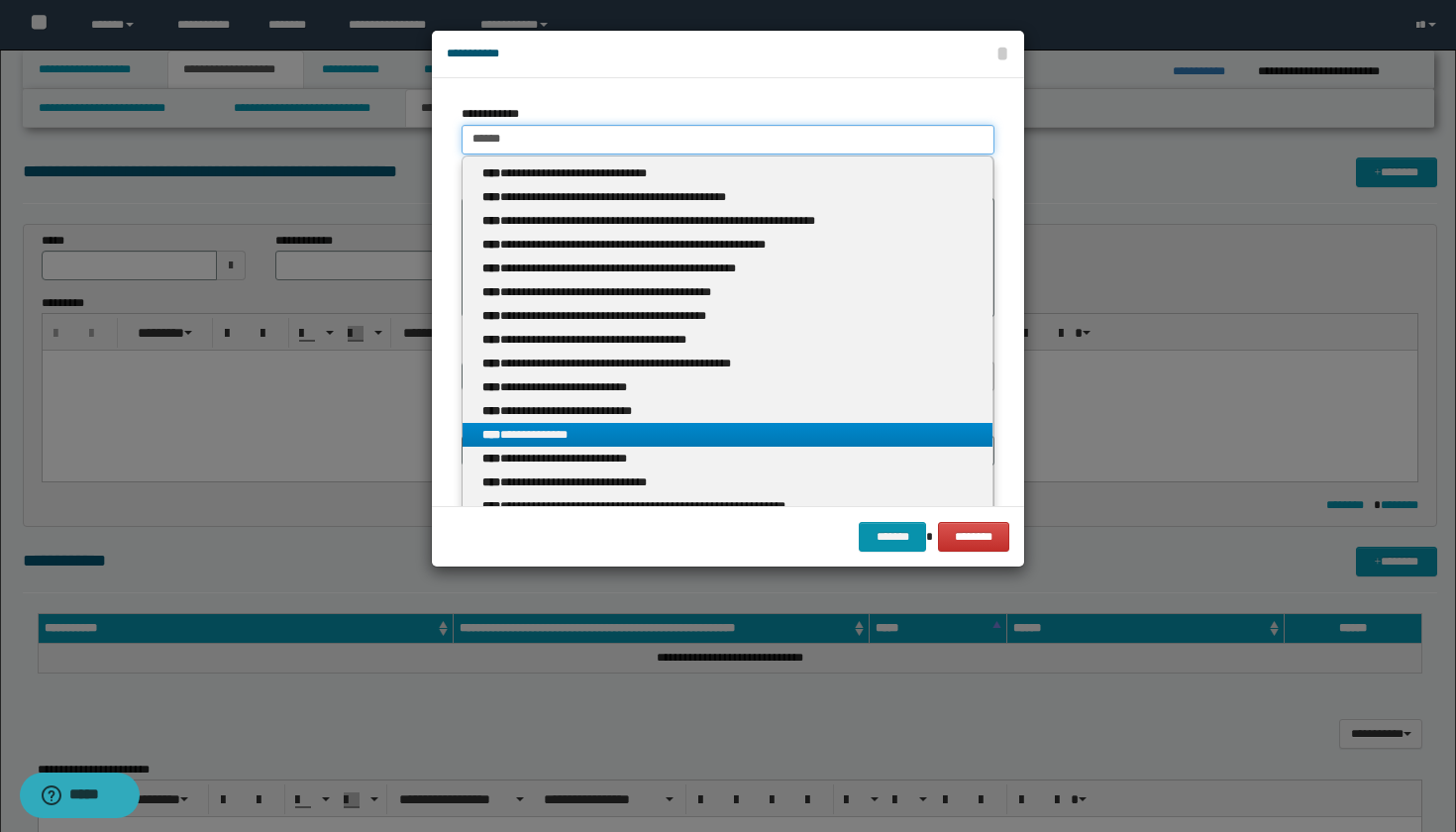 type 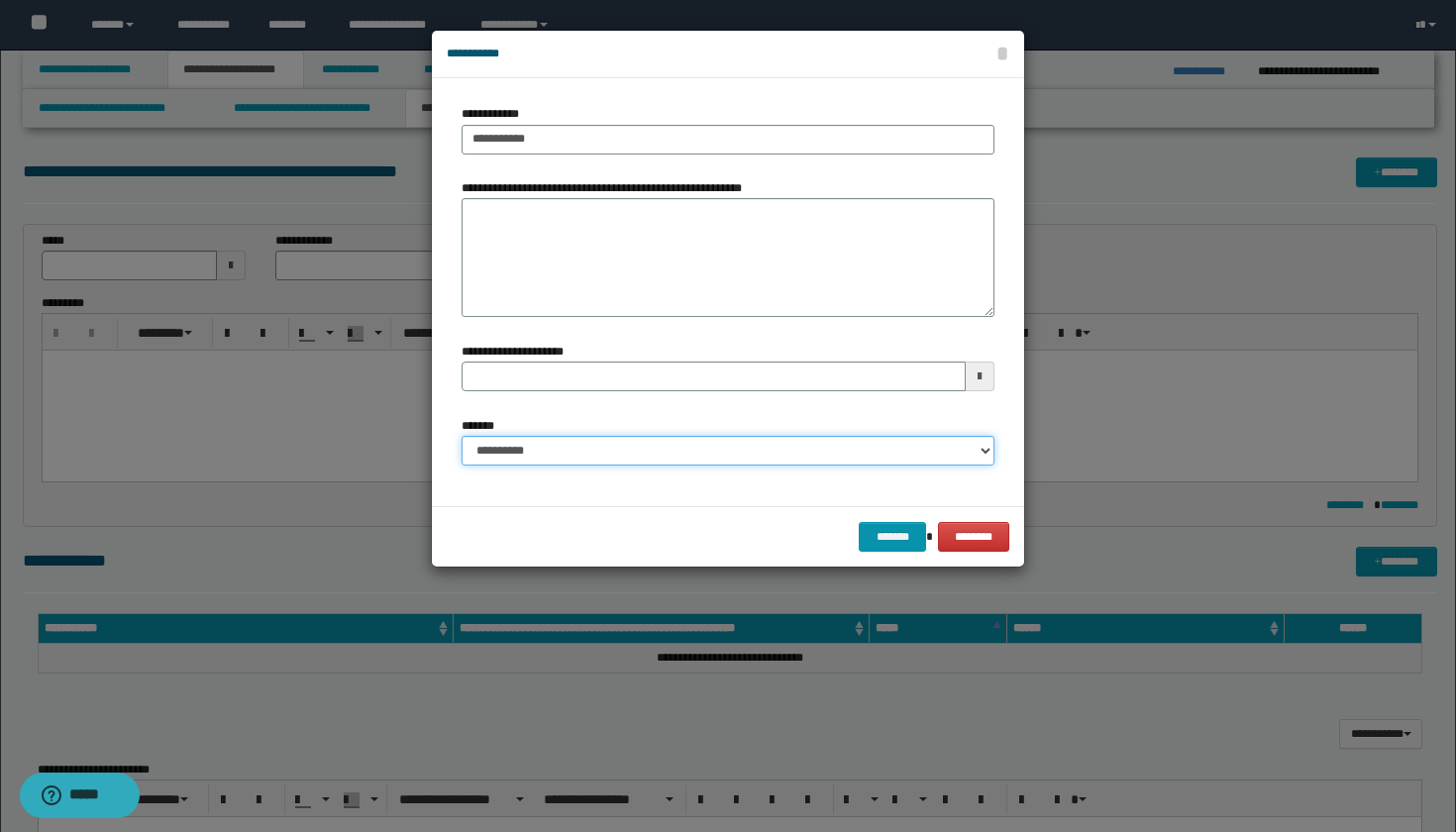 select on "*" 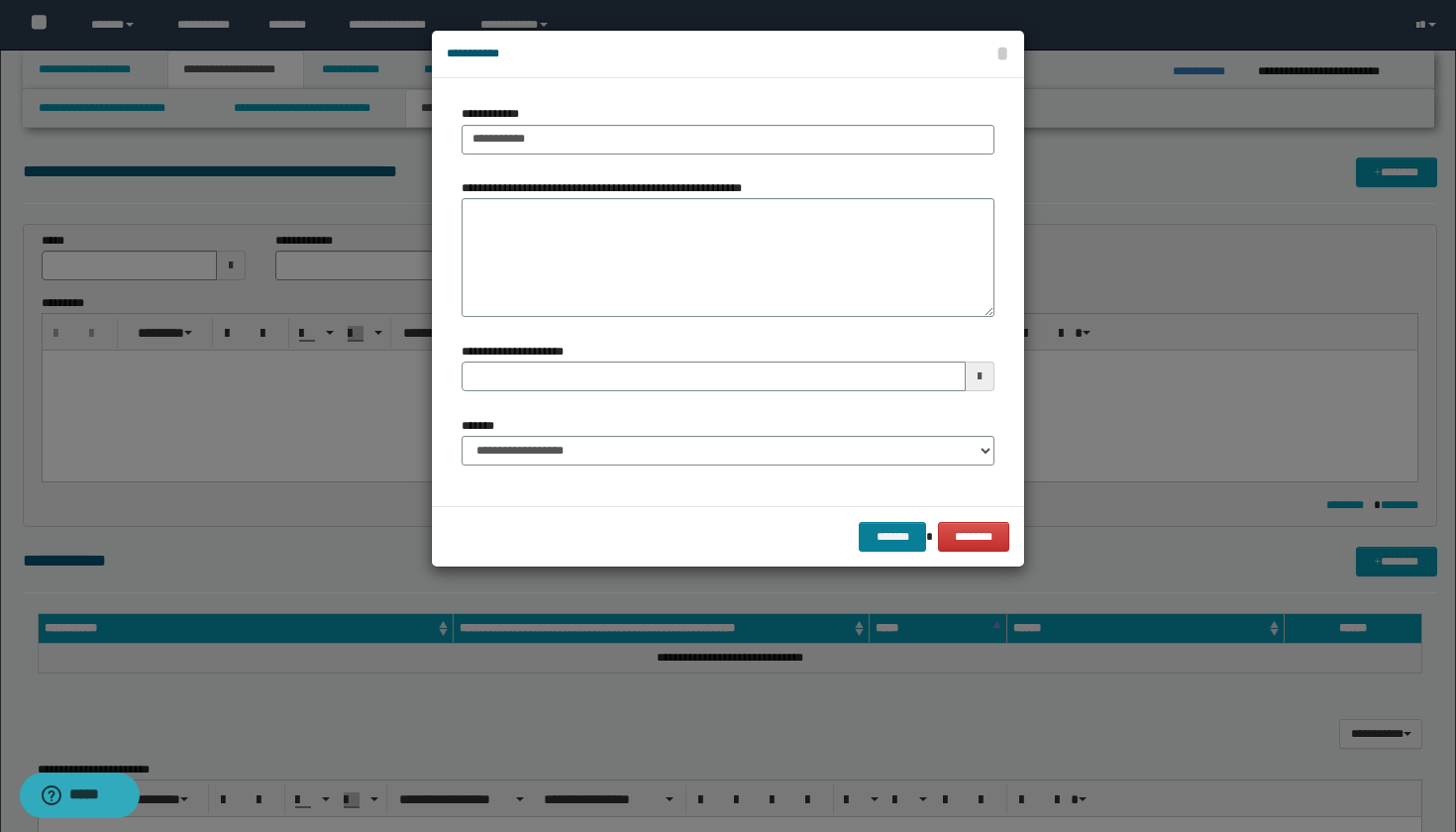 click on "*******" at bounding box center [892, 537] 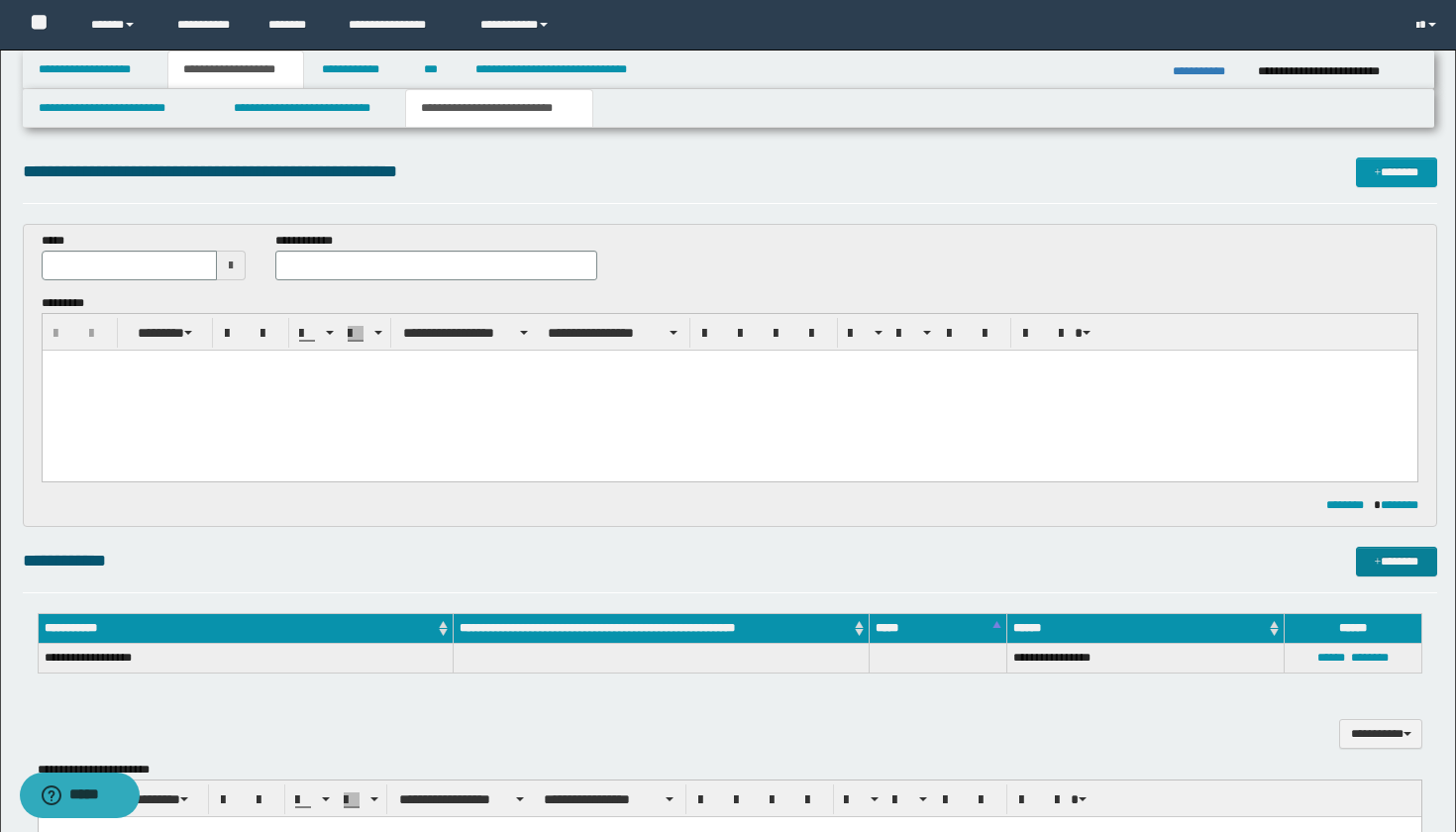 click on "*******" at bounding box center (1397, 562) 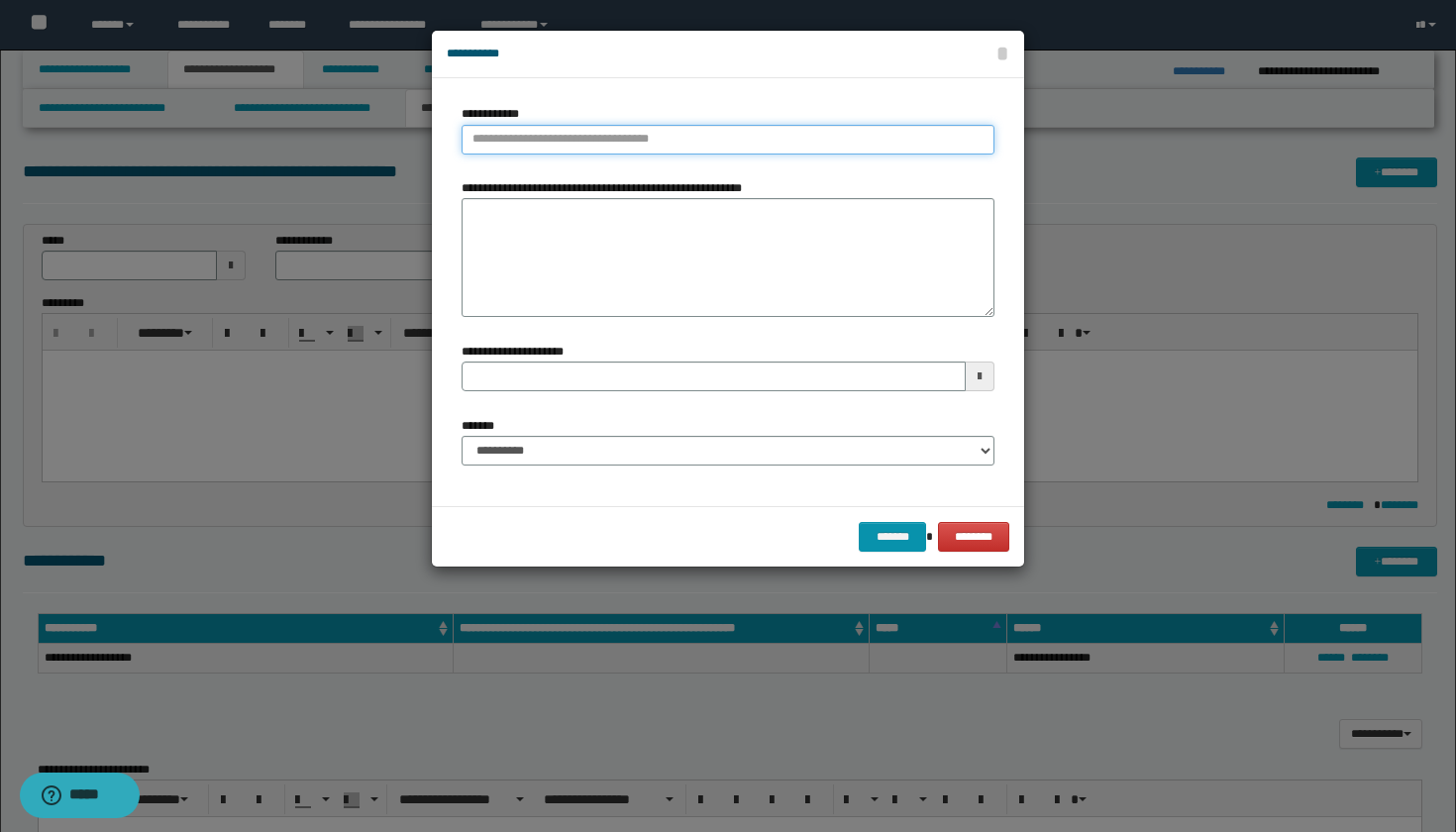 type on "**********" 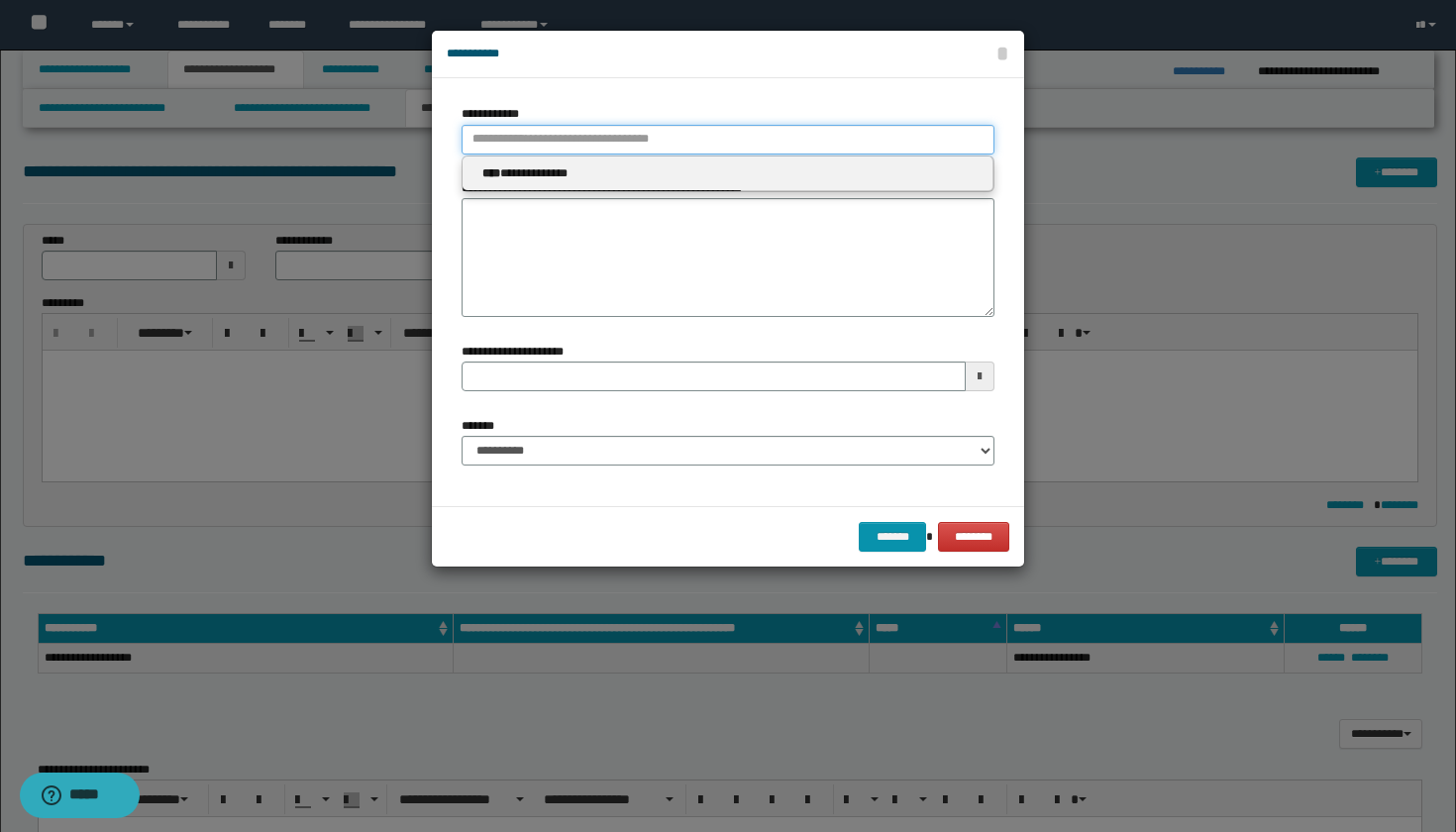 click on "**********" at bounding box center [728, 140] 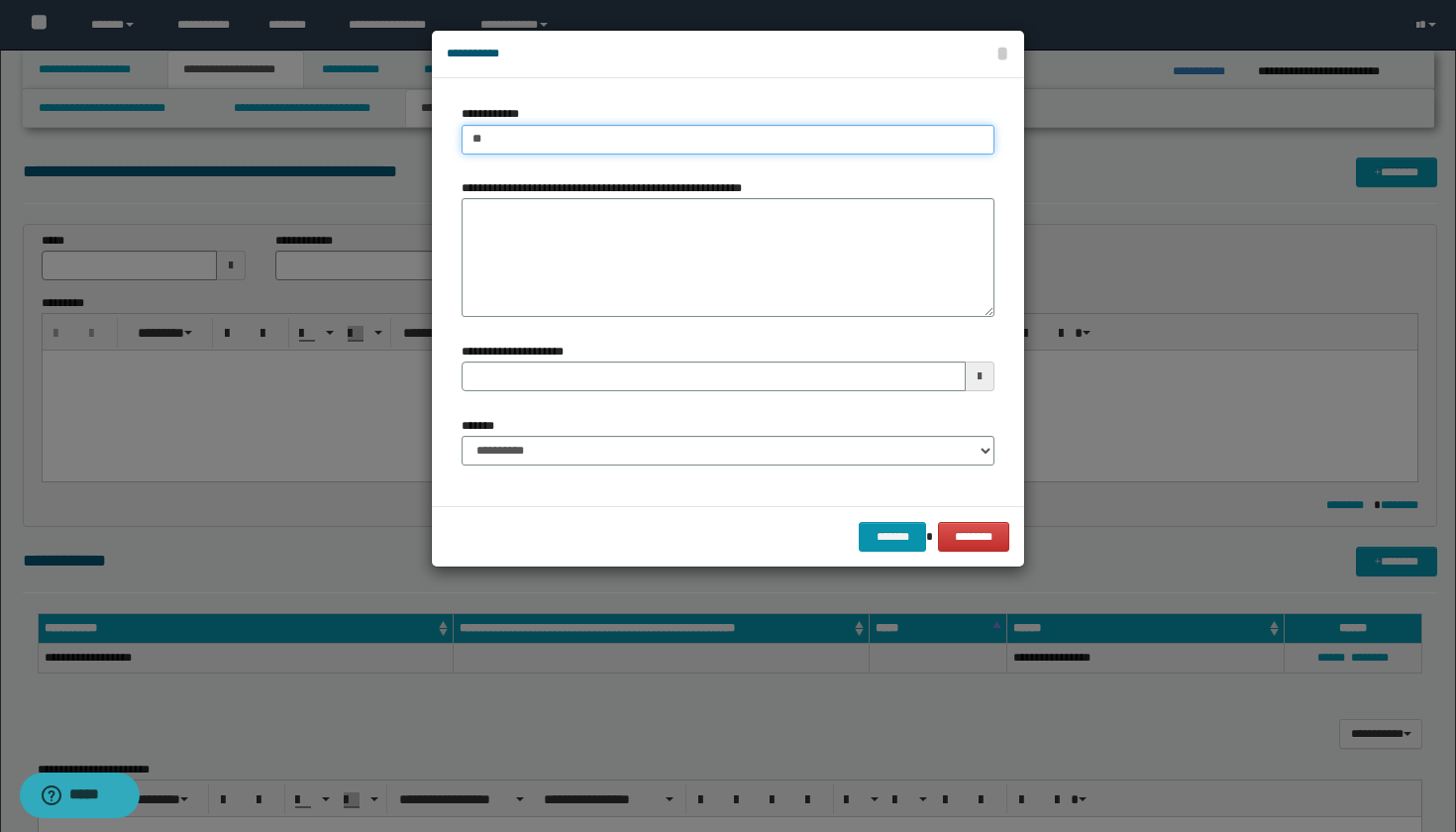 type on "***" 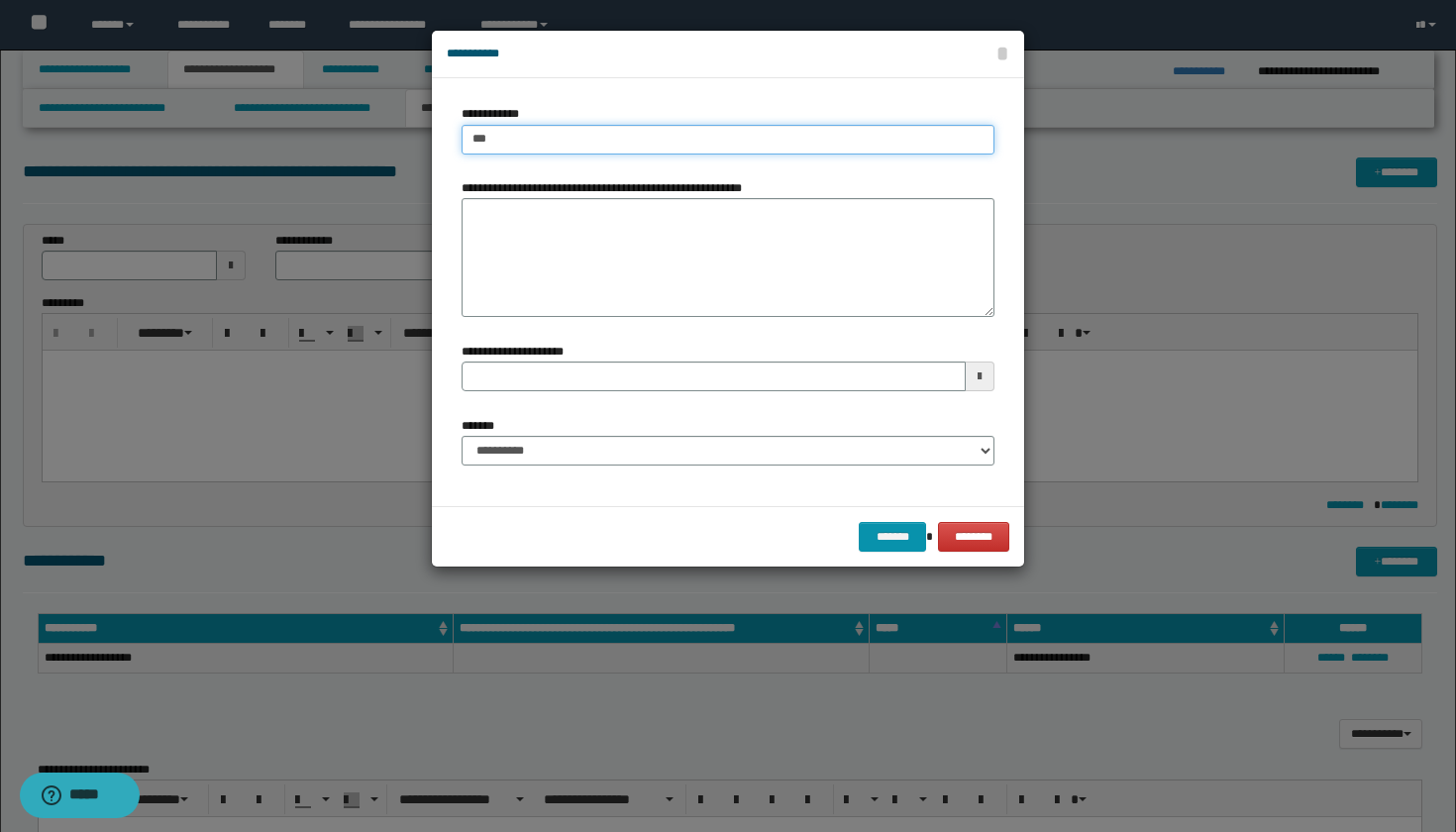 type on "***" 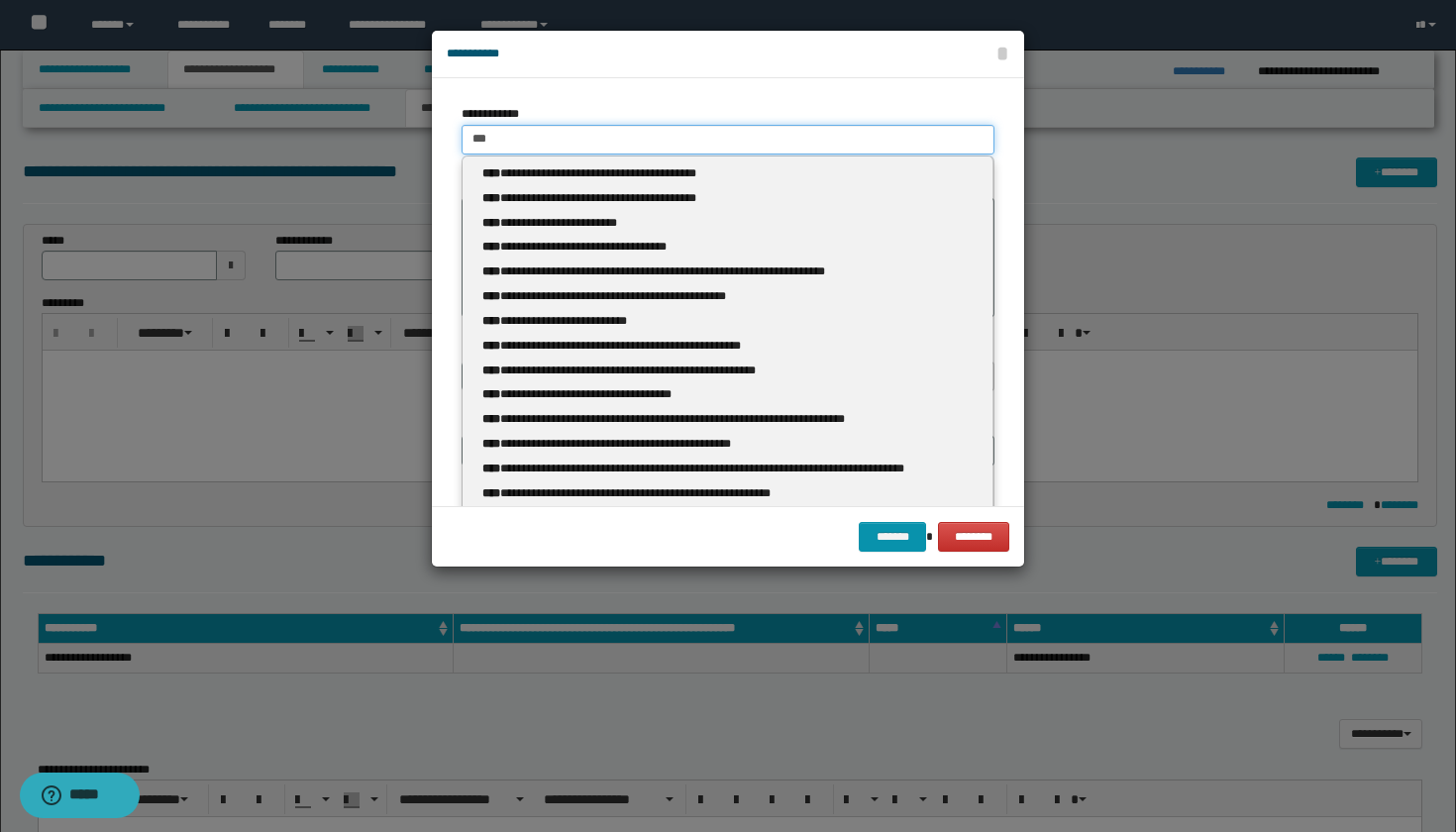type 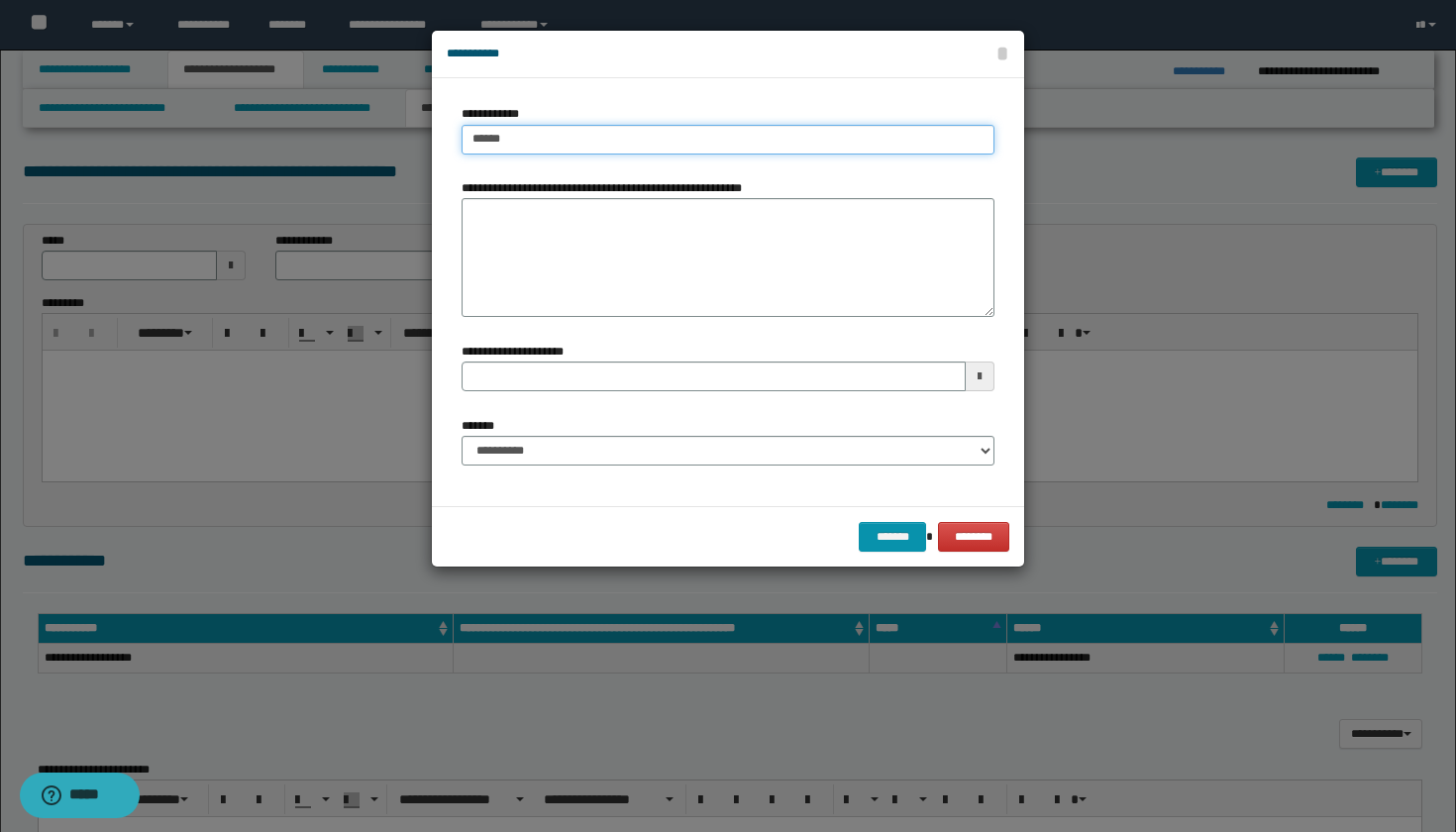 type on "*****" 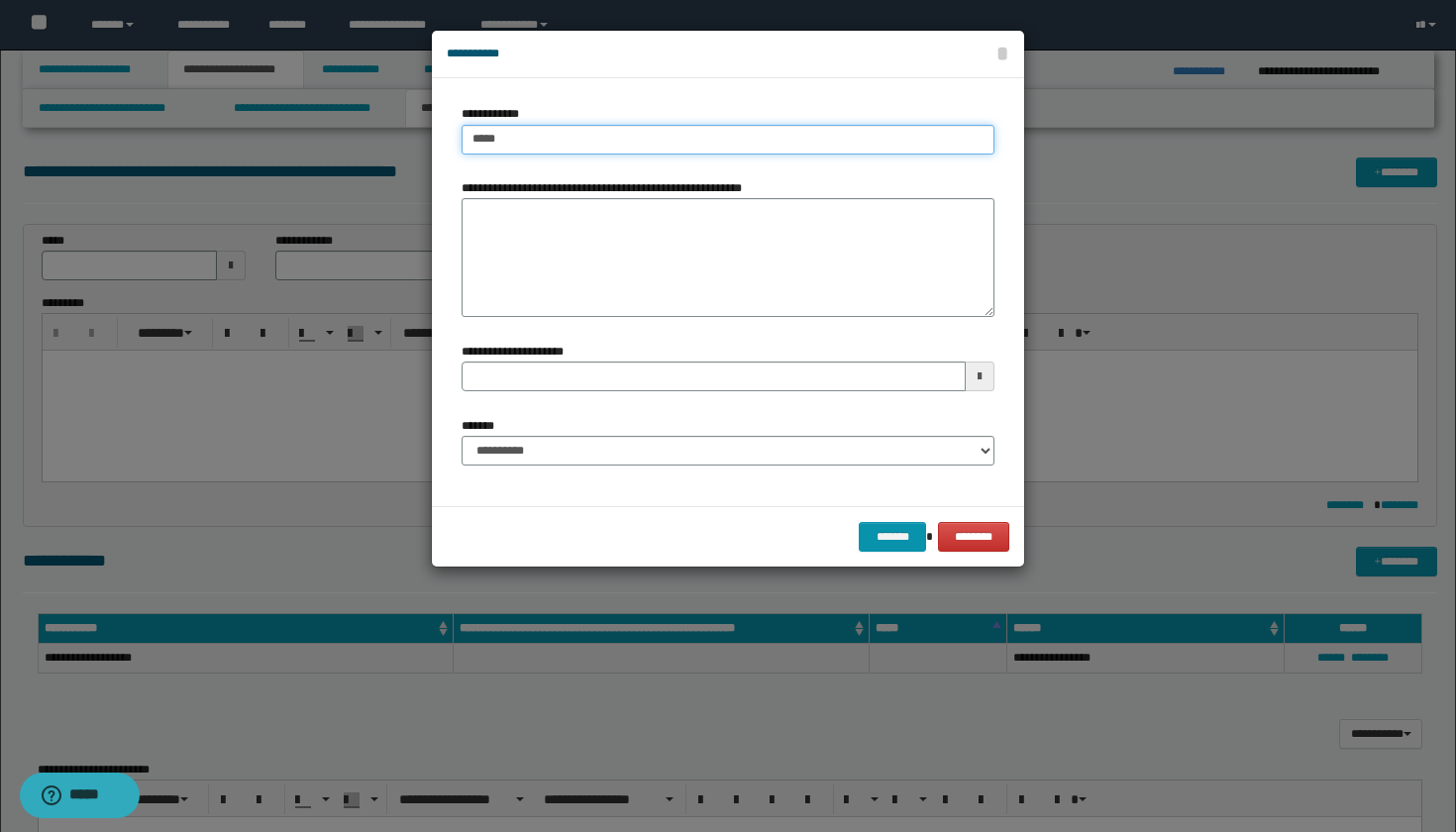 type on "*****" 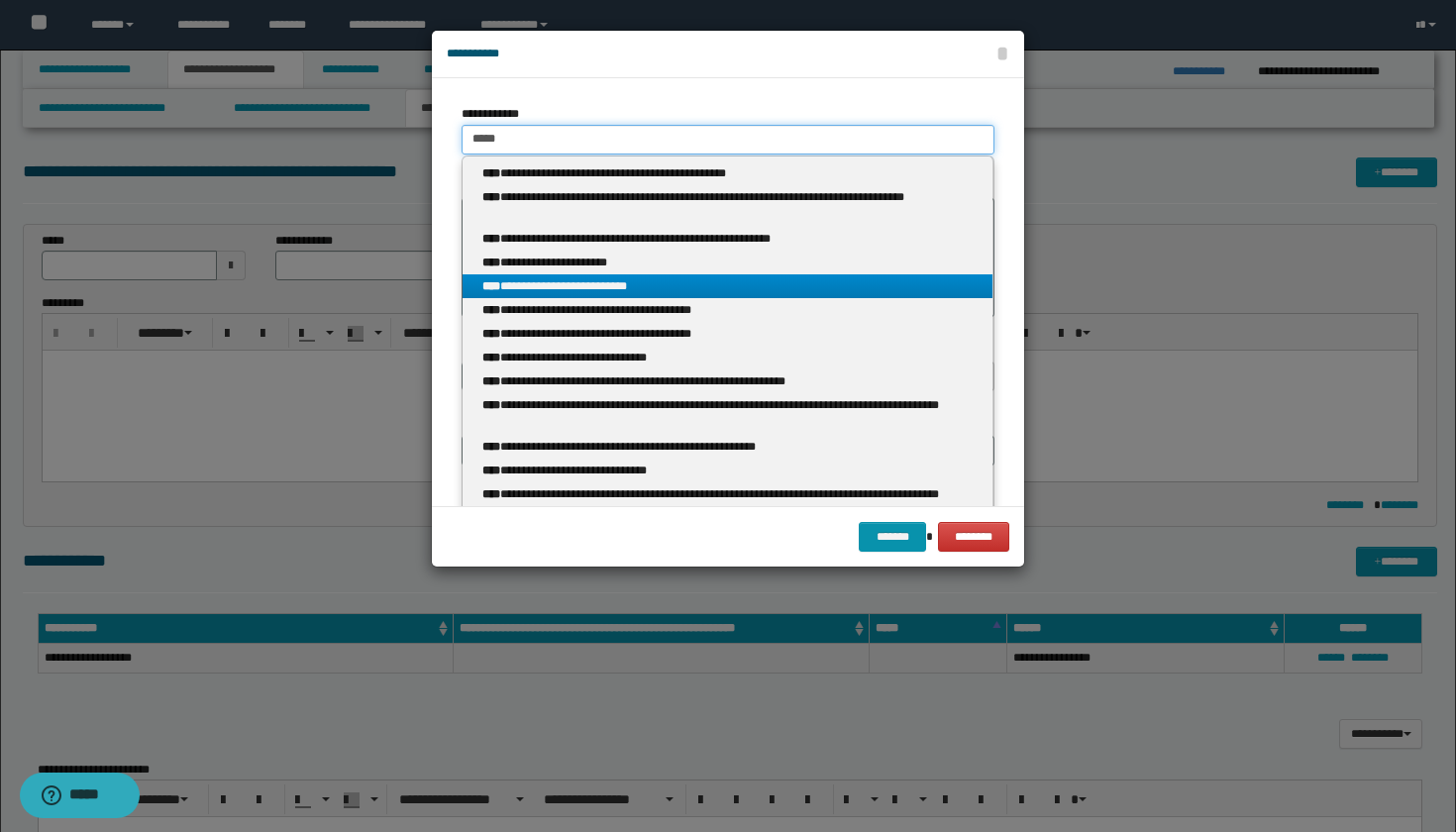 type on "*****" 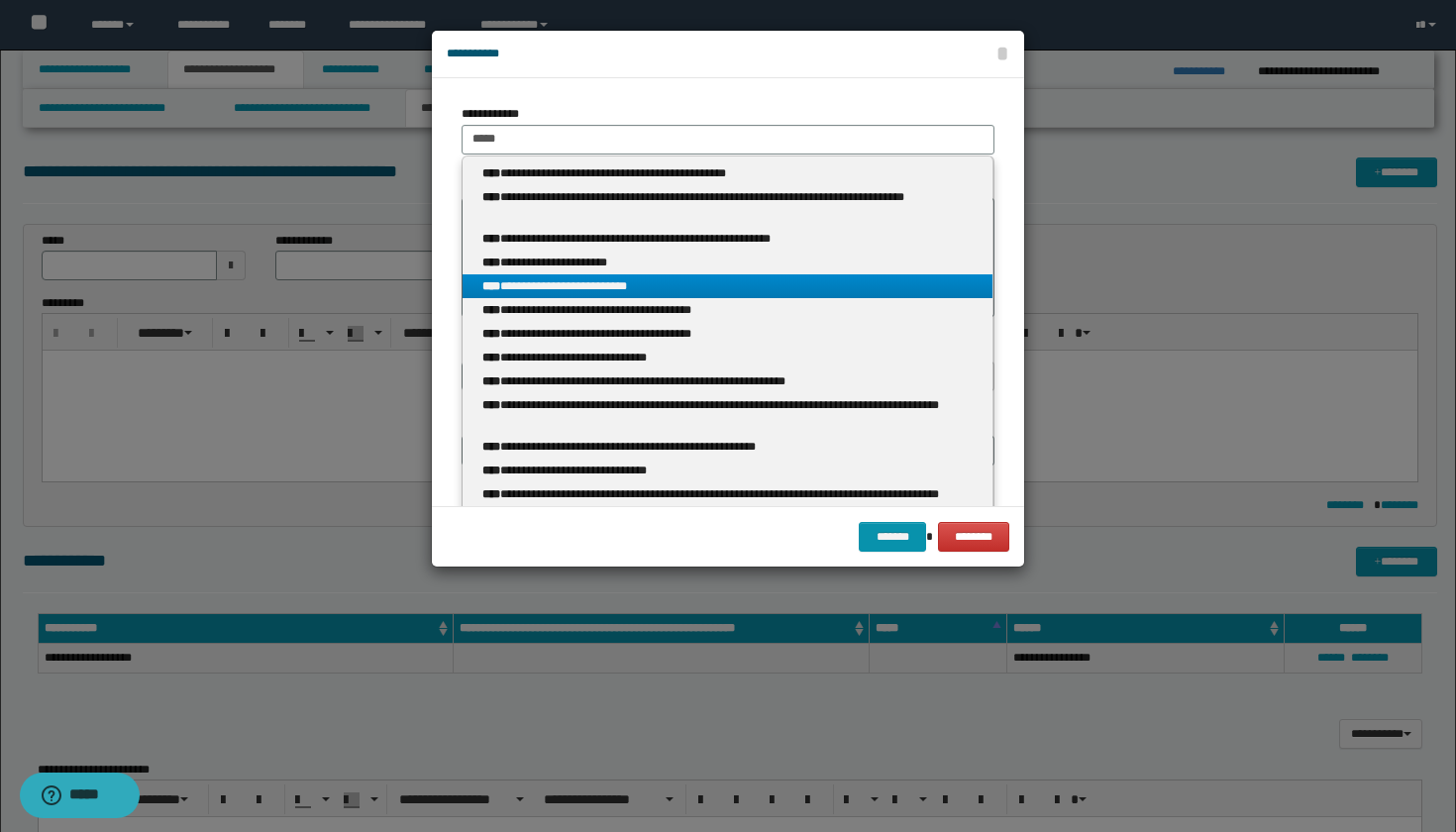 click on "**********" at bounding box center (727, 286) 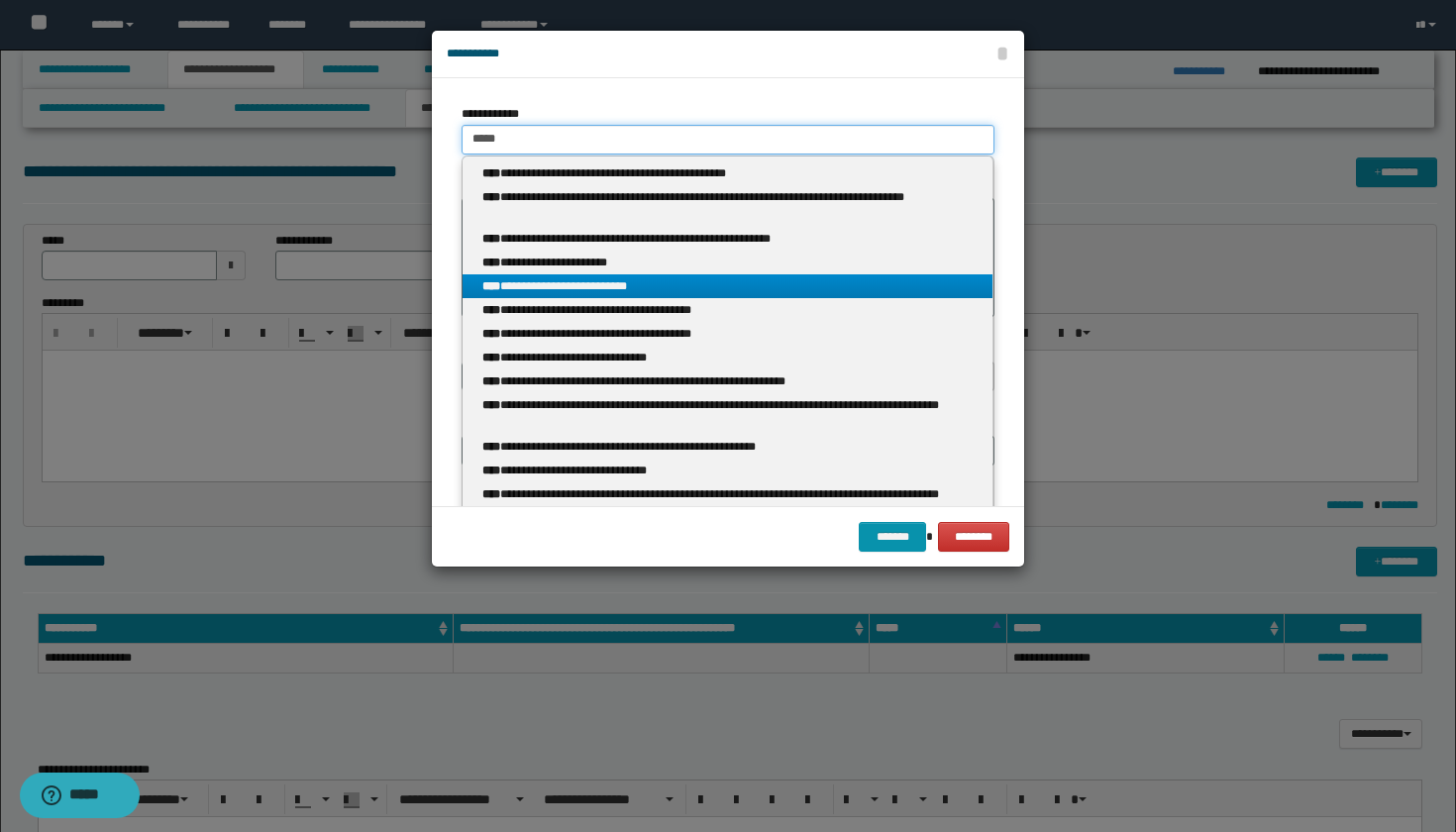 type 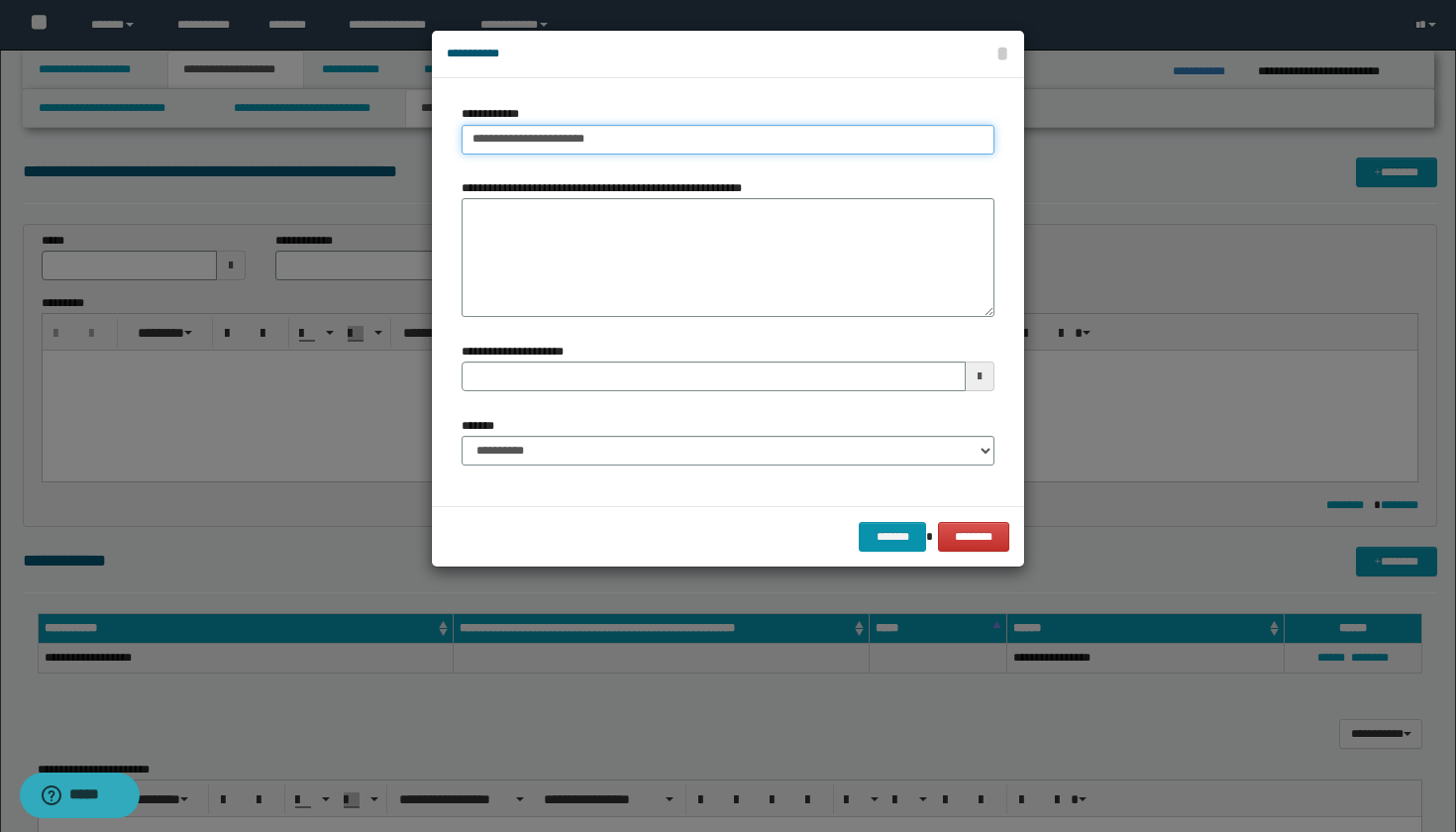 type 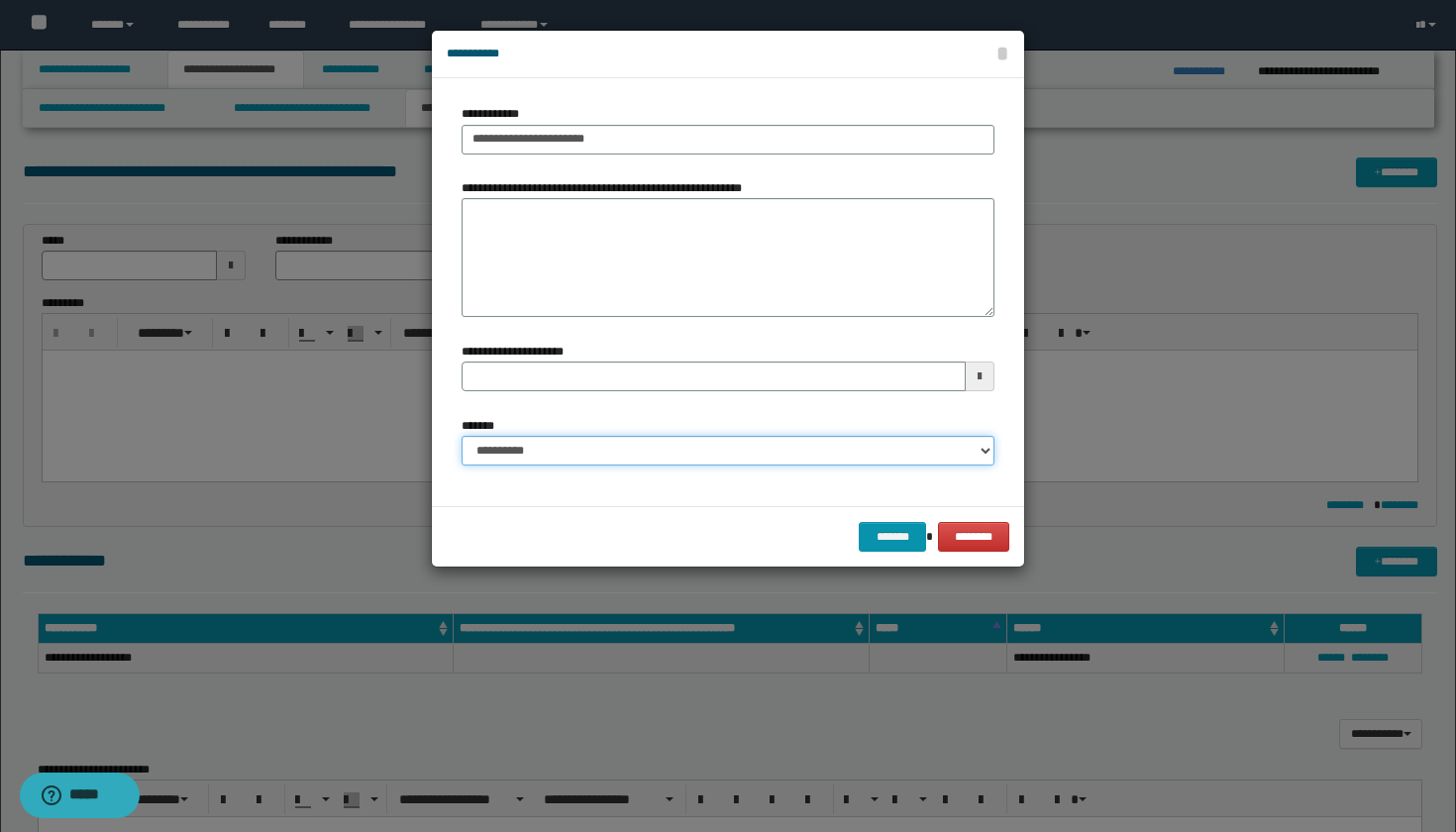 select on "*" 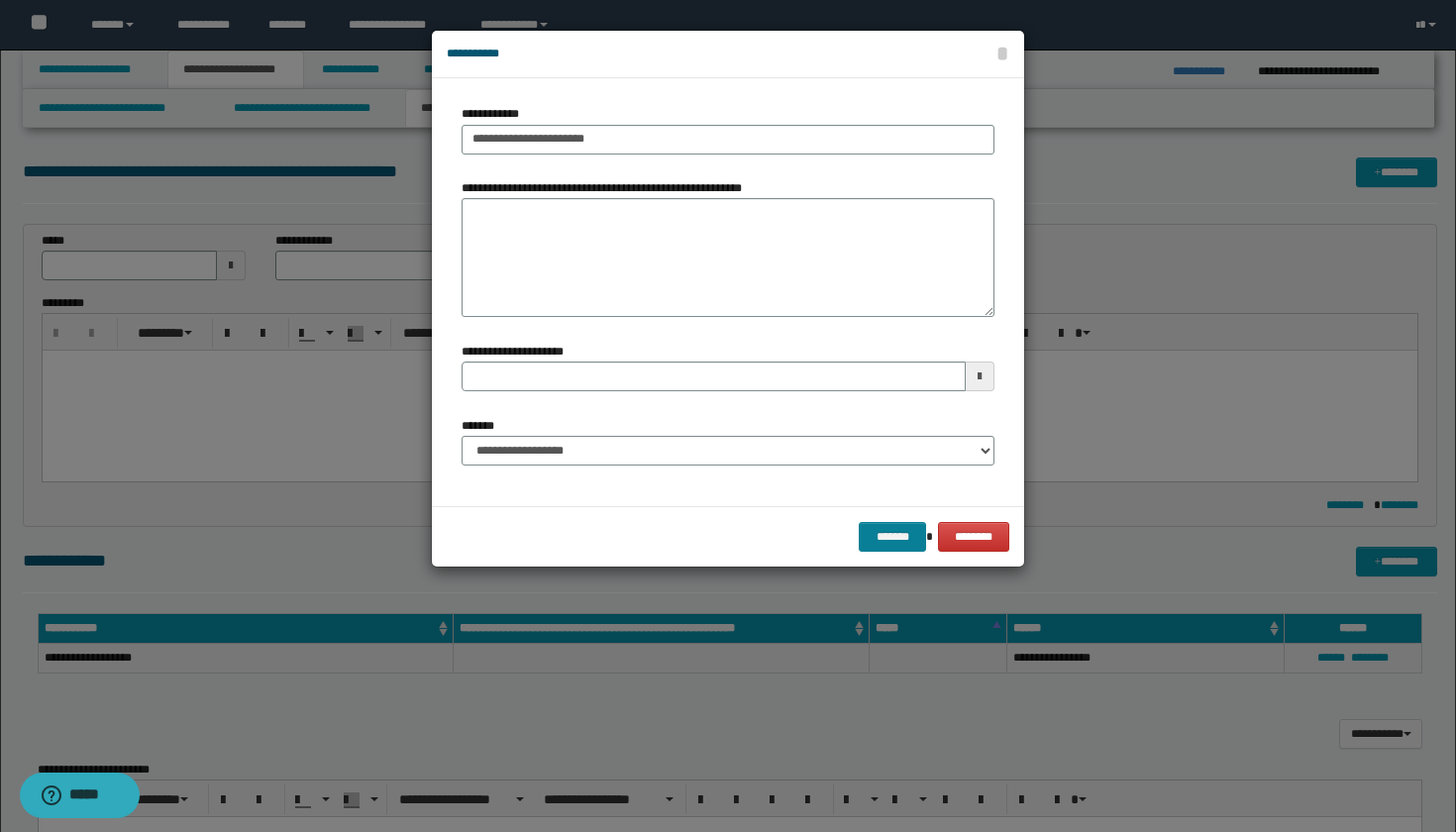 click on "*******" at bounding box center [892, 537] 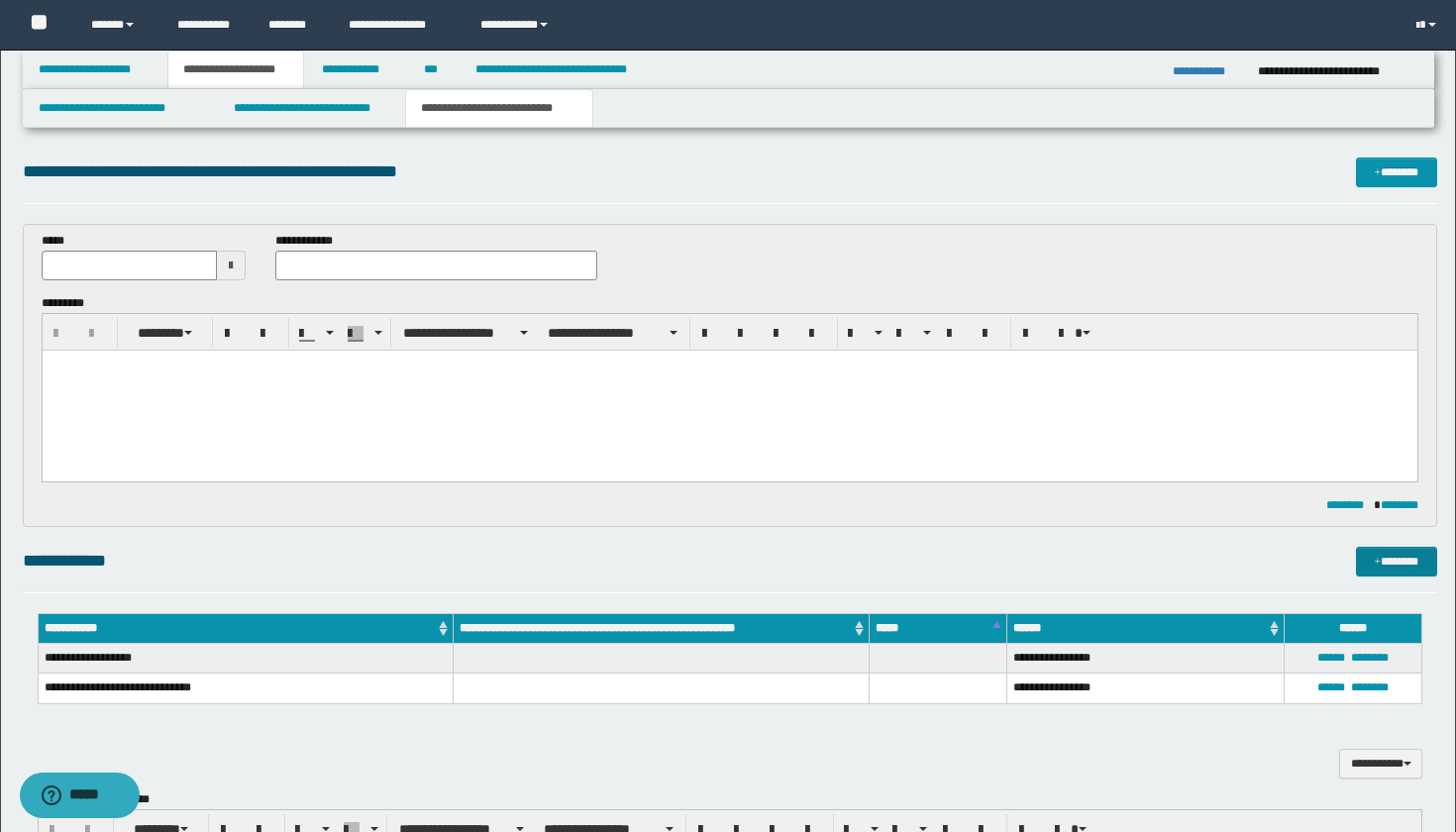 click on "*******" at bounding box center (1397, 562) 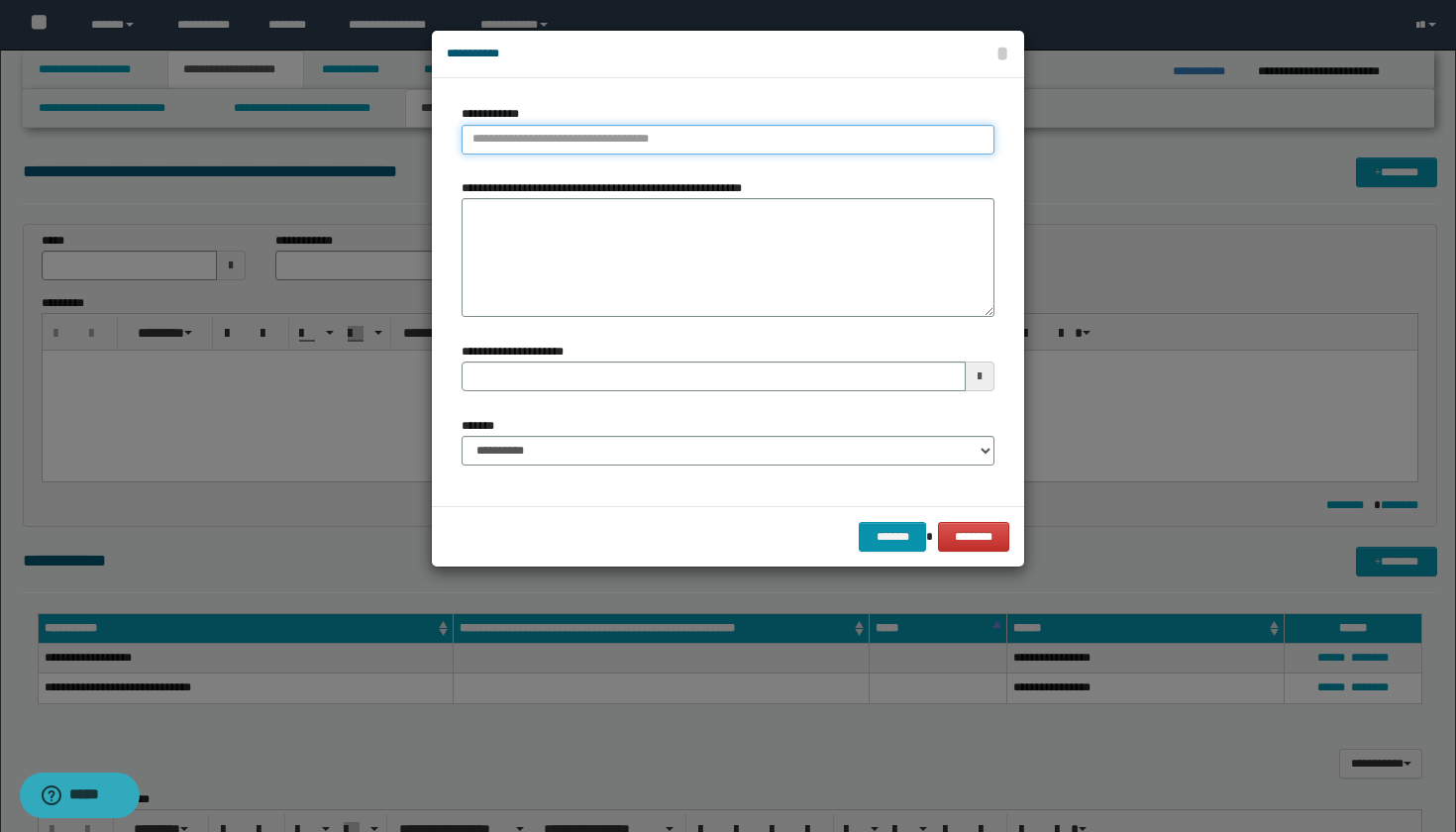 type on "**********" 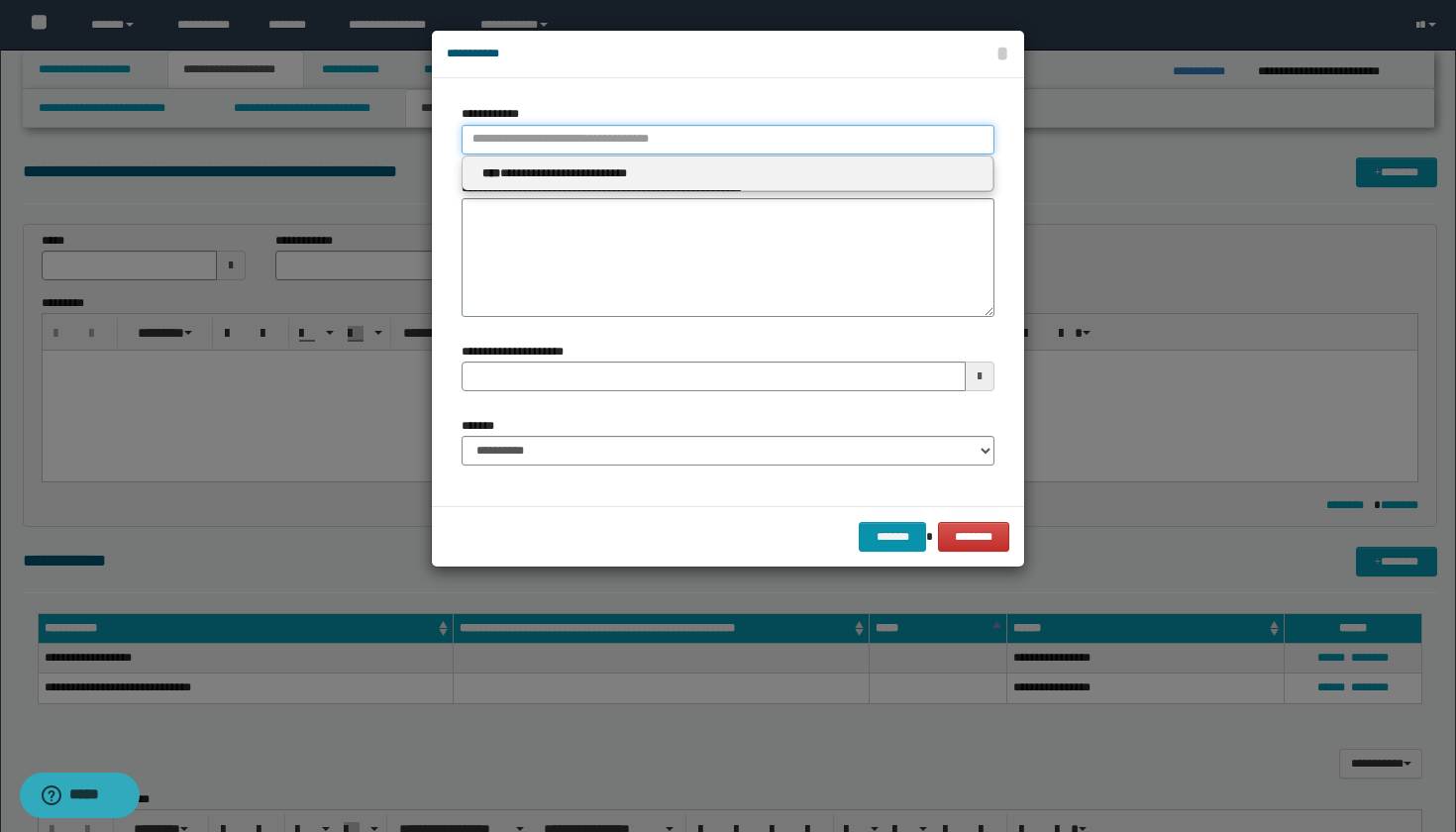 click on "**********" at bounding box center (728, 140) 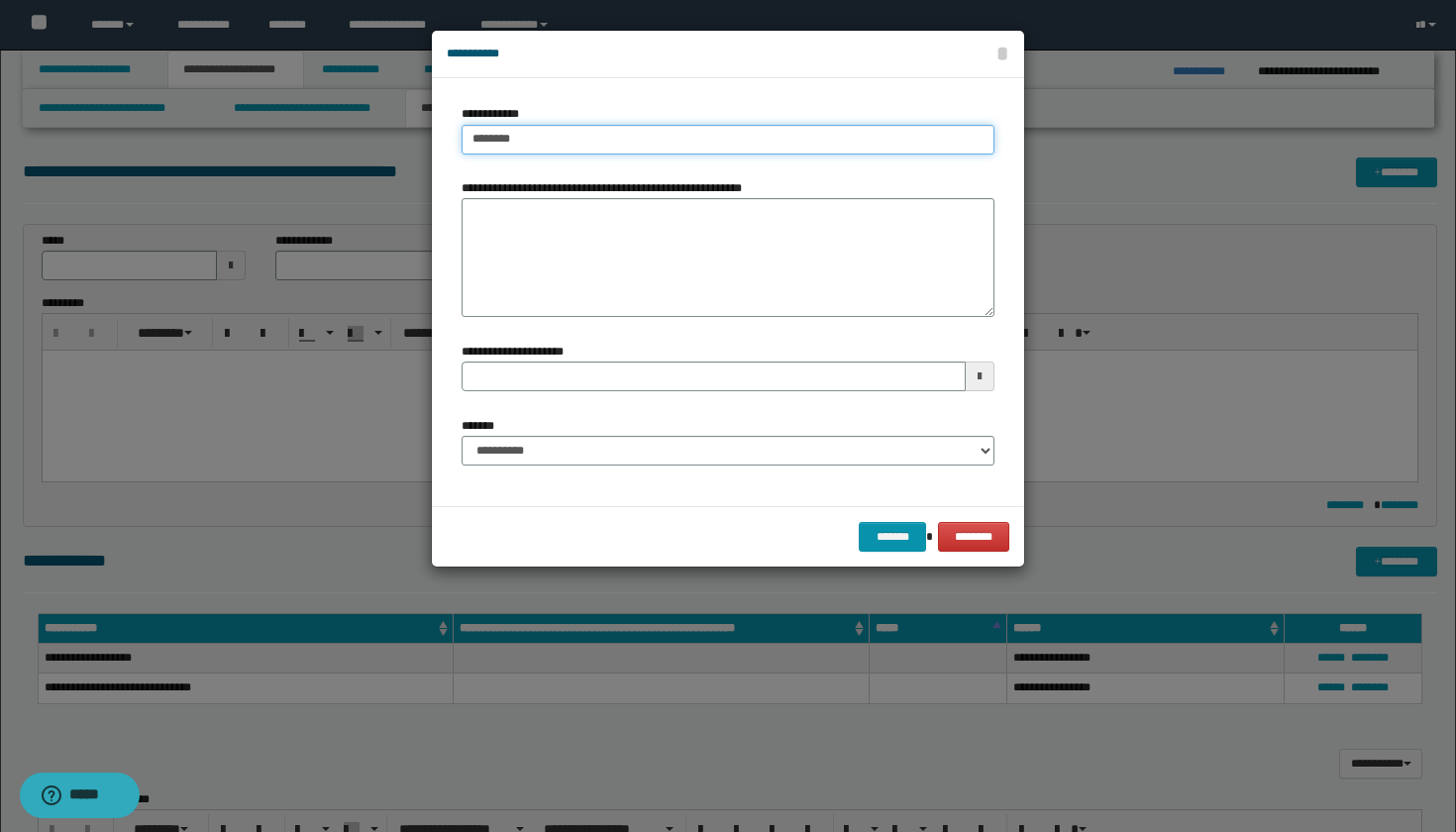 type on "*********" 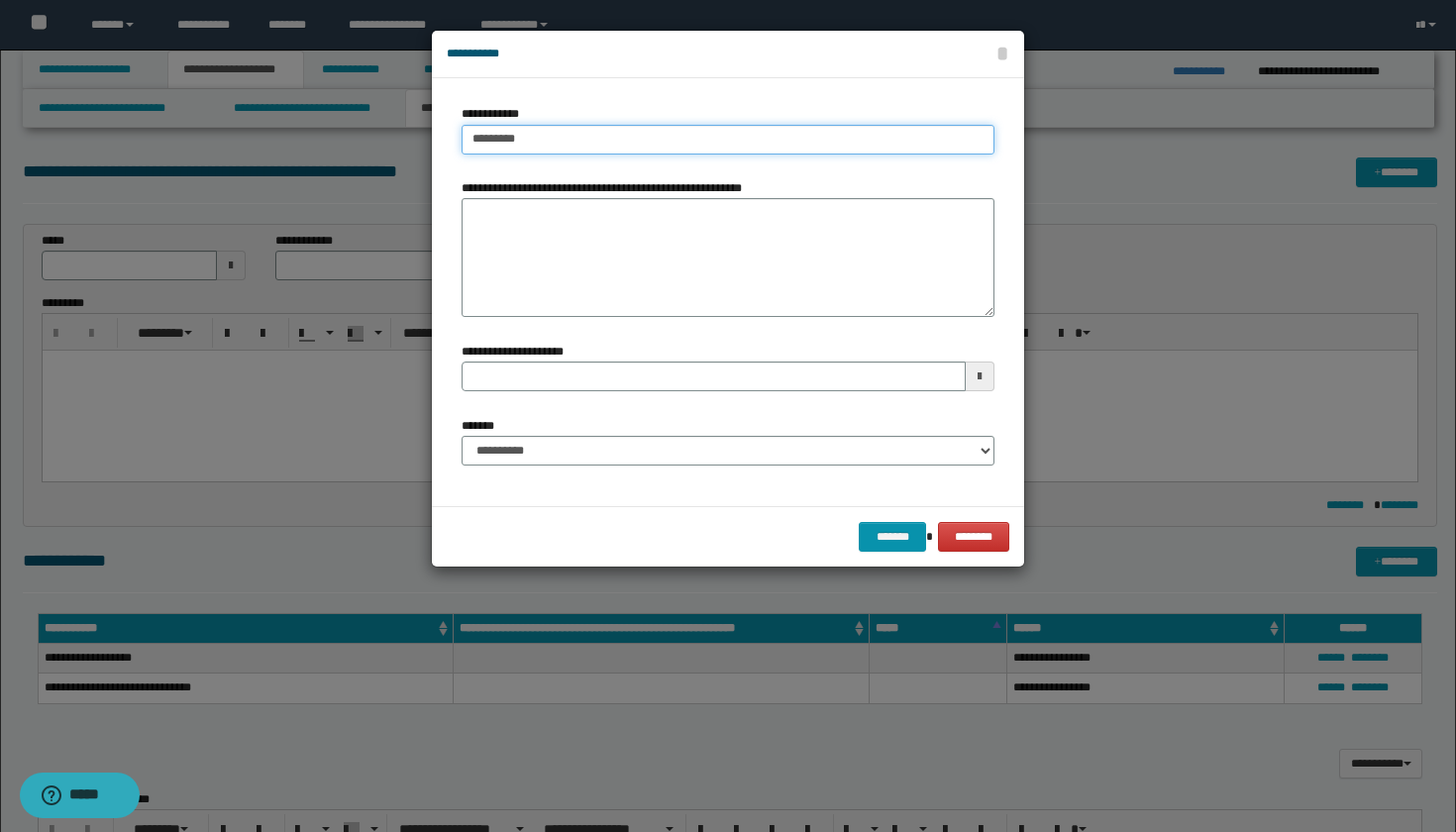 type on "*********" 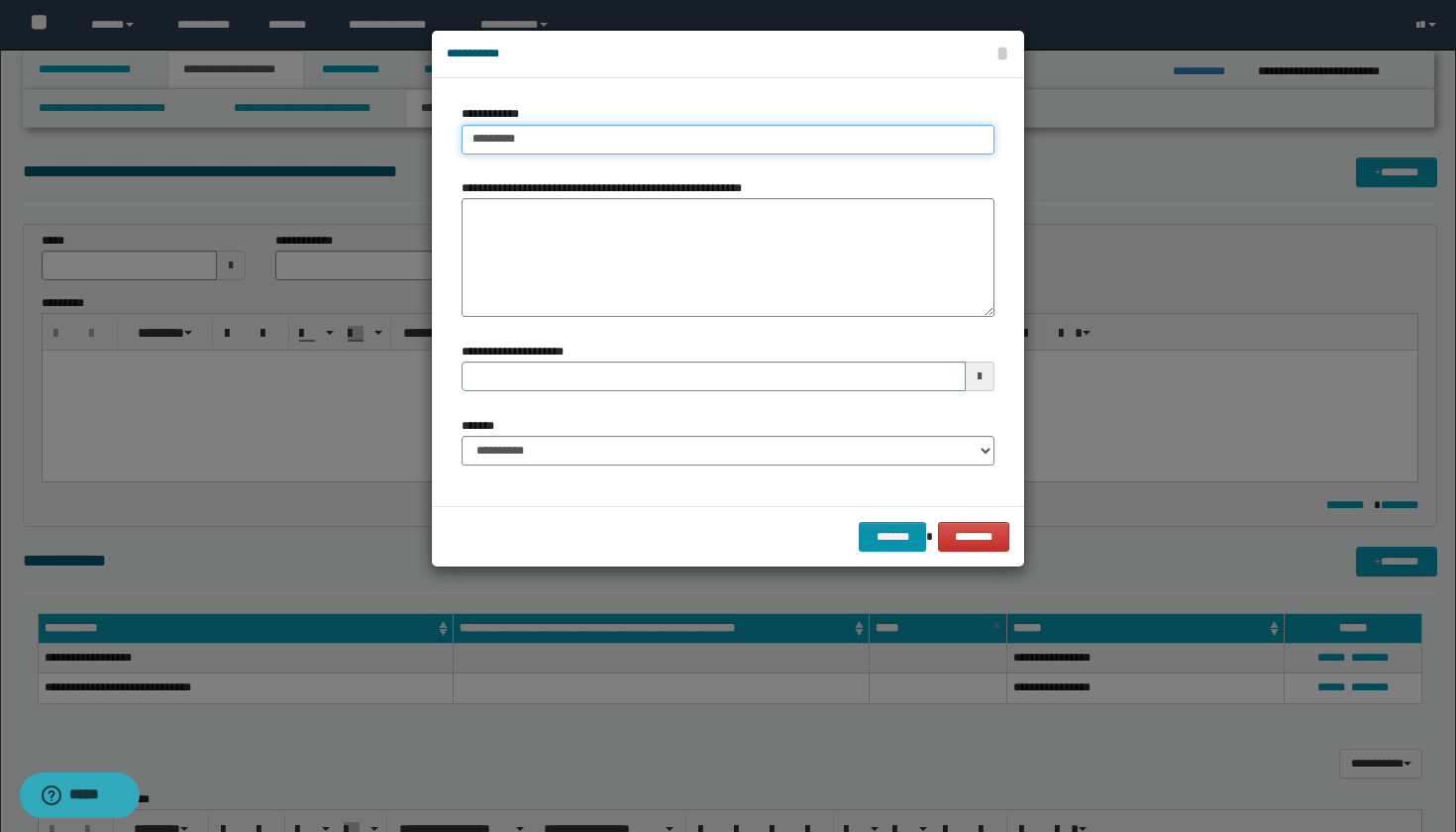 type 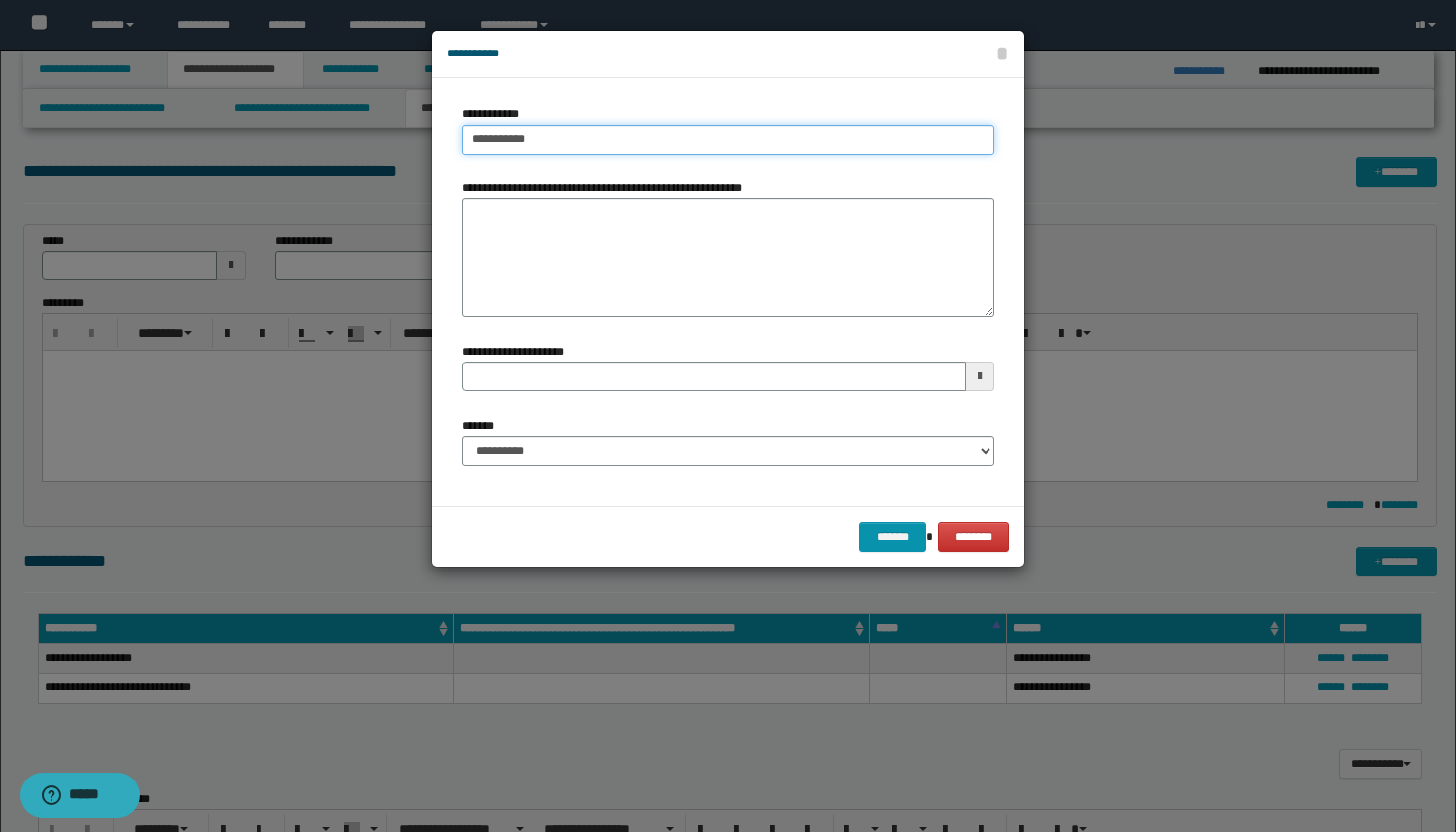 type on "**********" 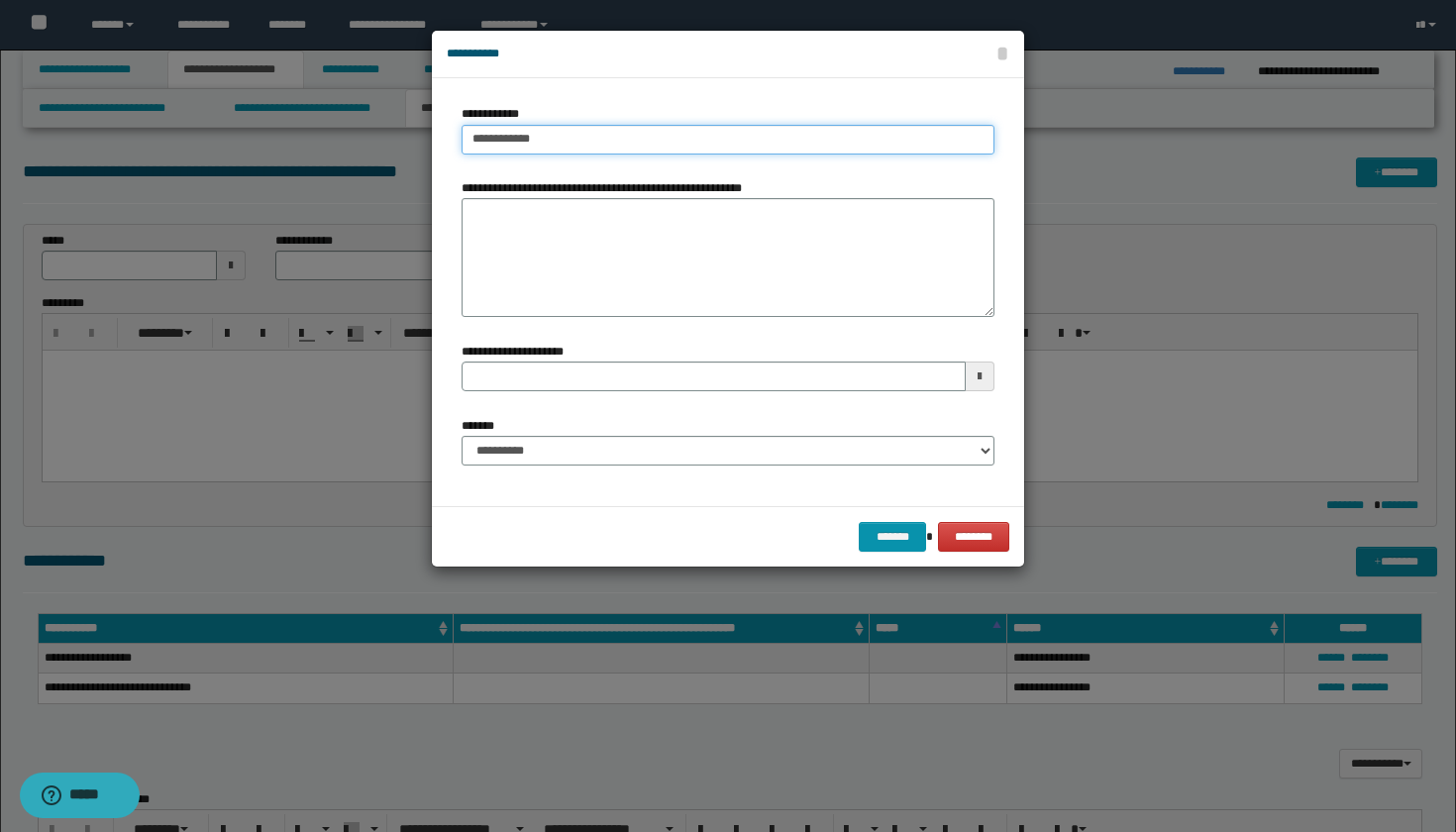 type on "**********" 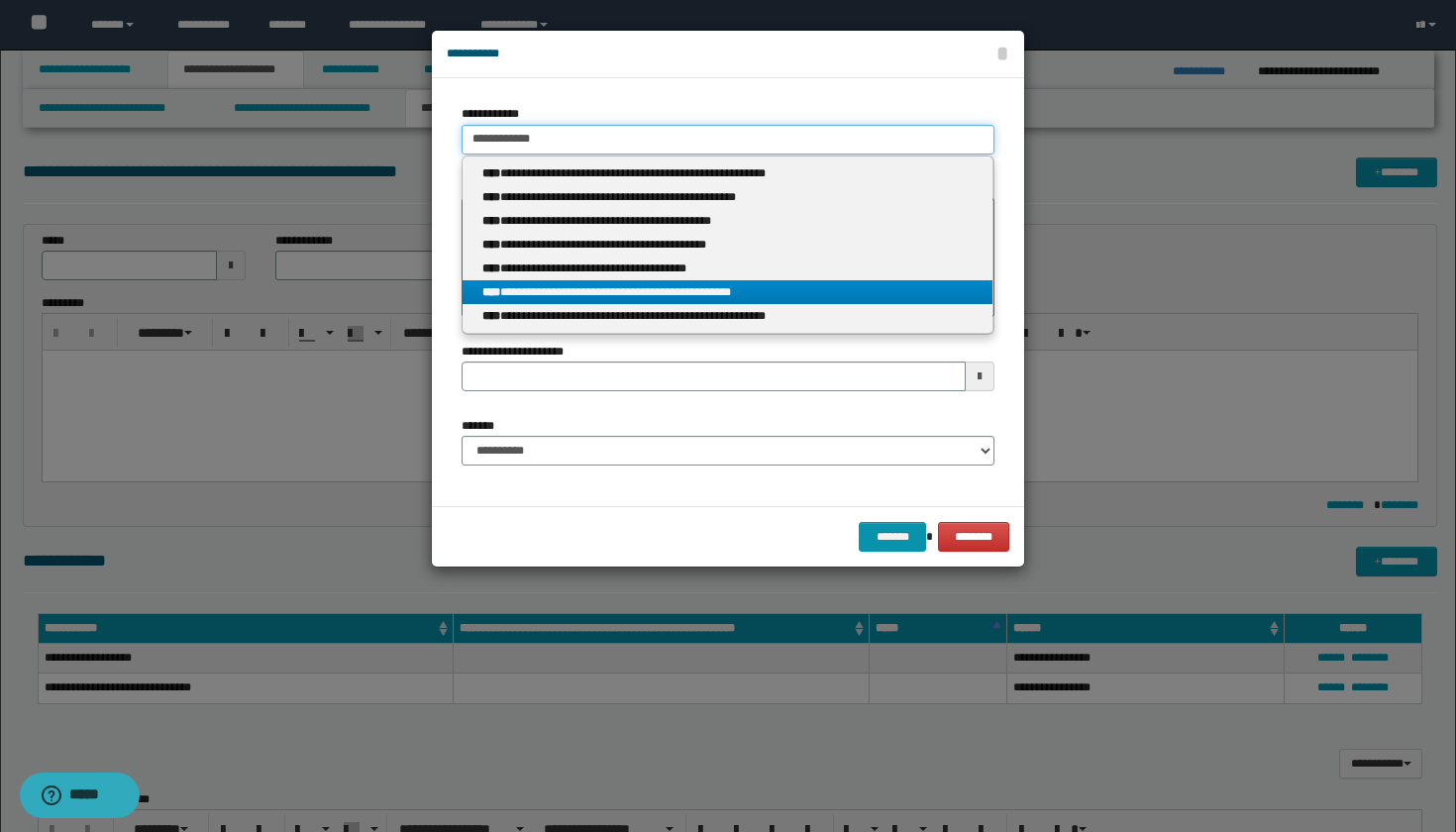 type on "**********" 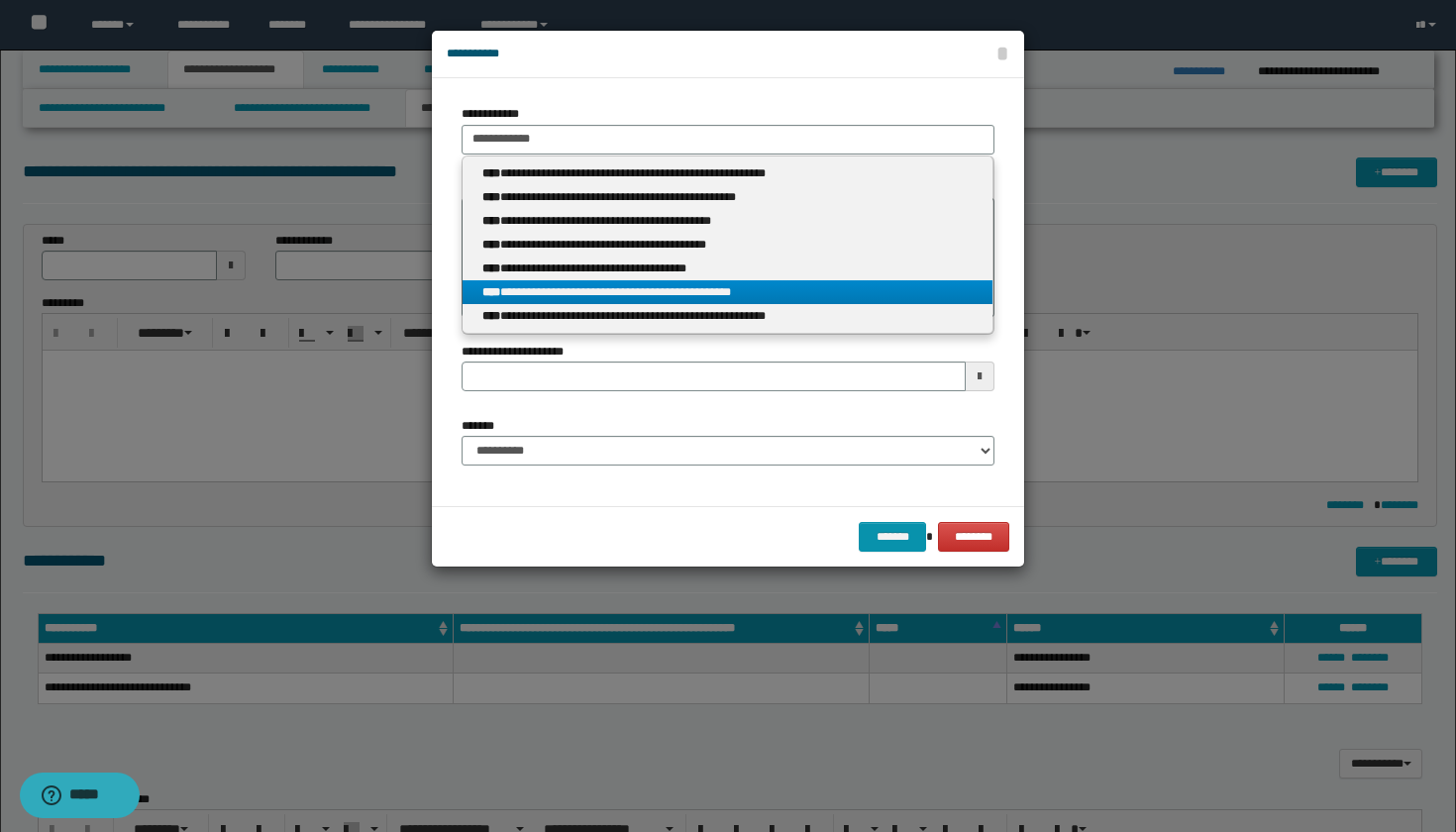 click on "**********" at bounding box center [727, 292] 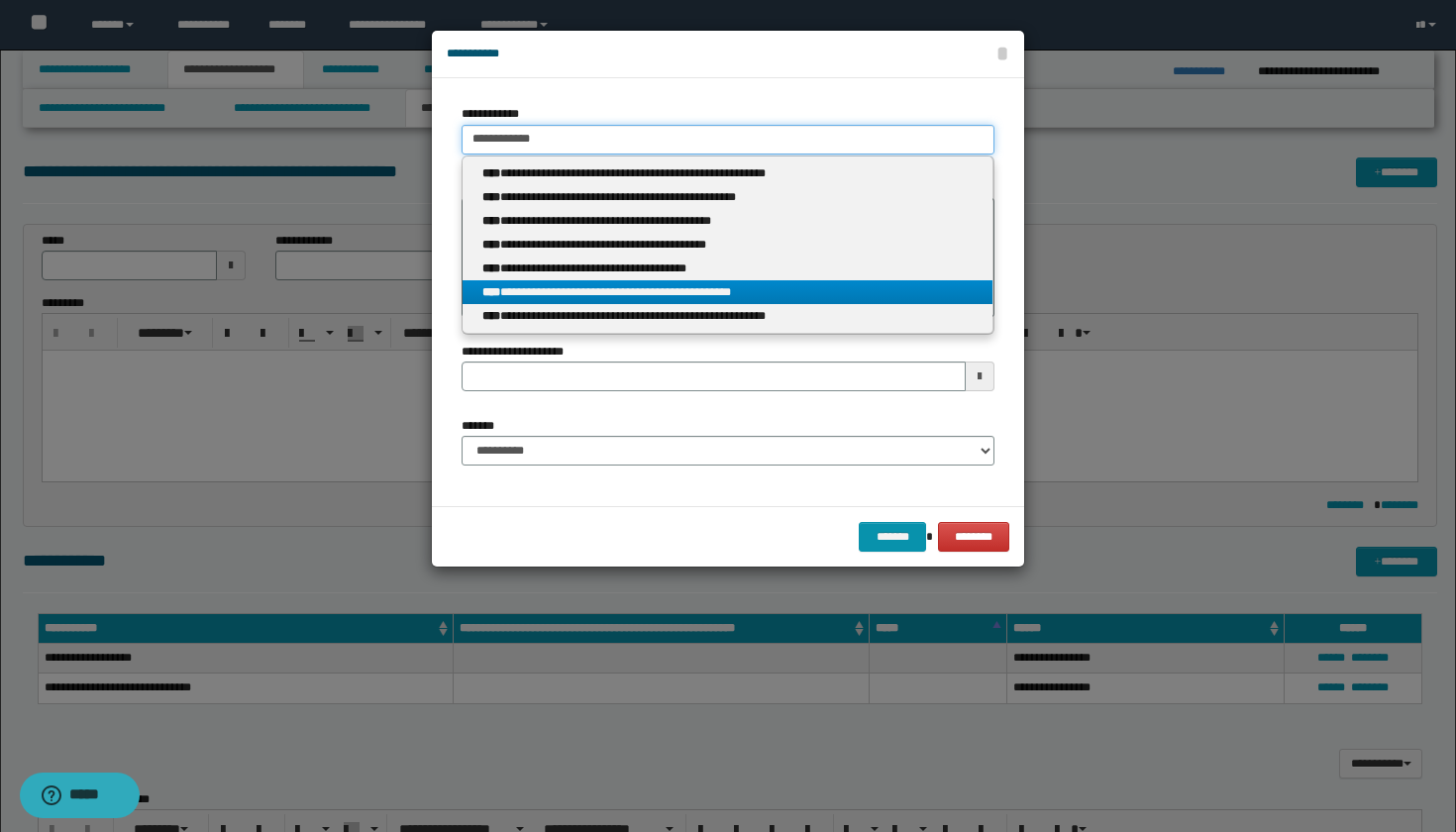 type 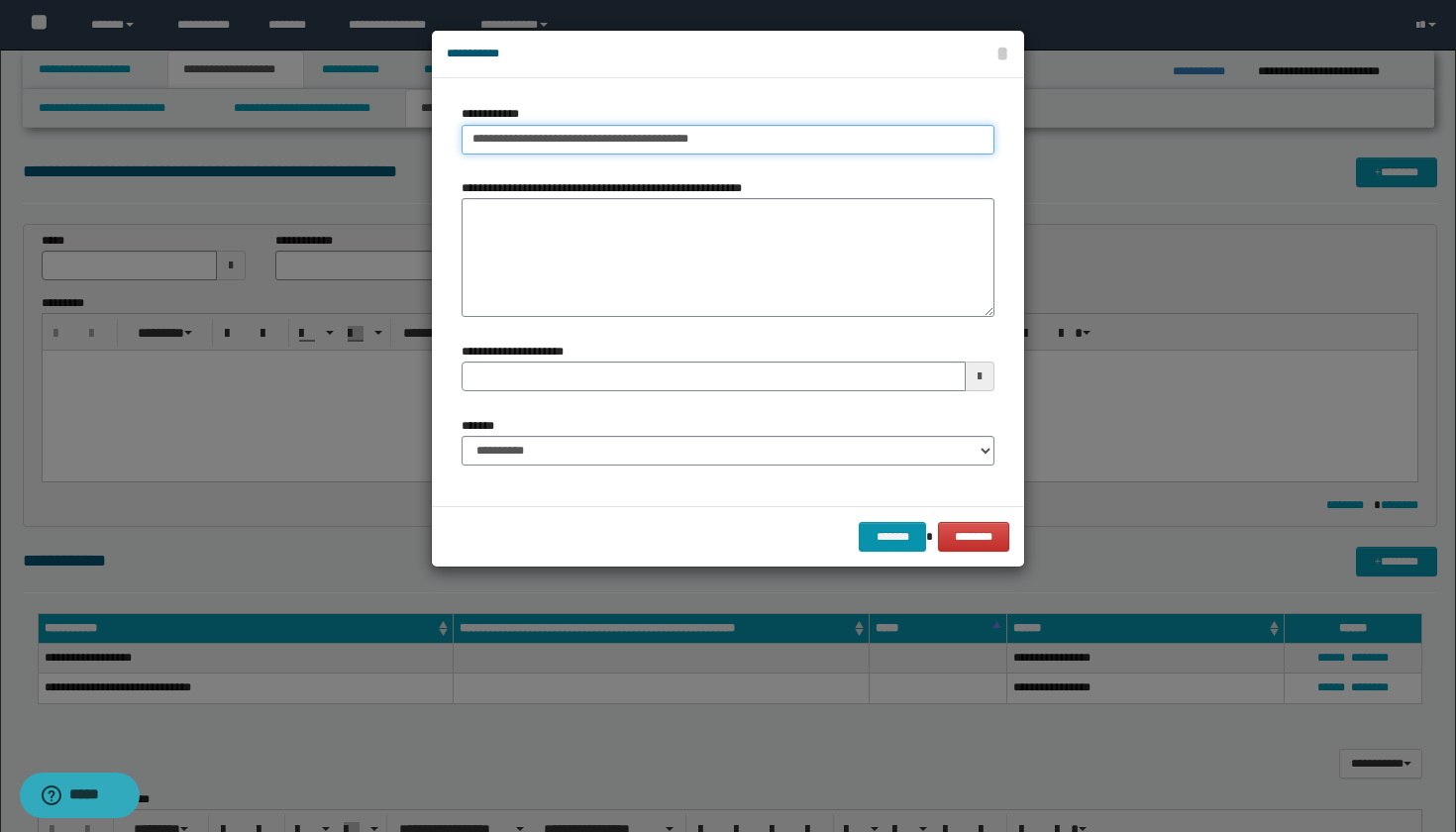 type 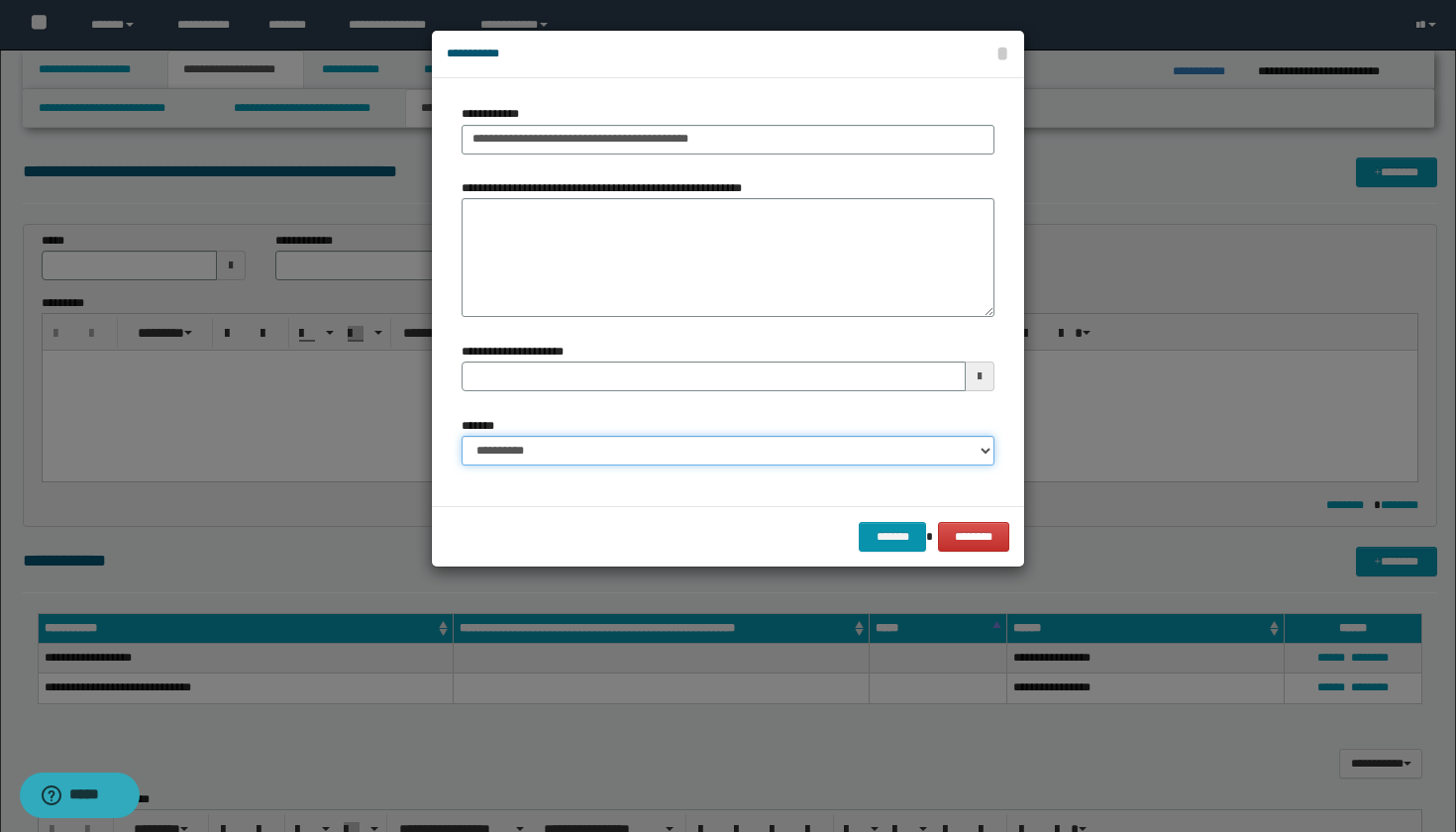select on "*" 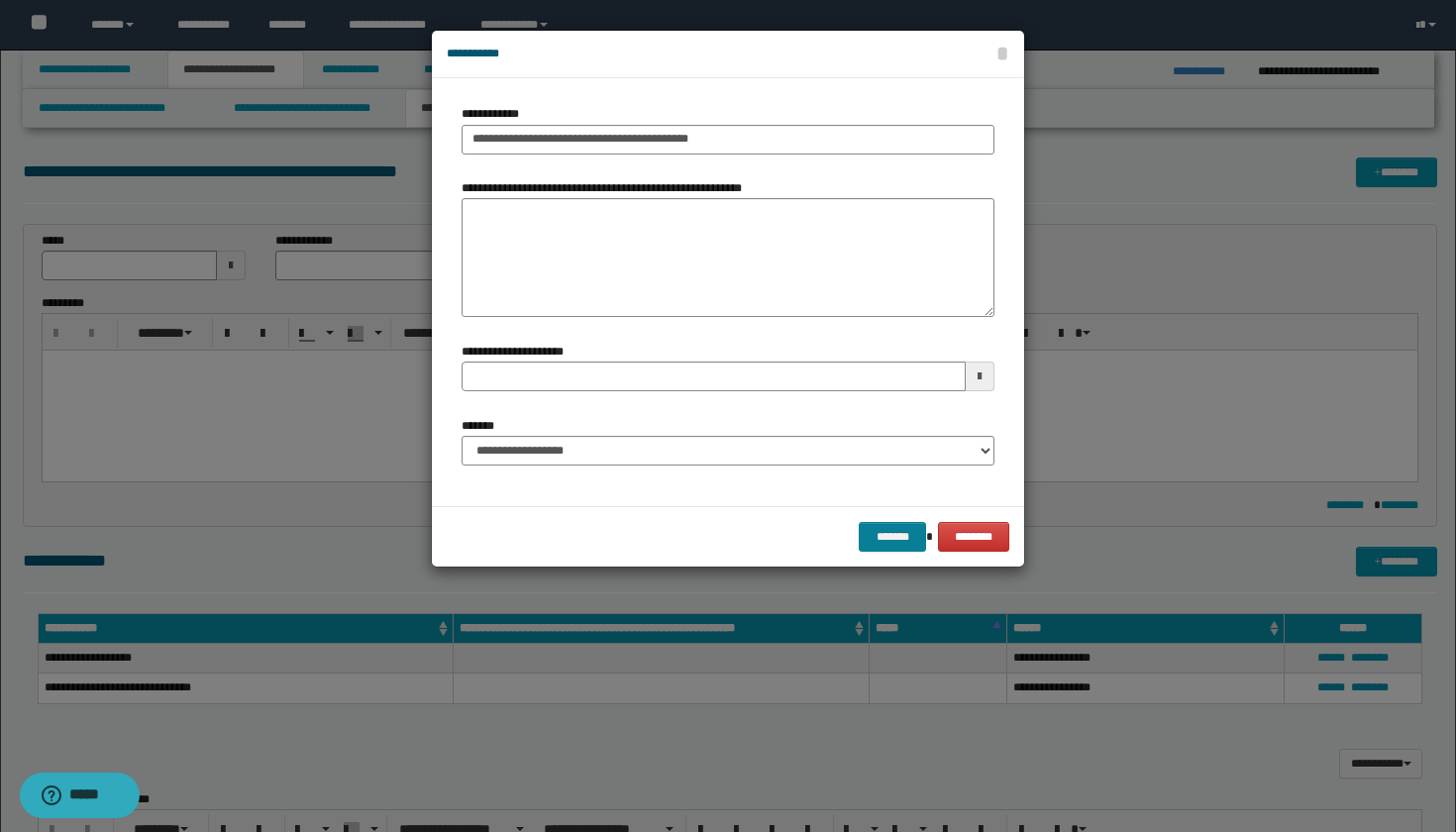 click on "*******" at bounding box center [892, 537] 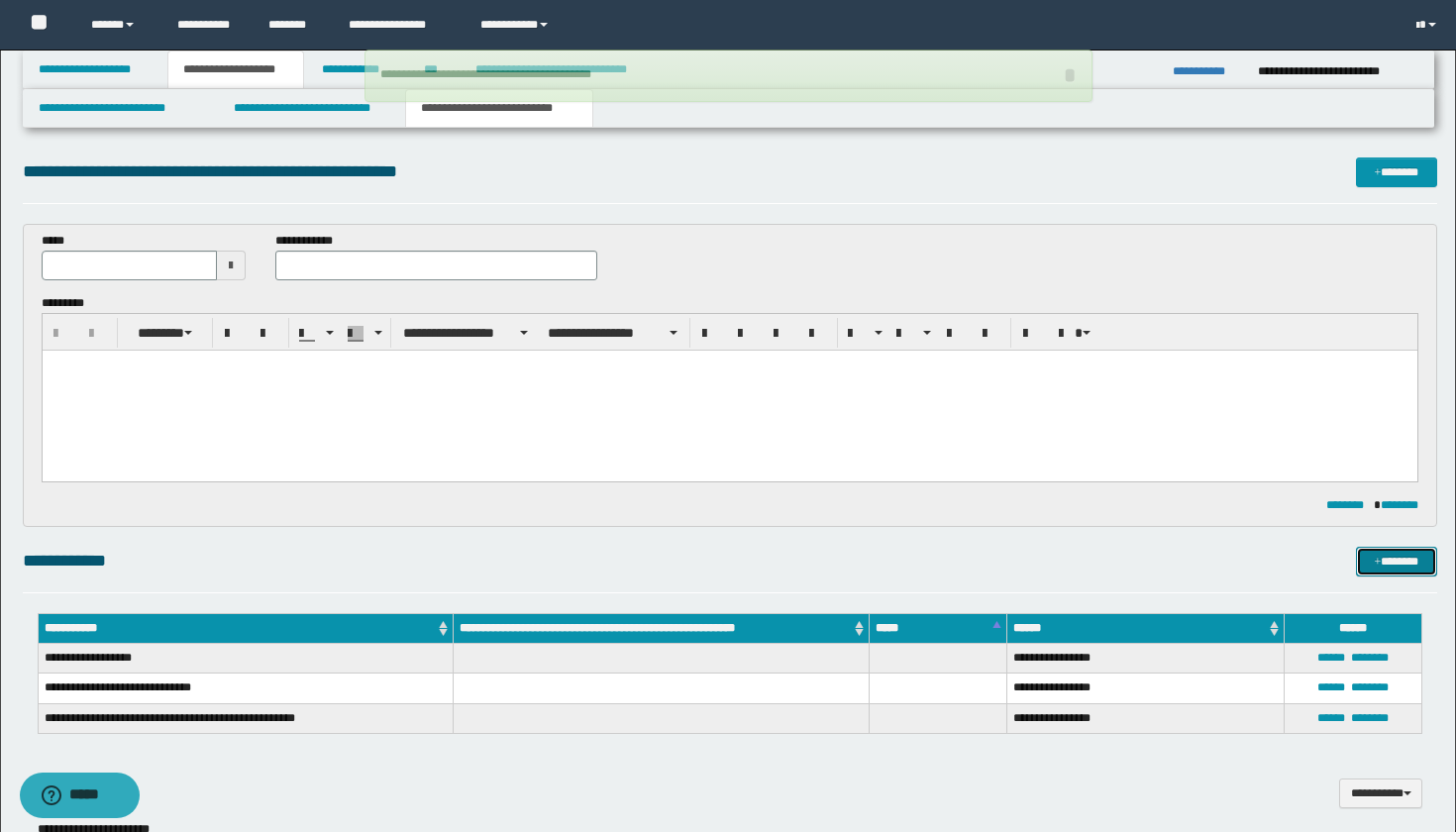 type 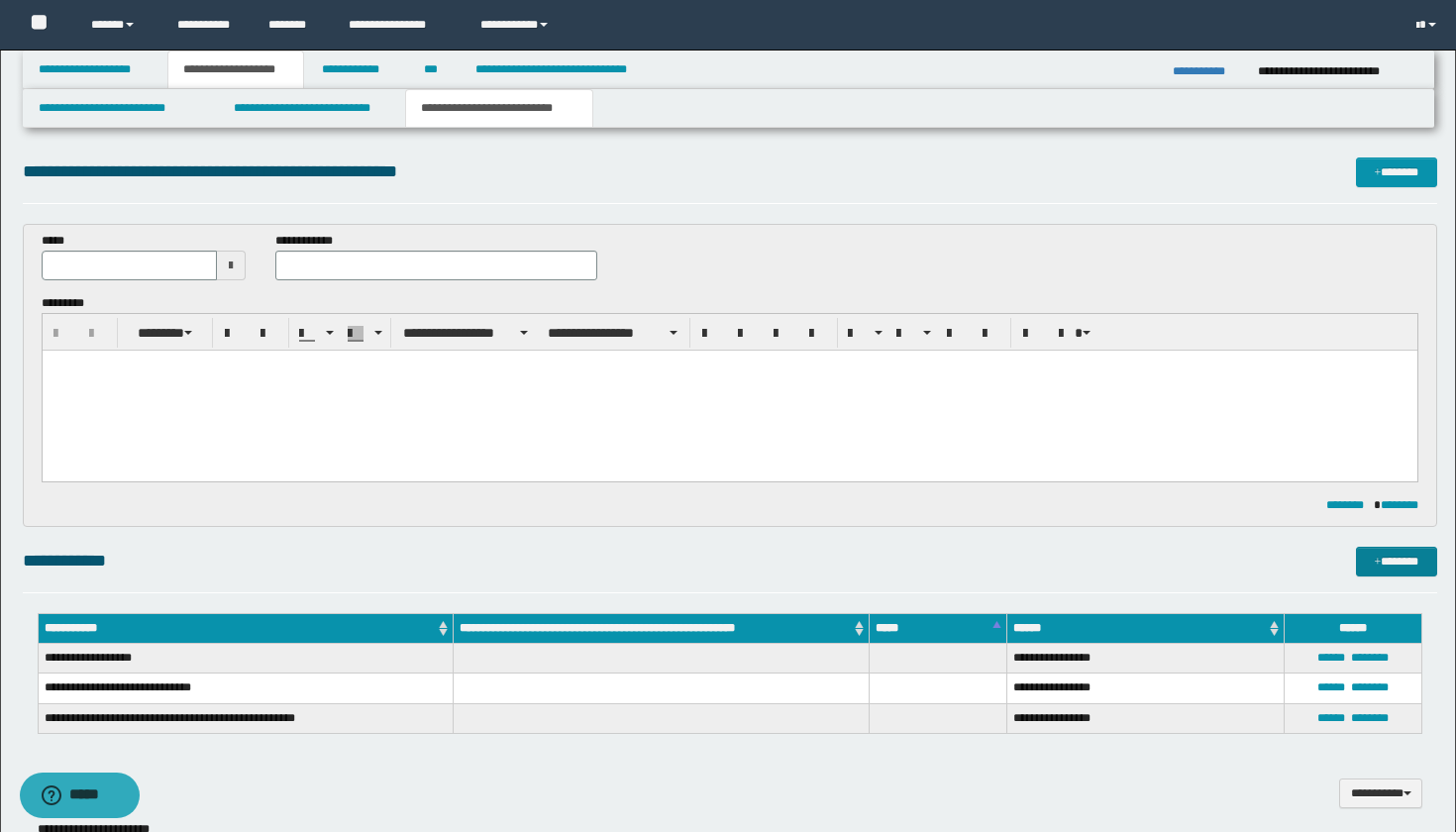 click on "*******" at bounding box center (1397, 562) 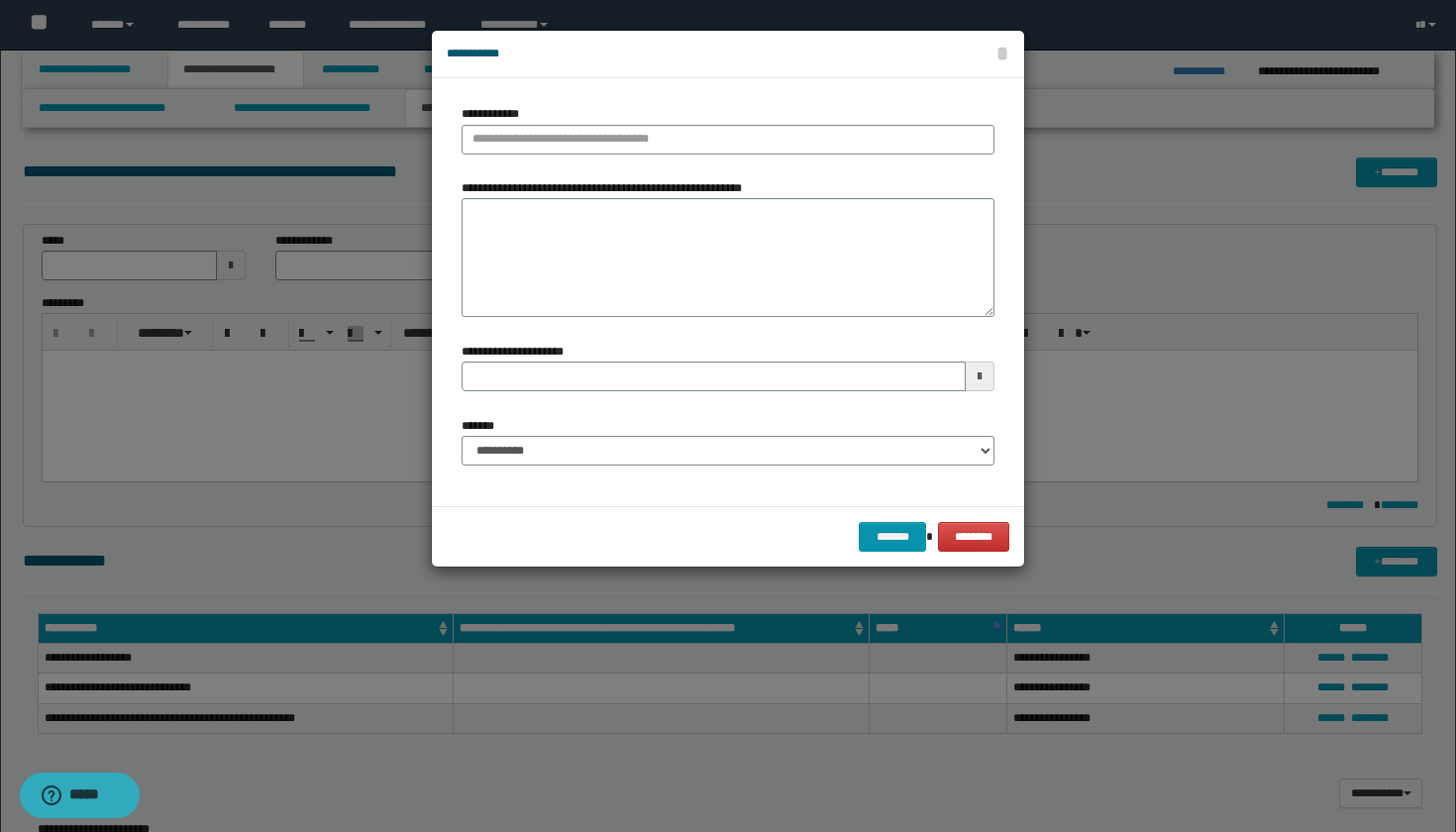 type 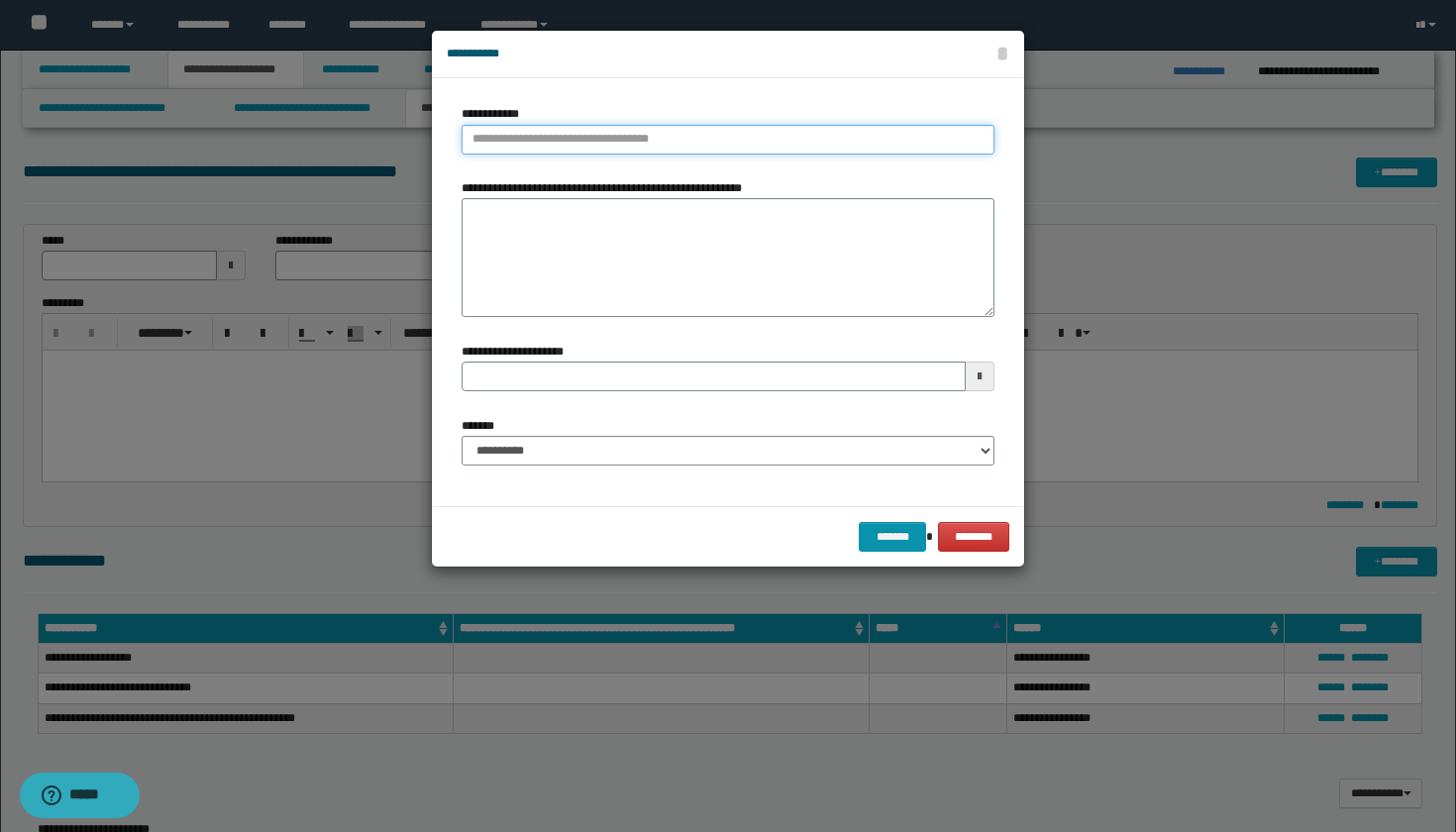 type on "**********" 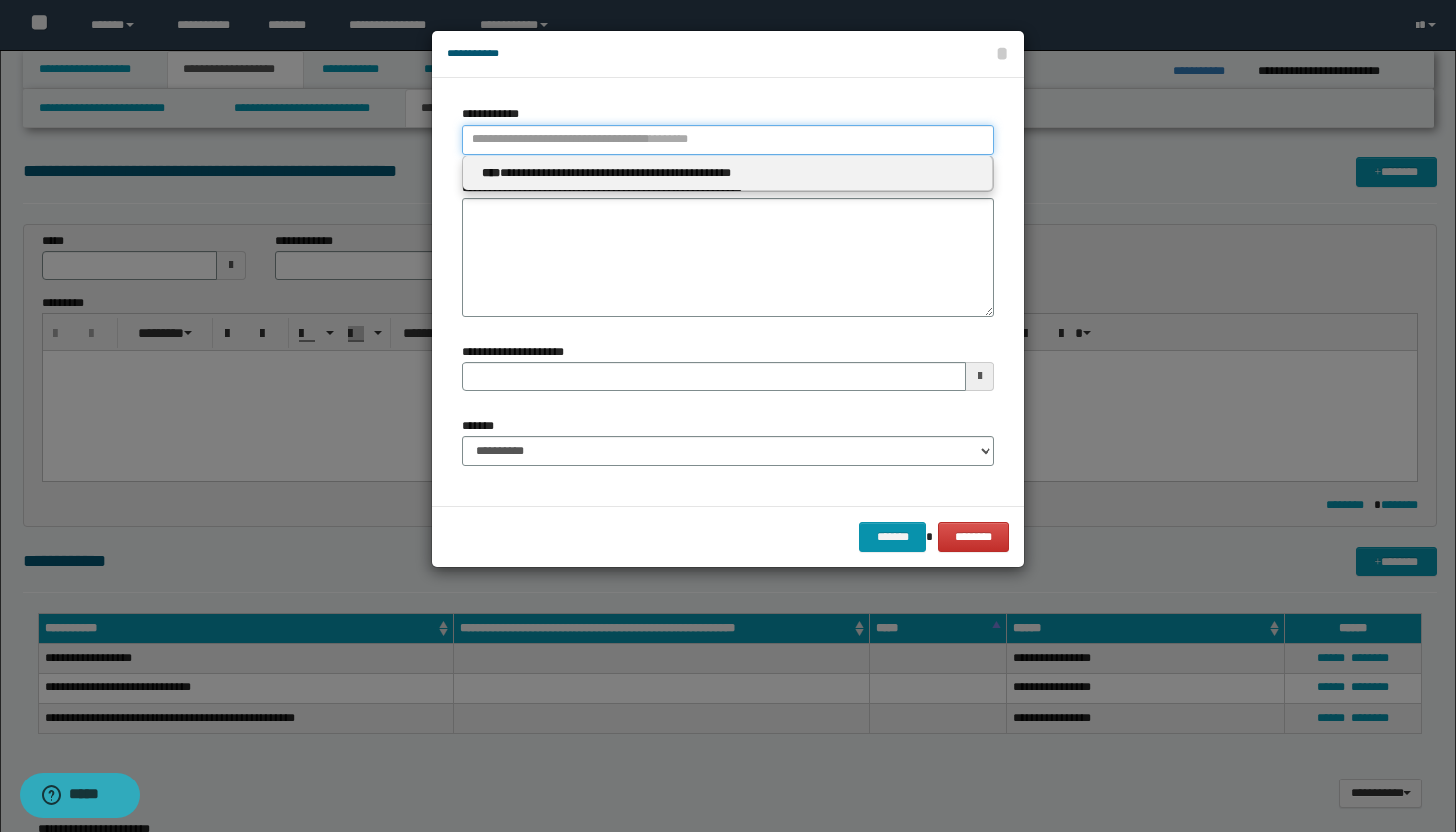 click on "**********" at bounding box center [728, 140] 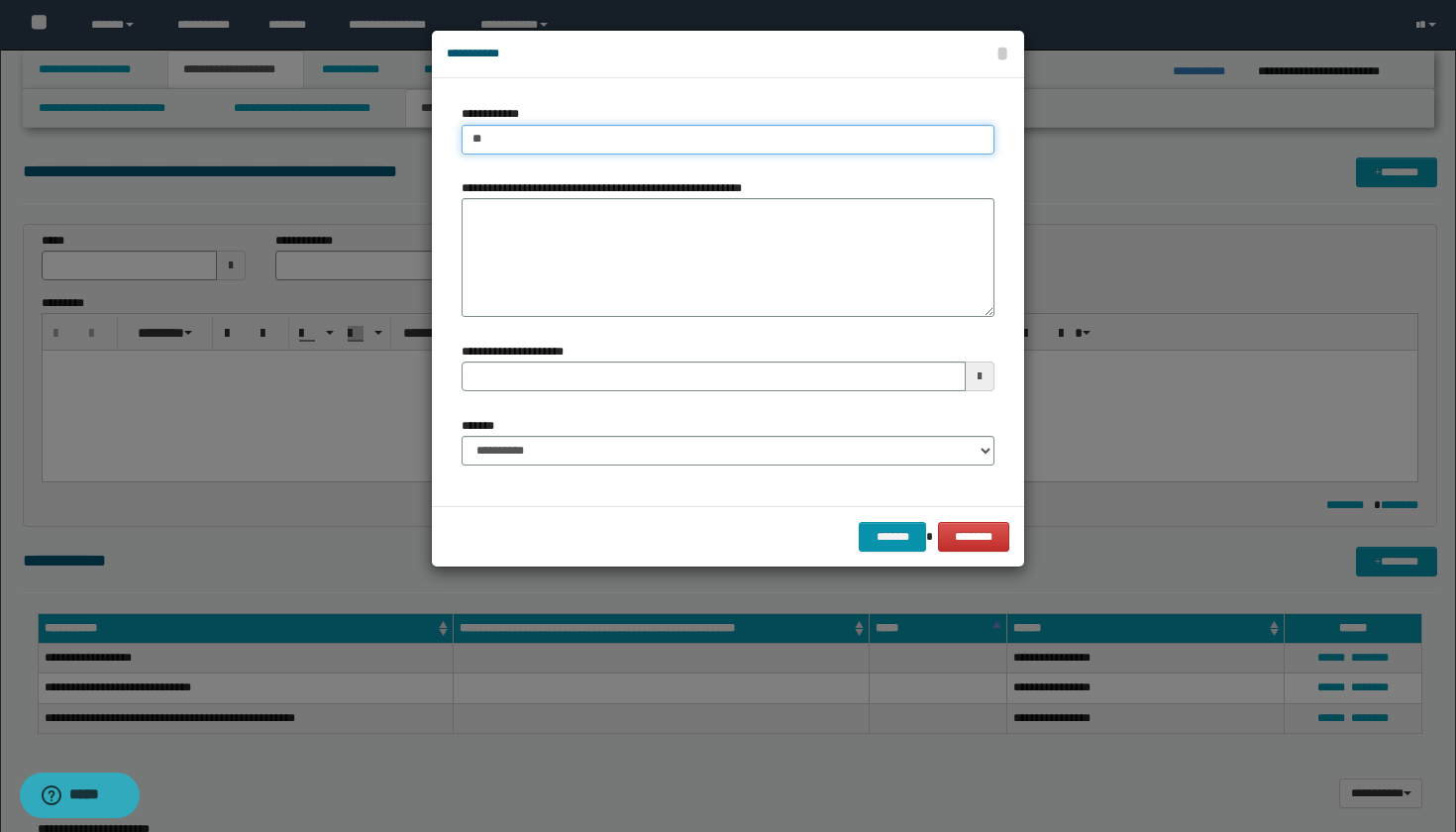 type on "***" 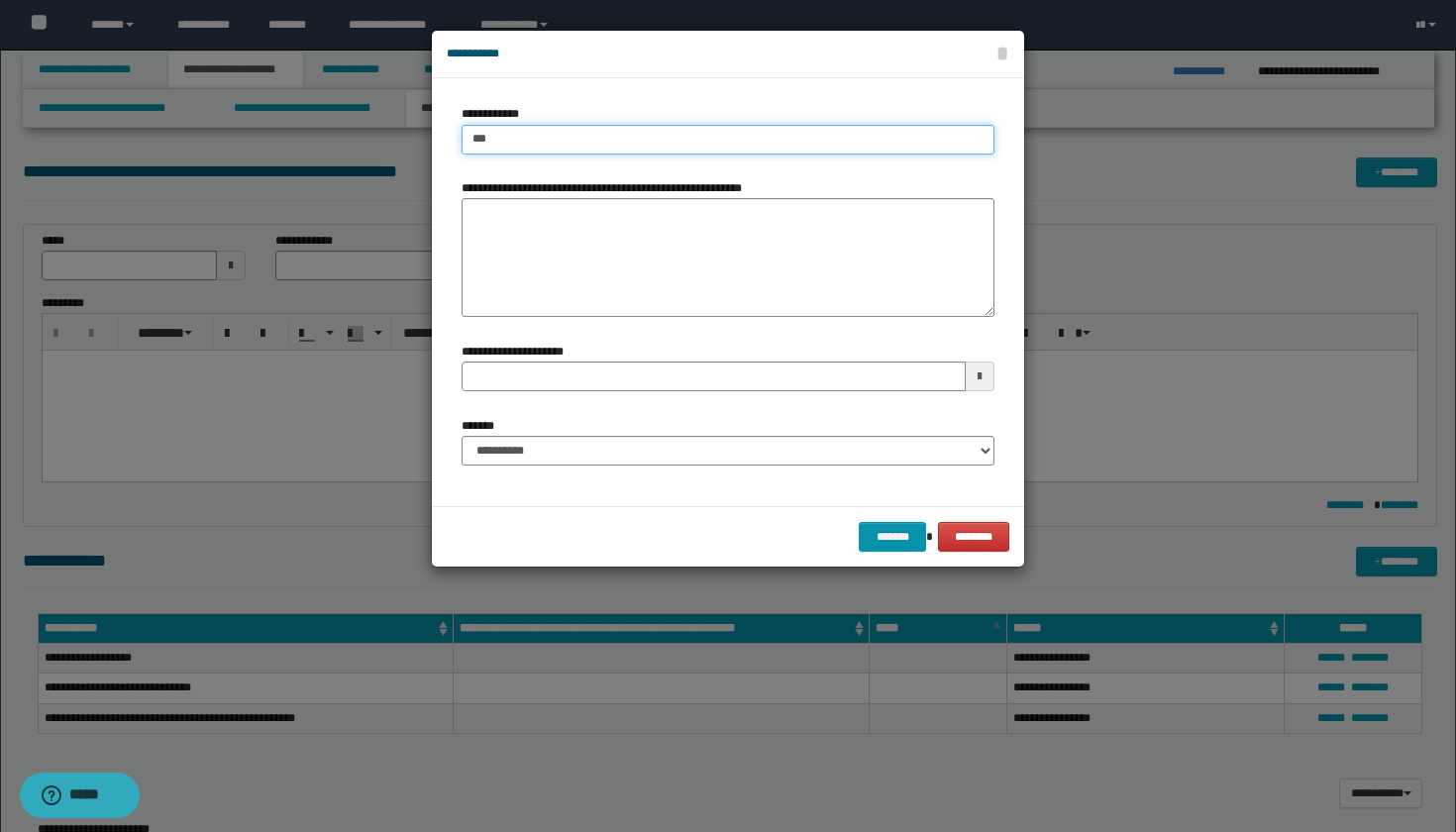 type on "**********" 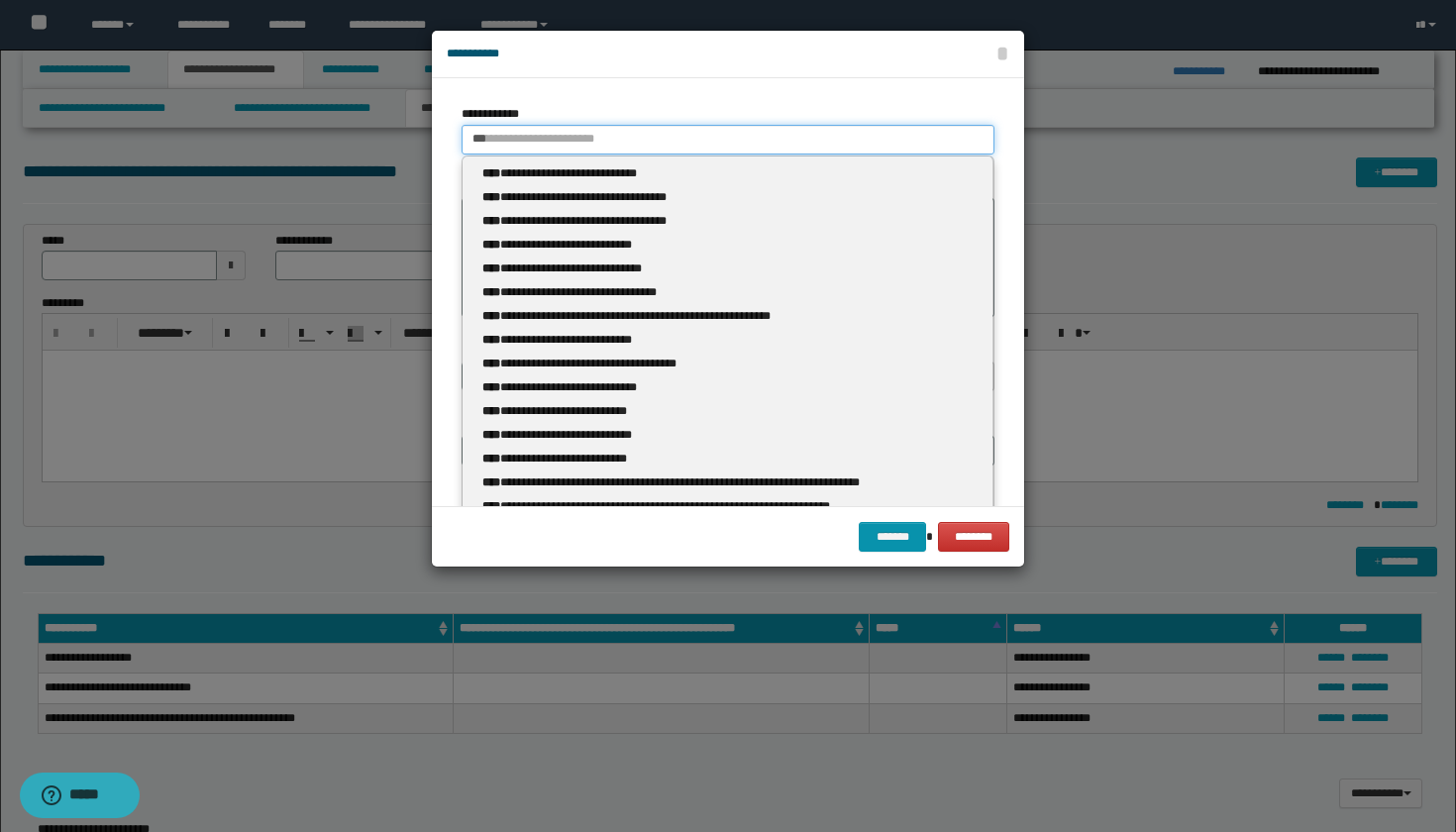 type 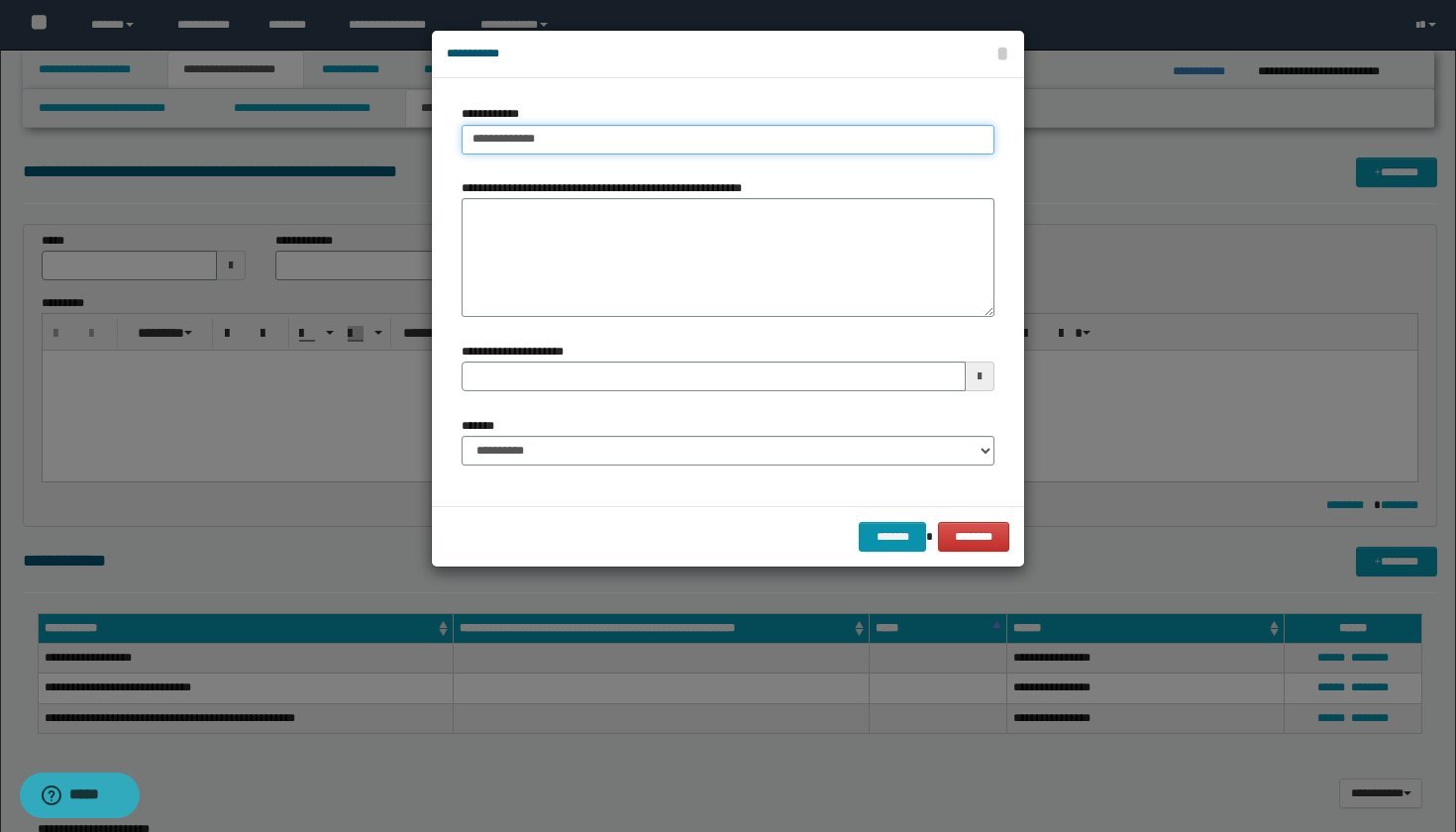 type on "**********" 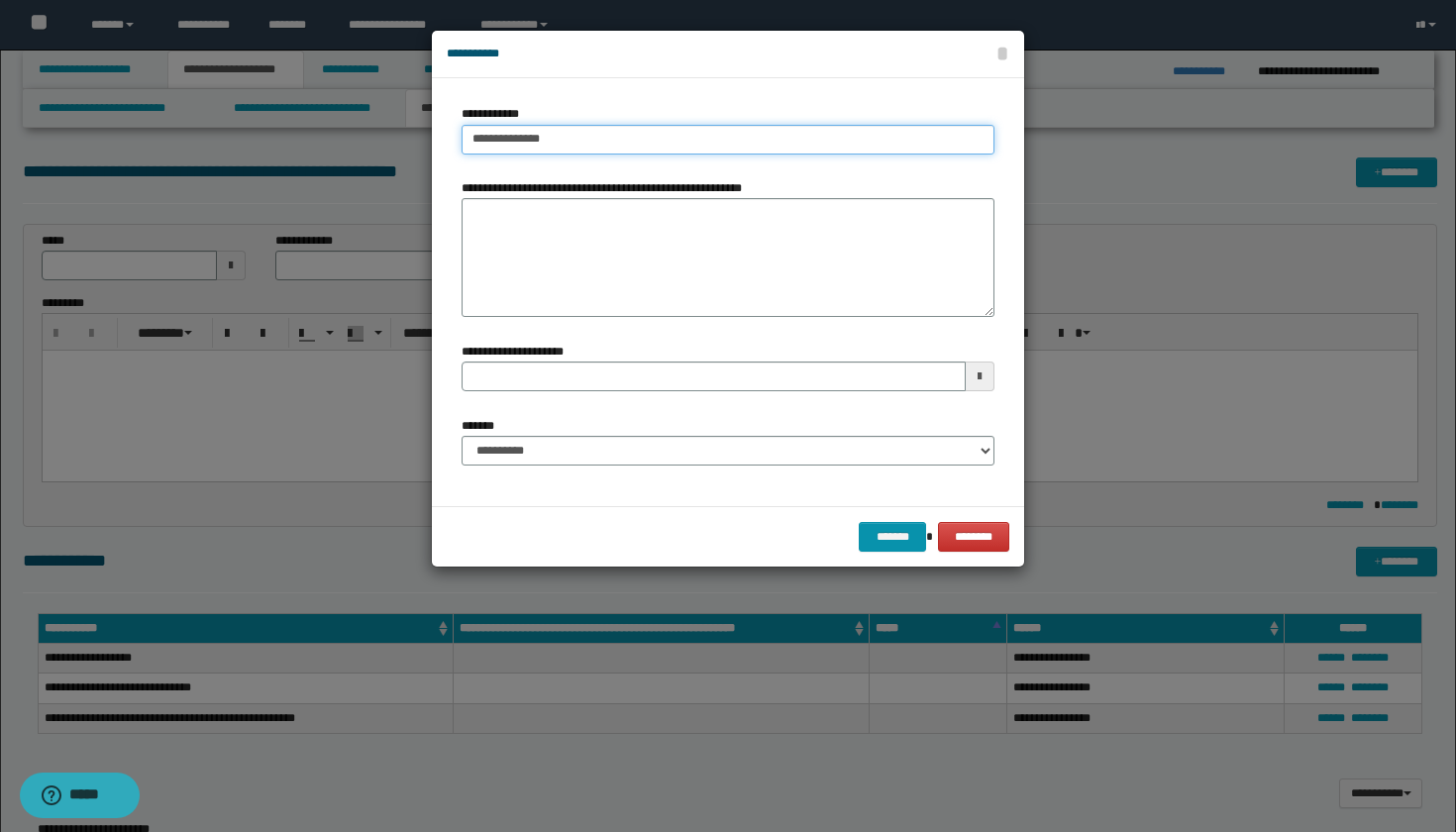 type on "**********" 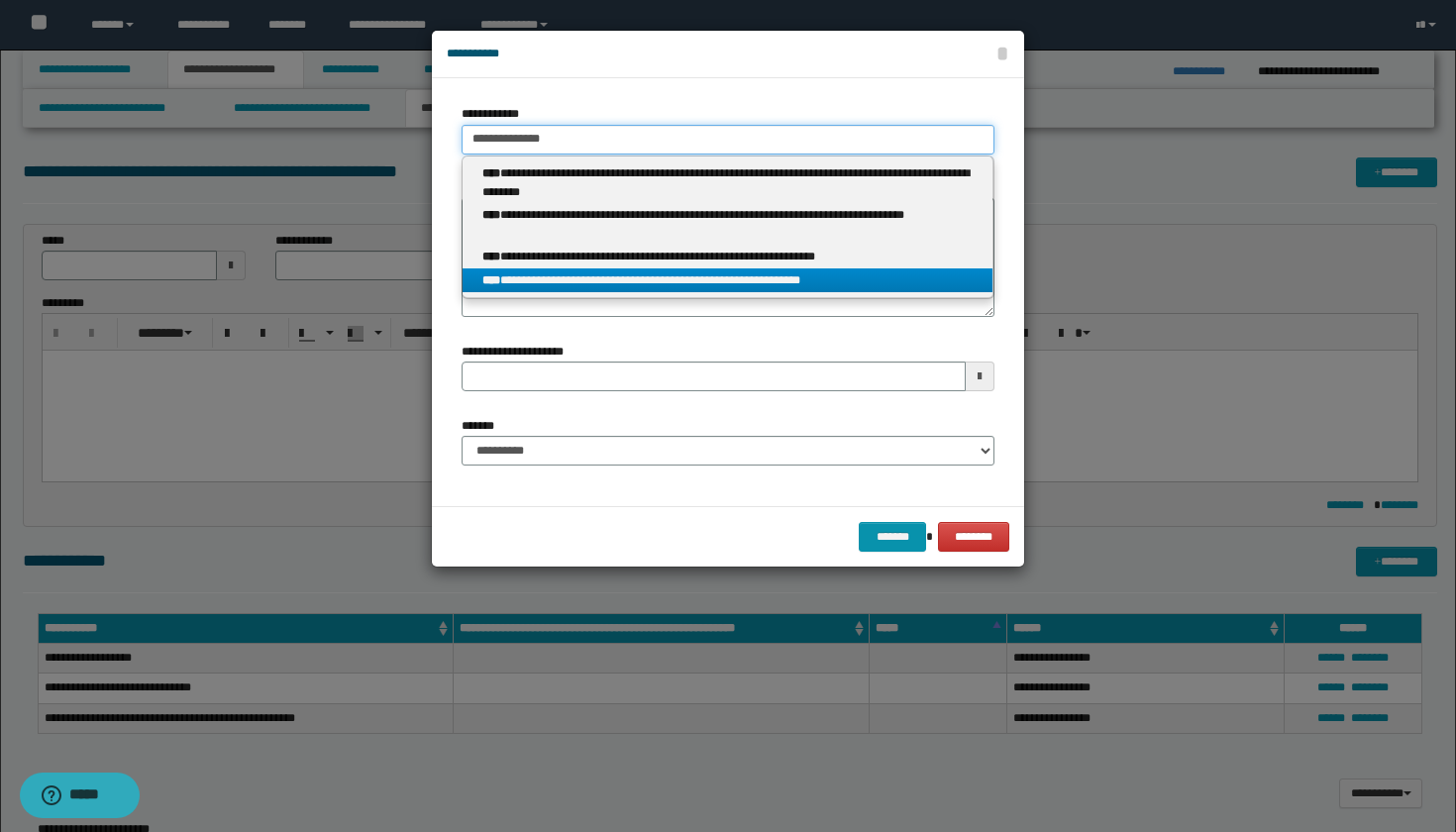 type on "**********" 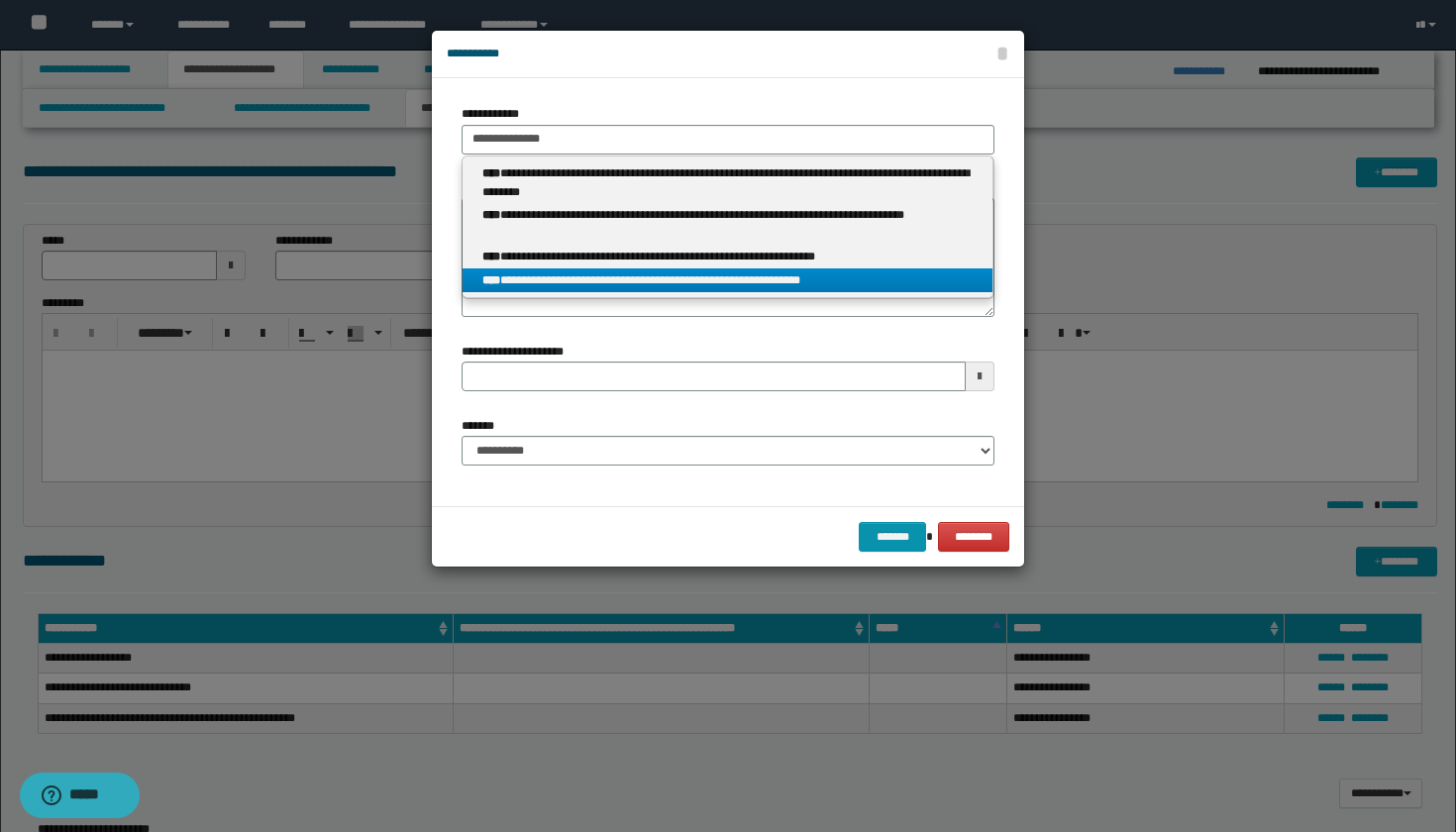 click on "**********" at bounding box center (727, 280) 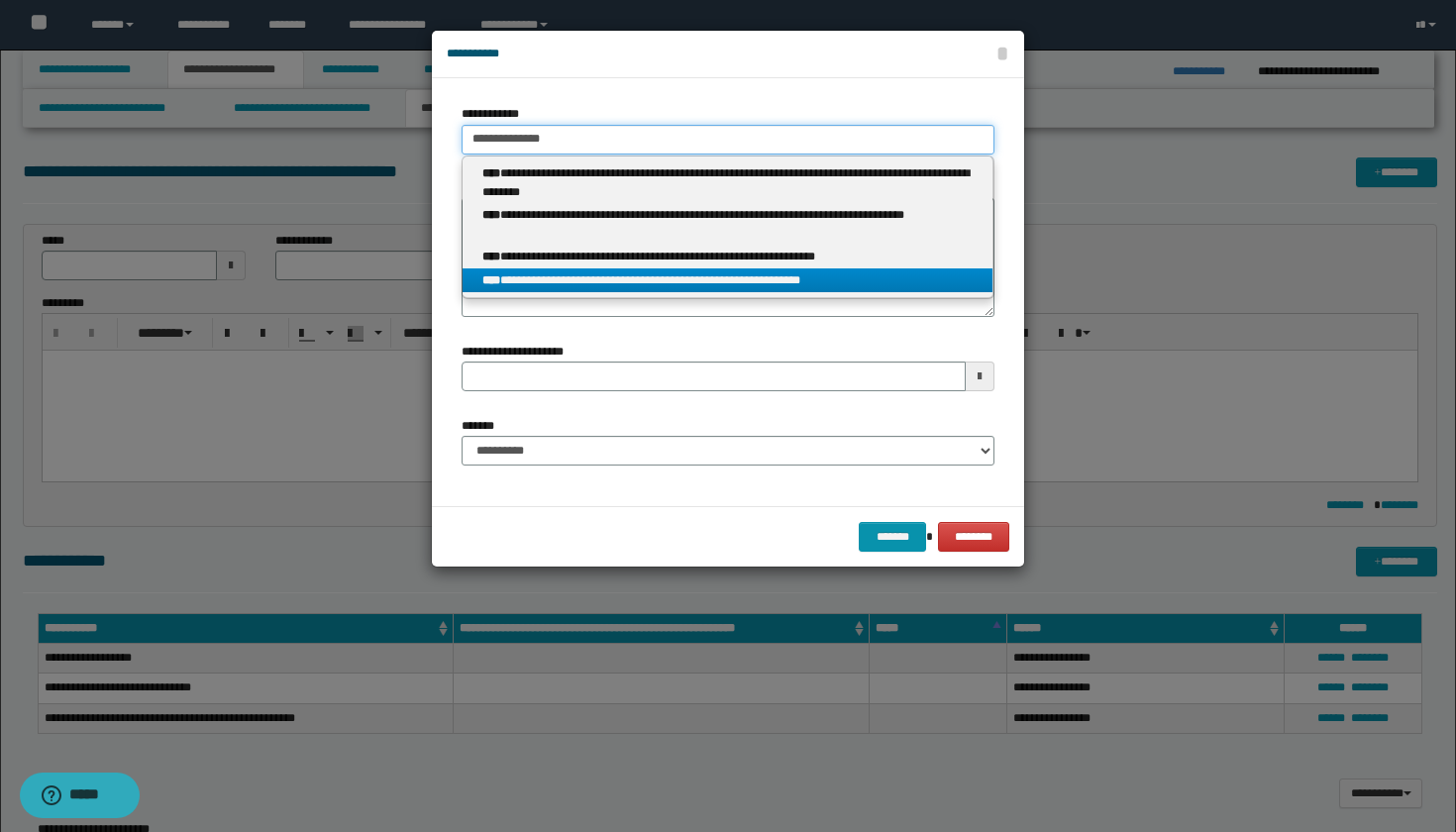 type 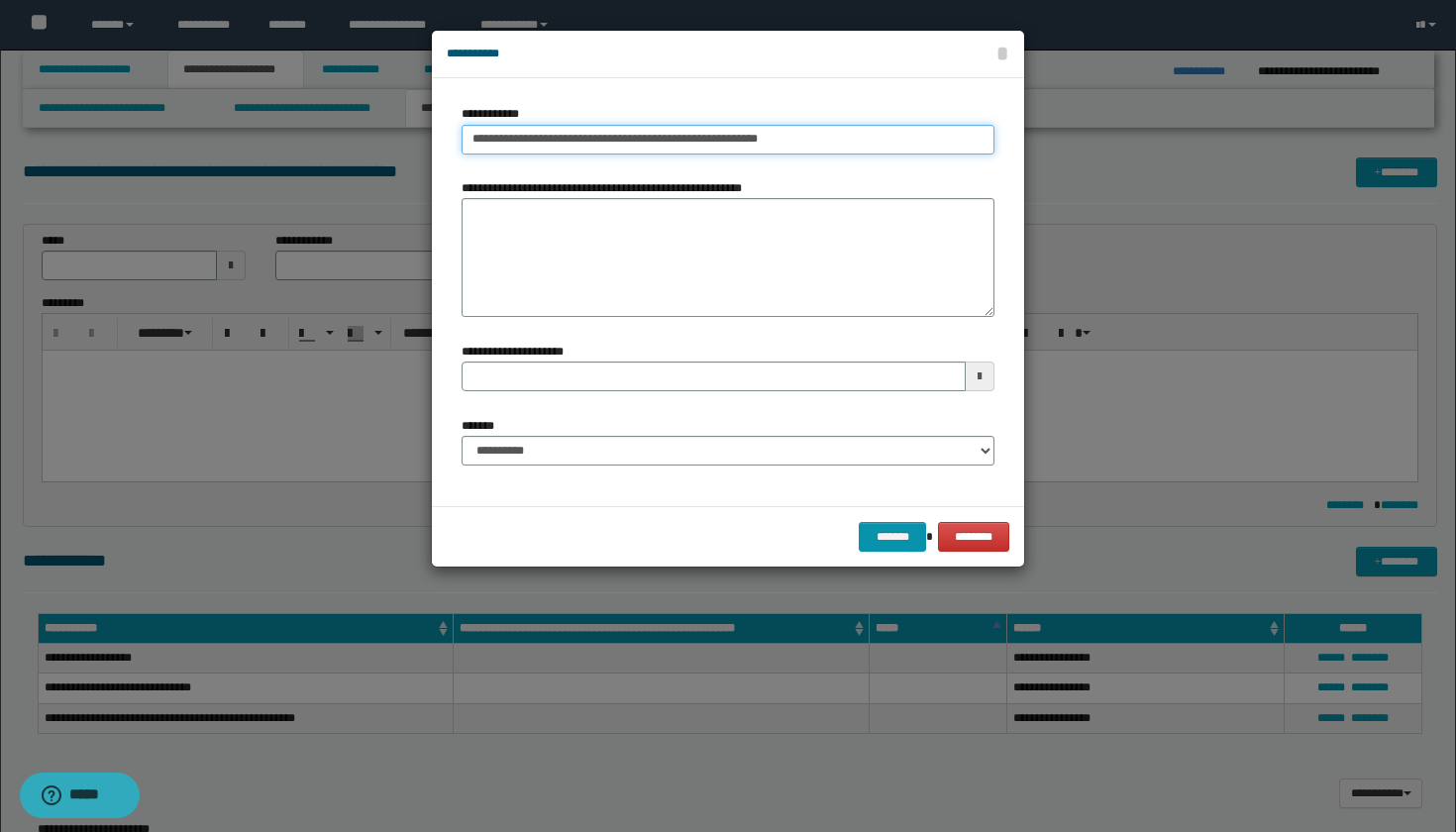 type 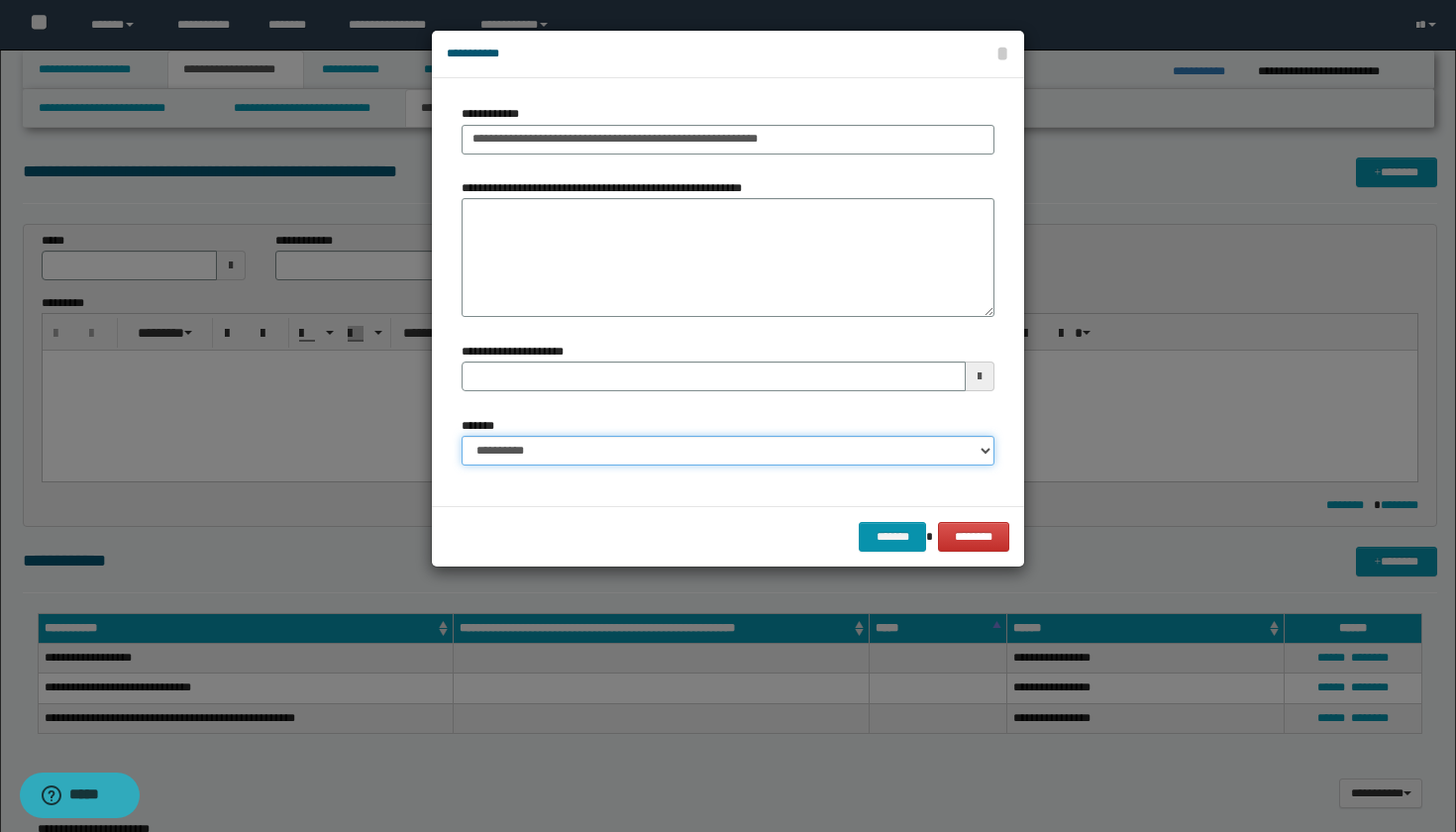 select on "*" 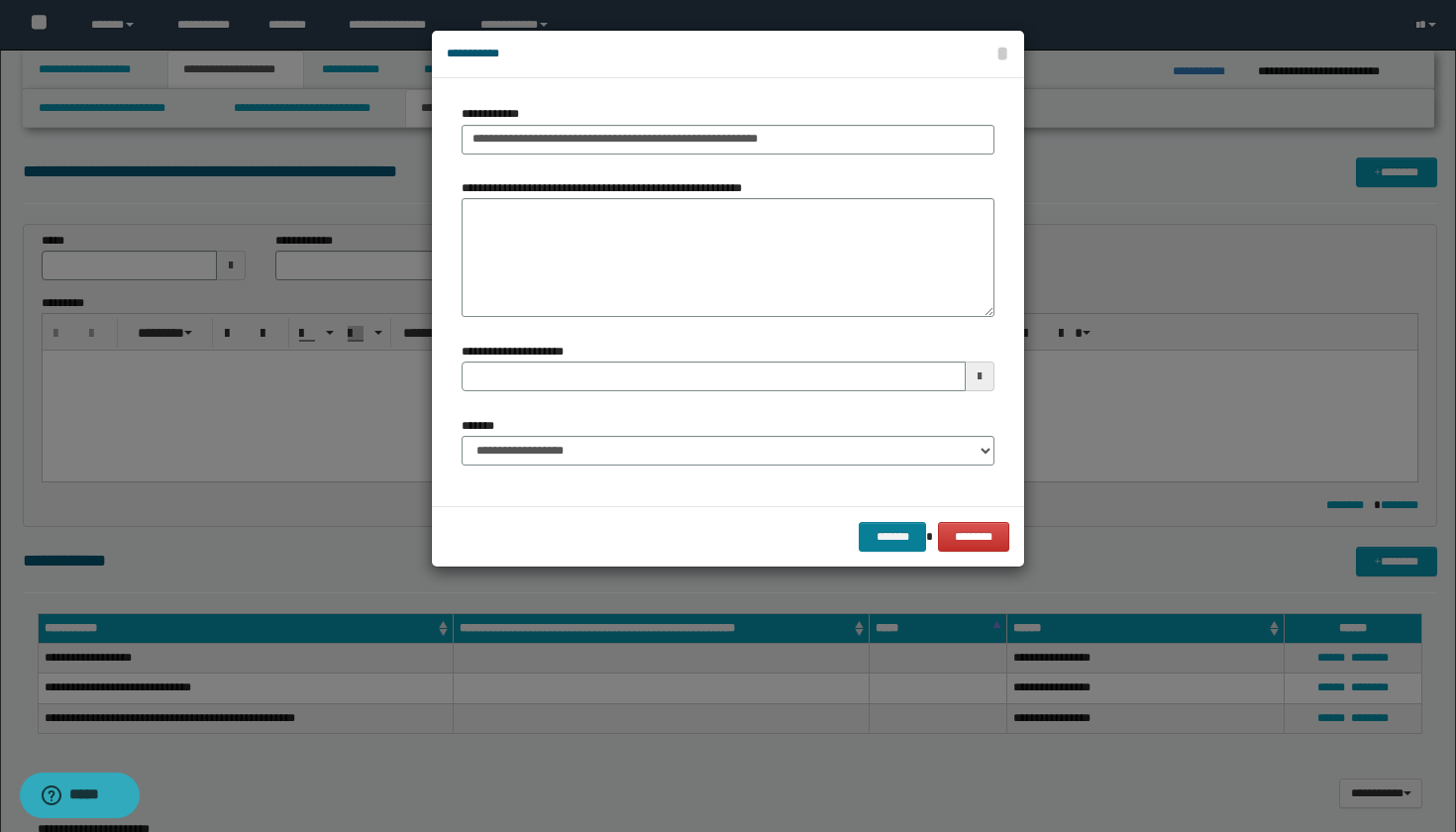 click on "*******" at bounding box center (892, 537) 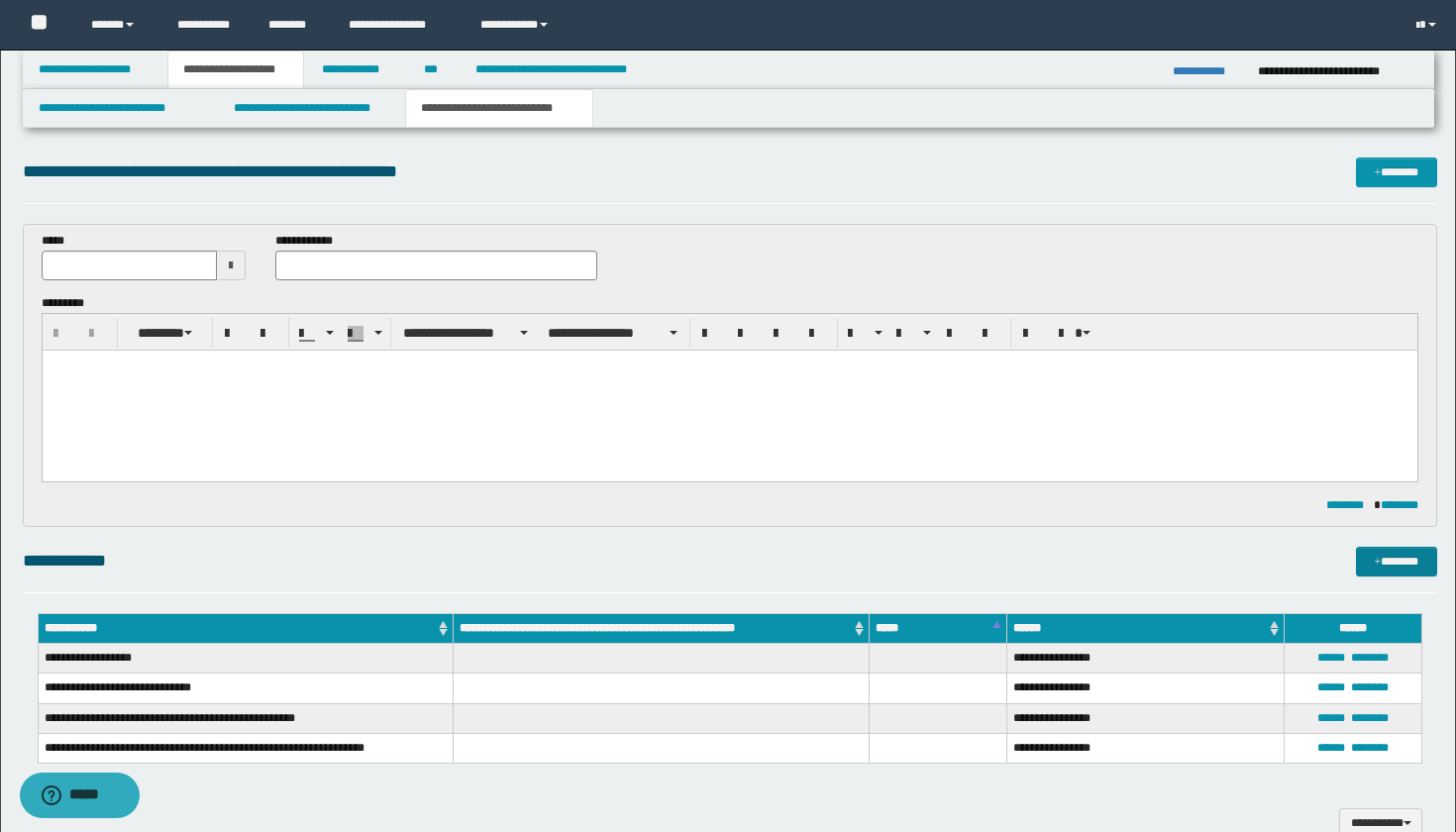 click on "*******" at bounding box center (1397, 562) 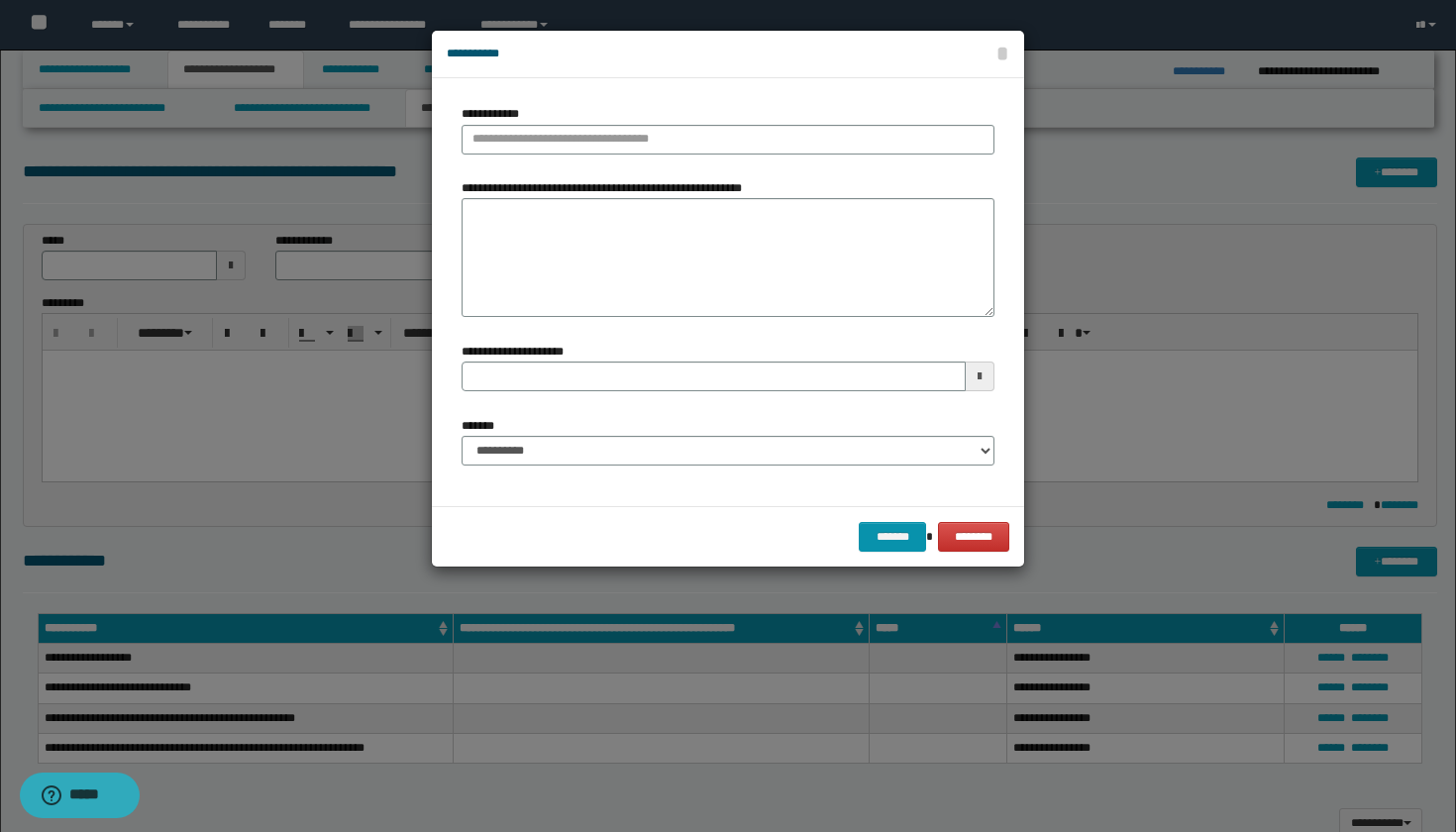 type 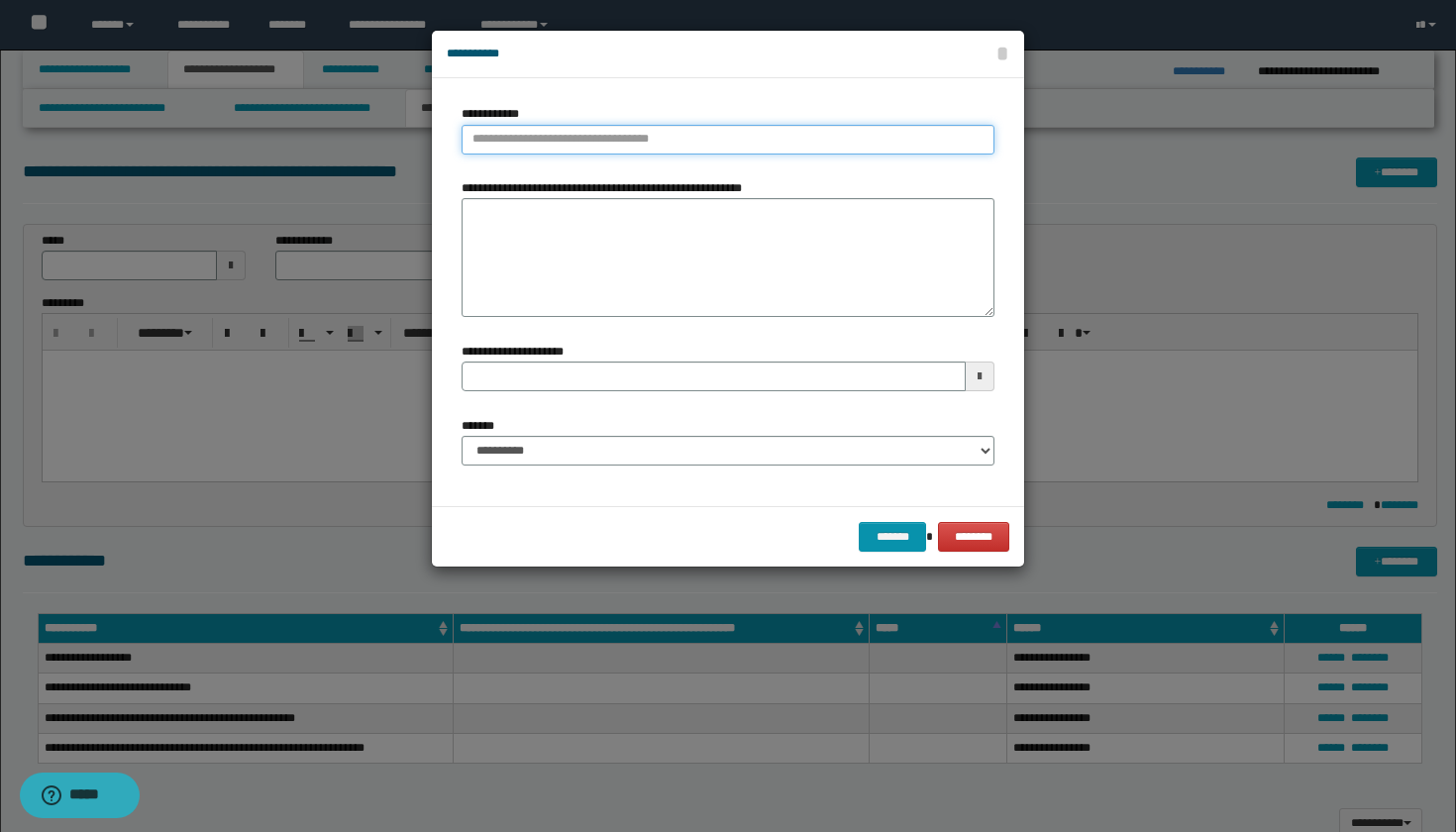 type on "**********" 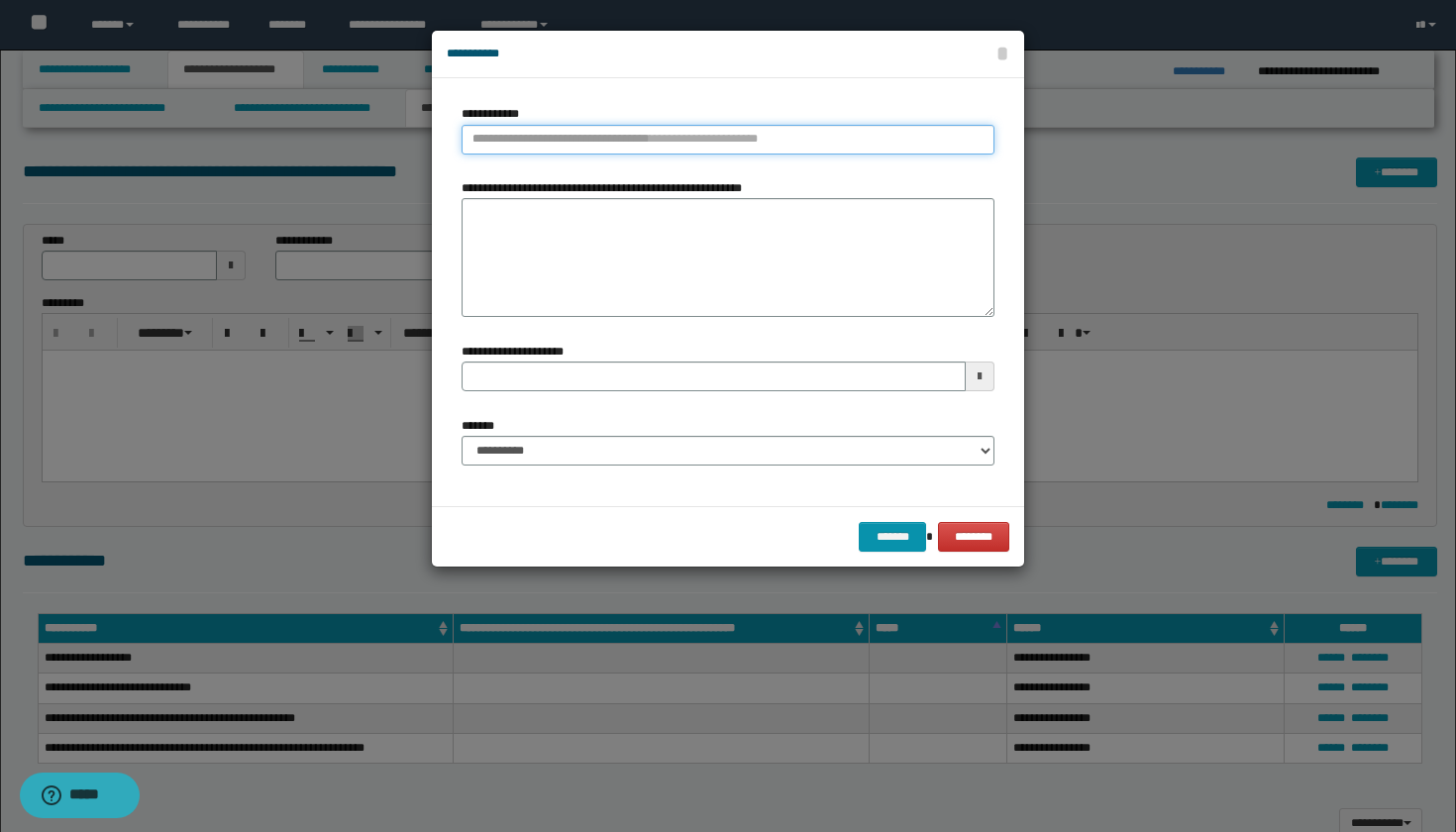 click on "**********" at bounding box center (728, 140) 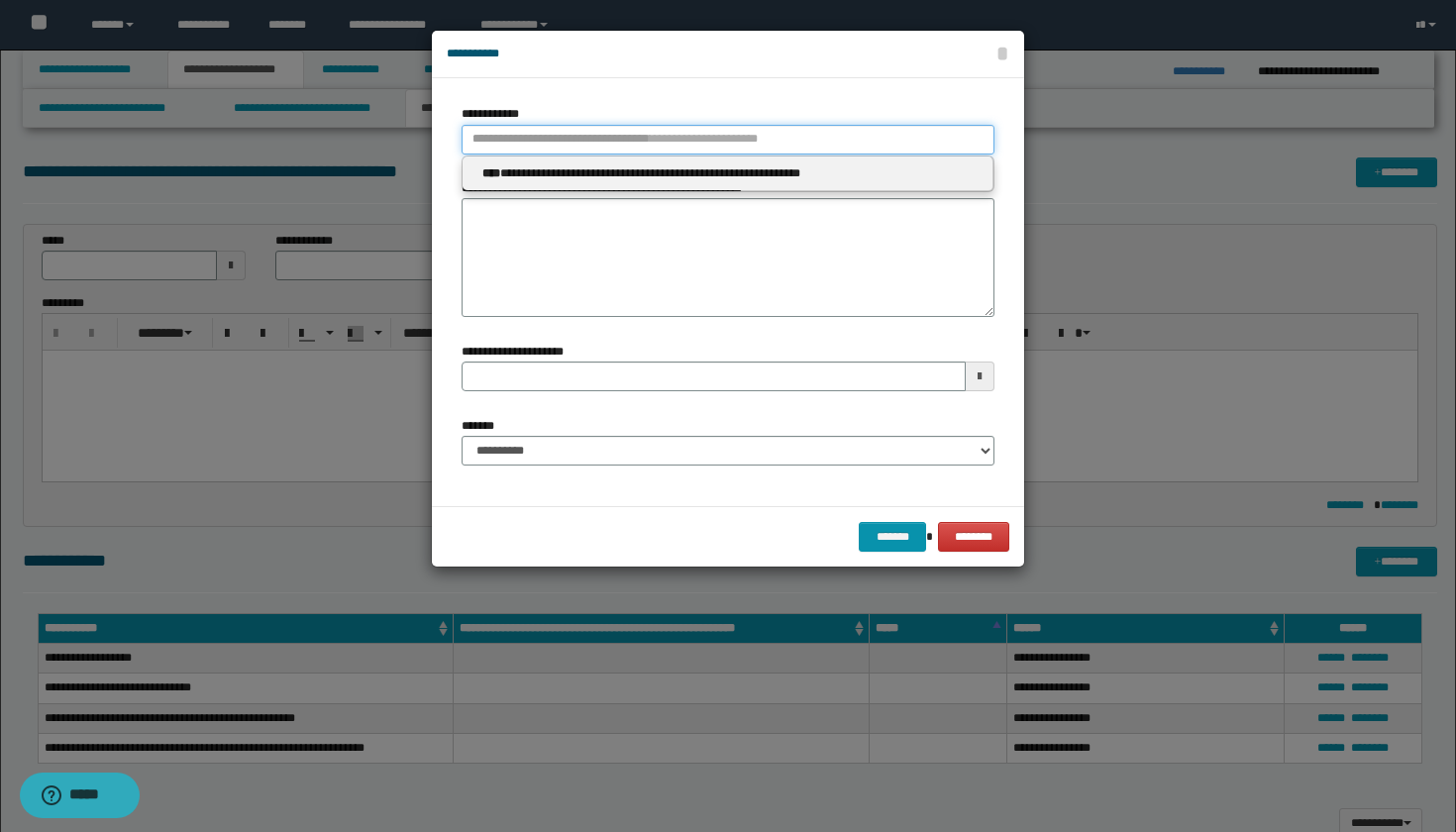 type 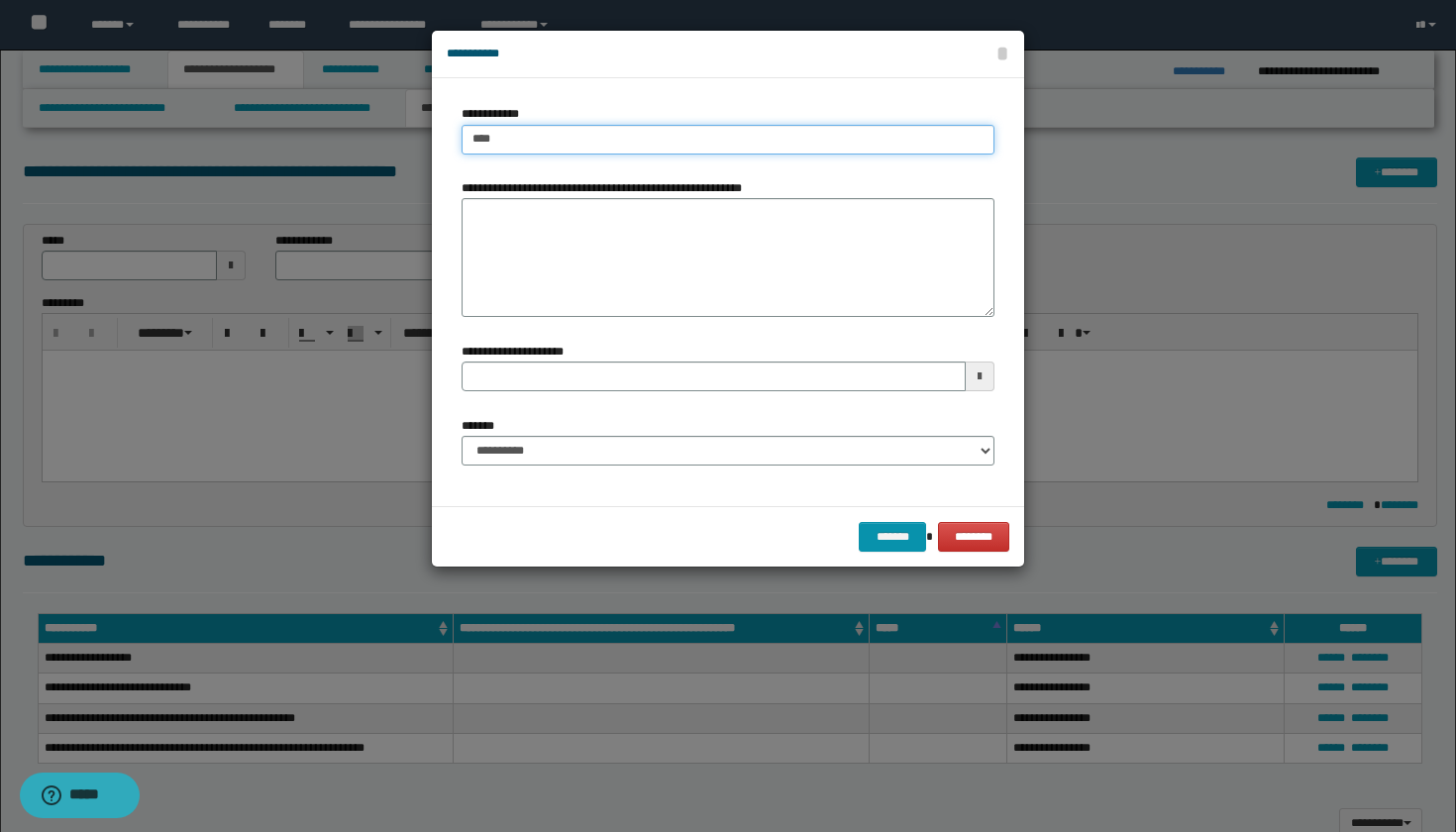 type on "*****" 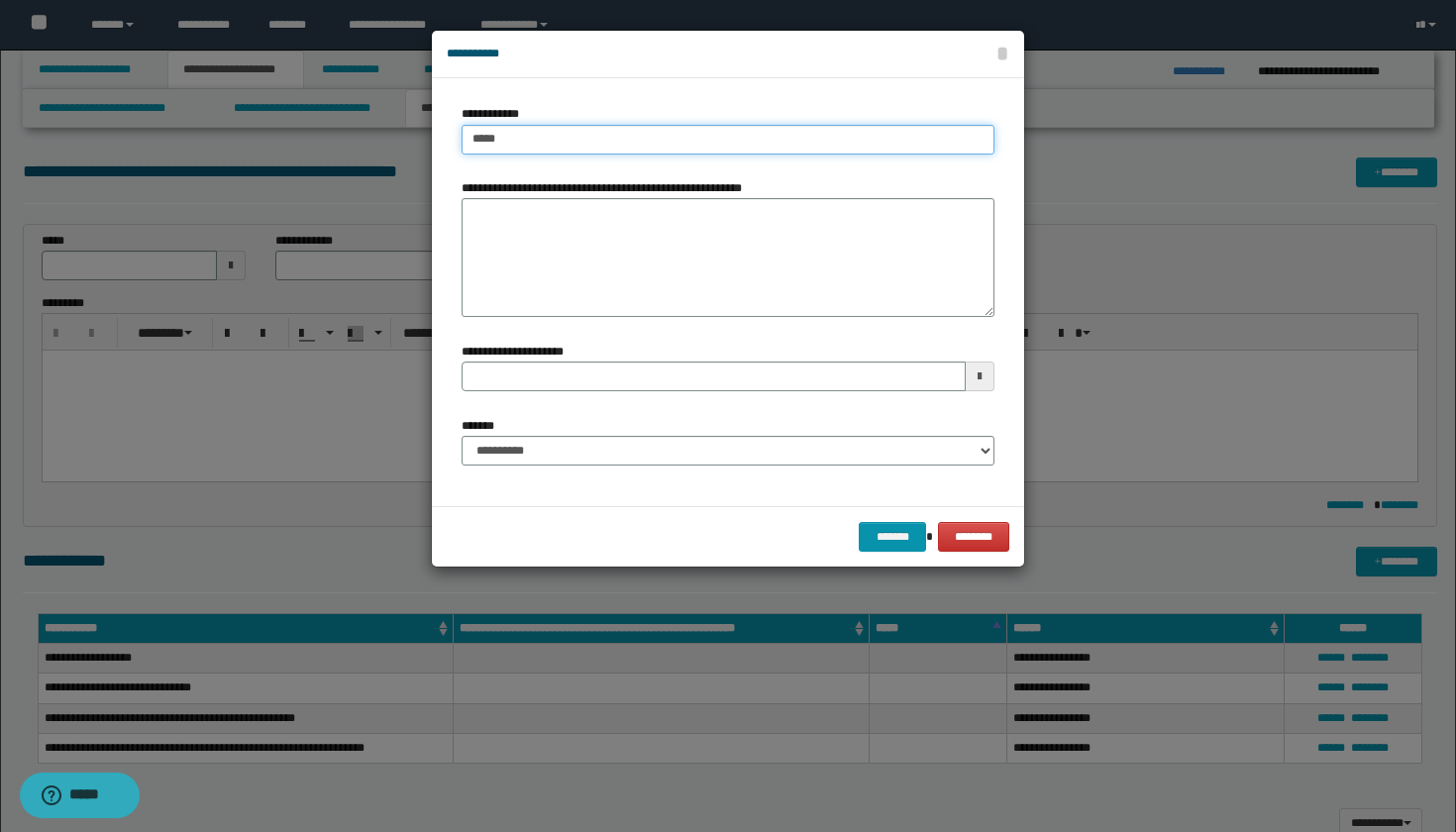 type on "**********" 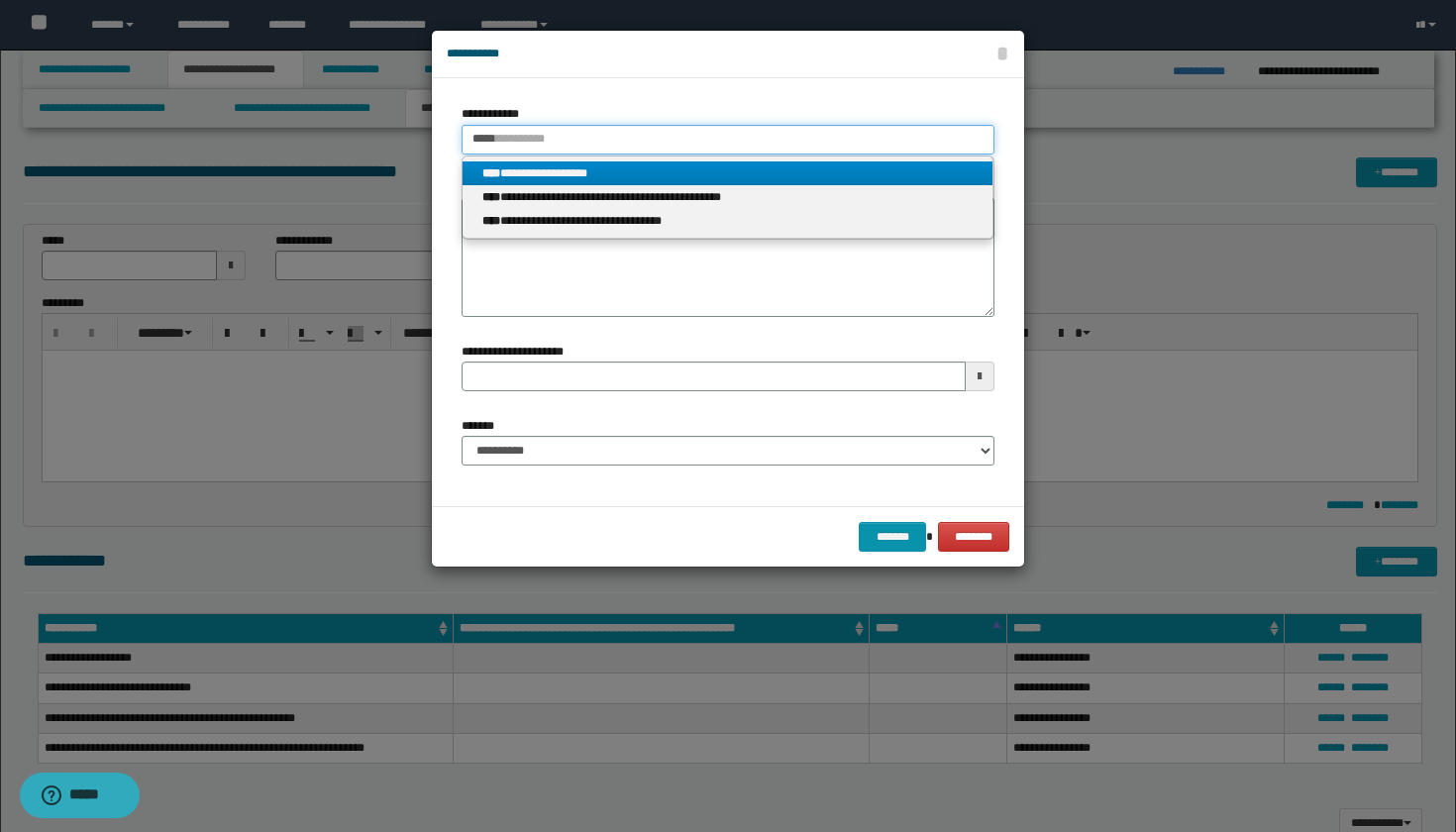 type on "*****" 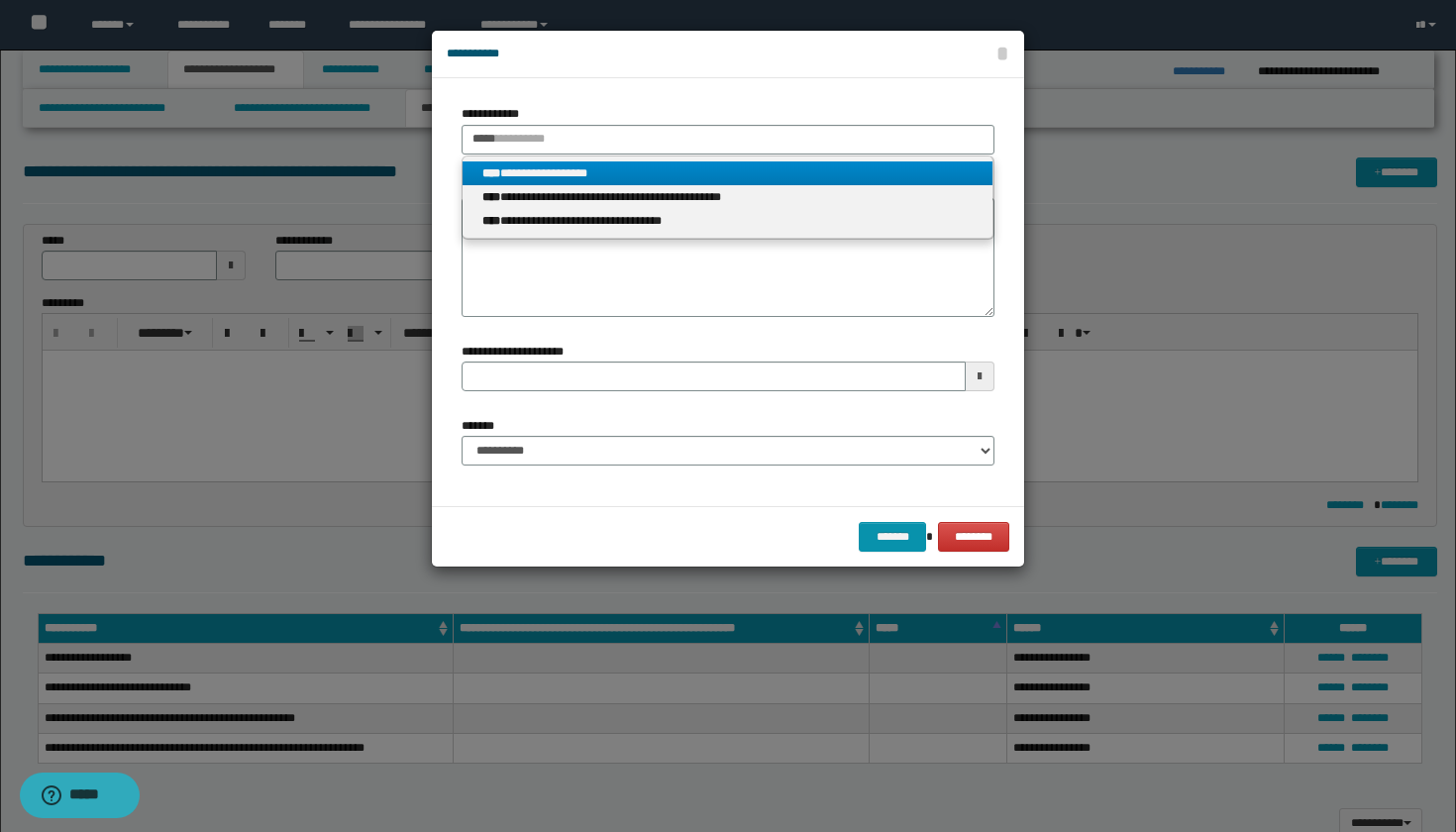 click on "**********" at bounding box center (727, 173) 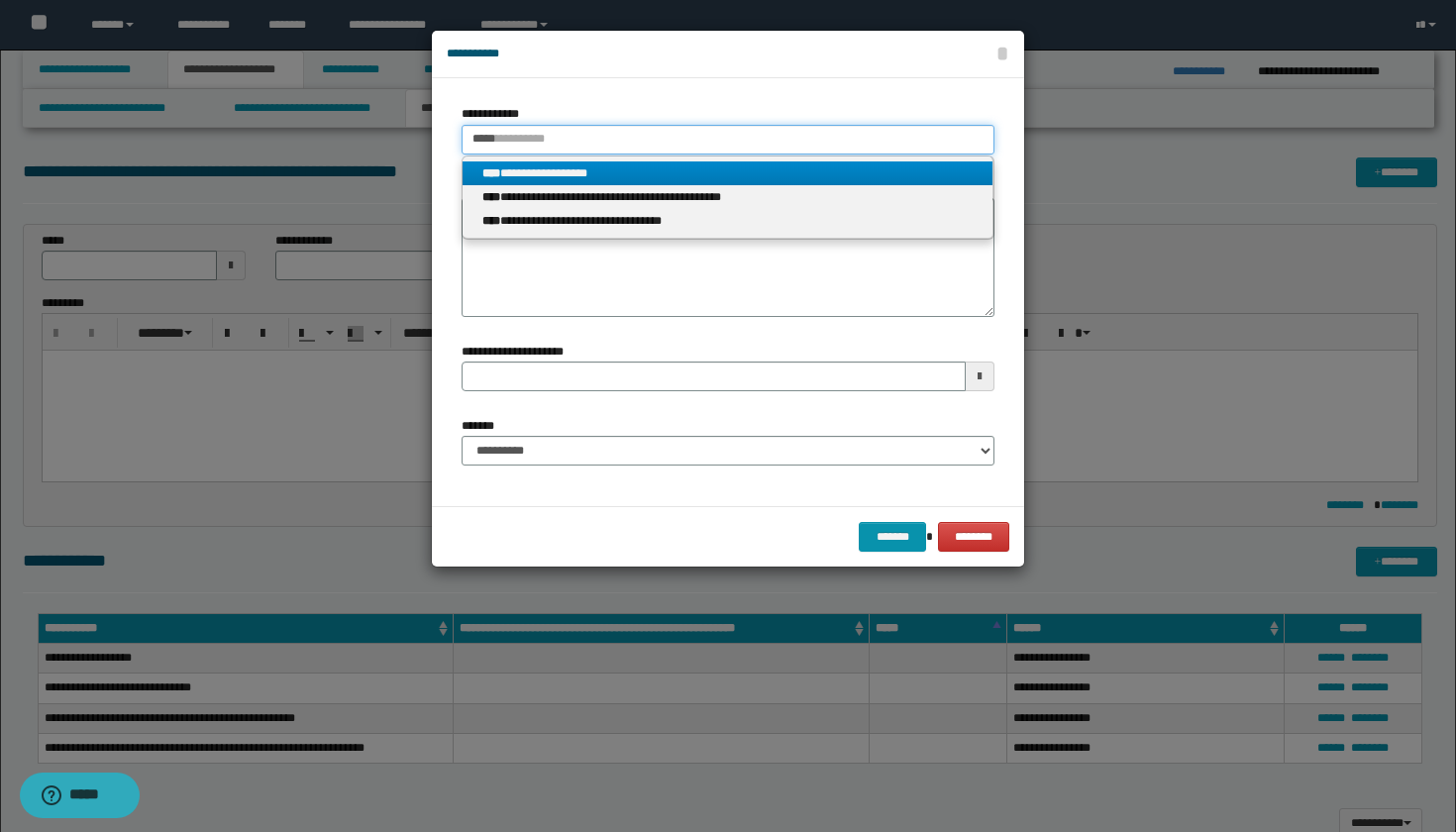 type 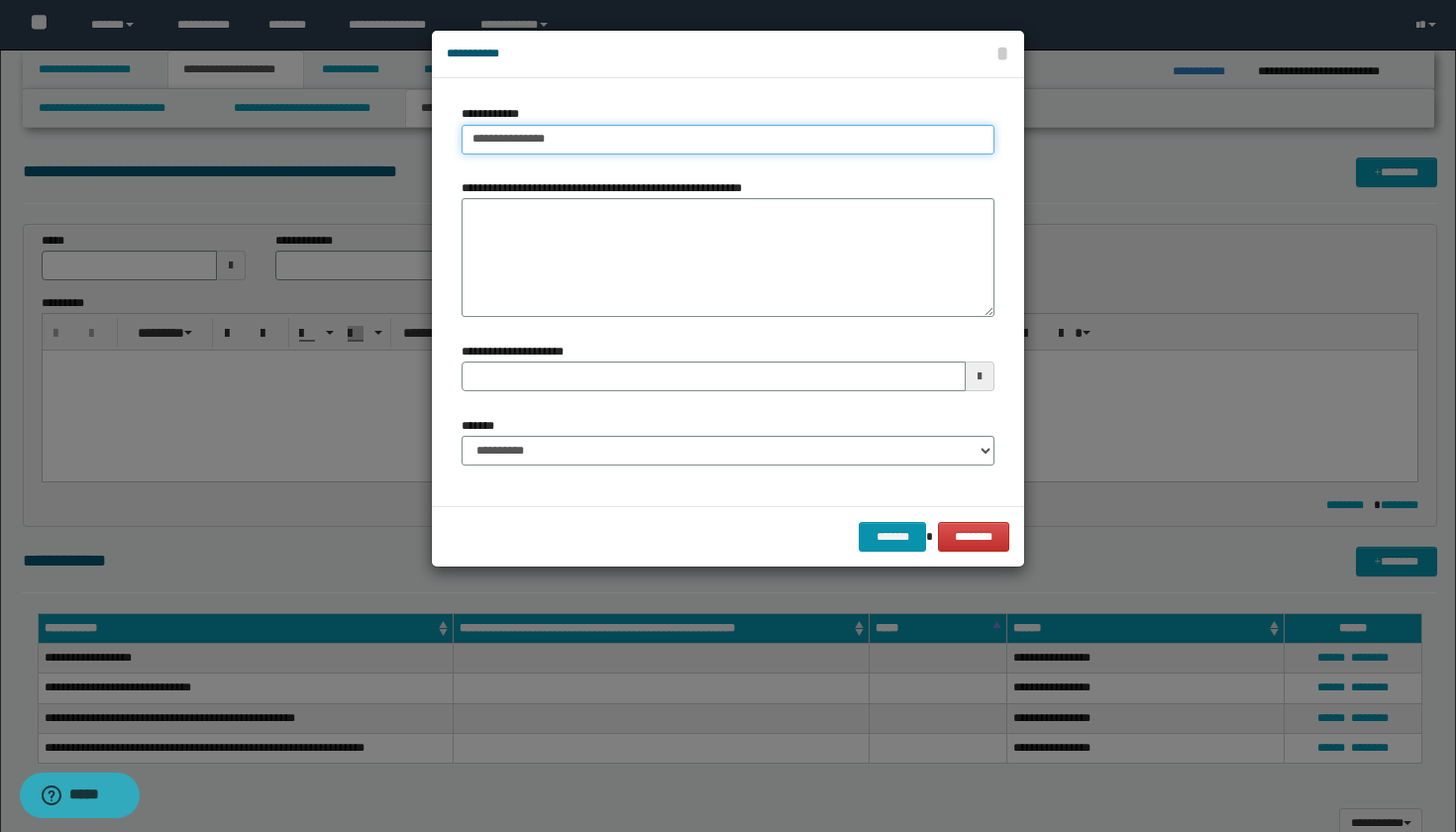 type 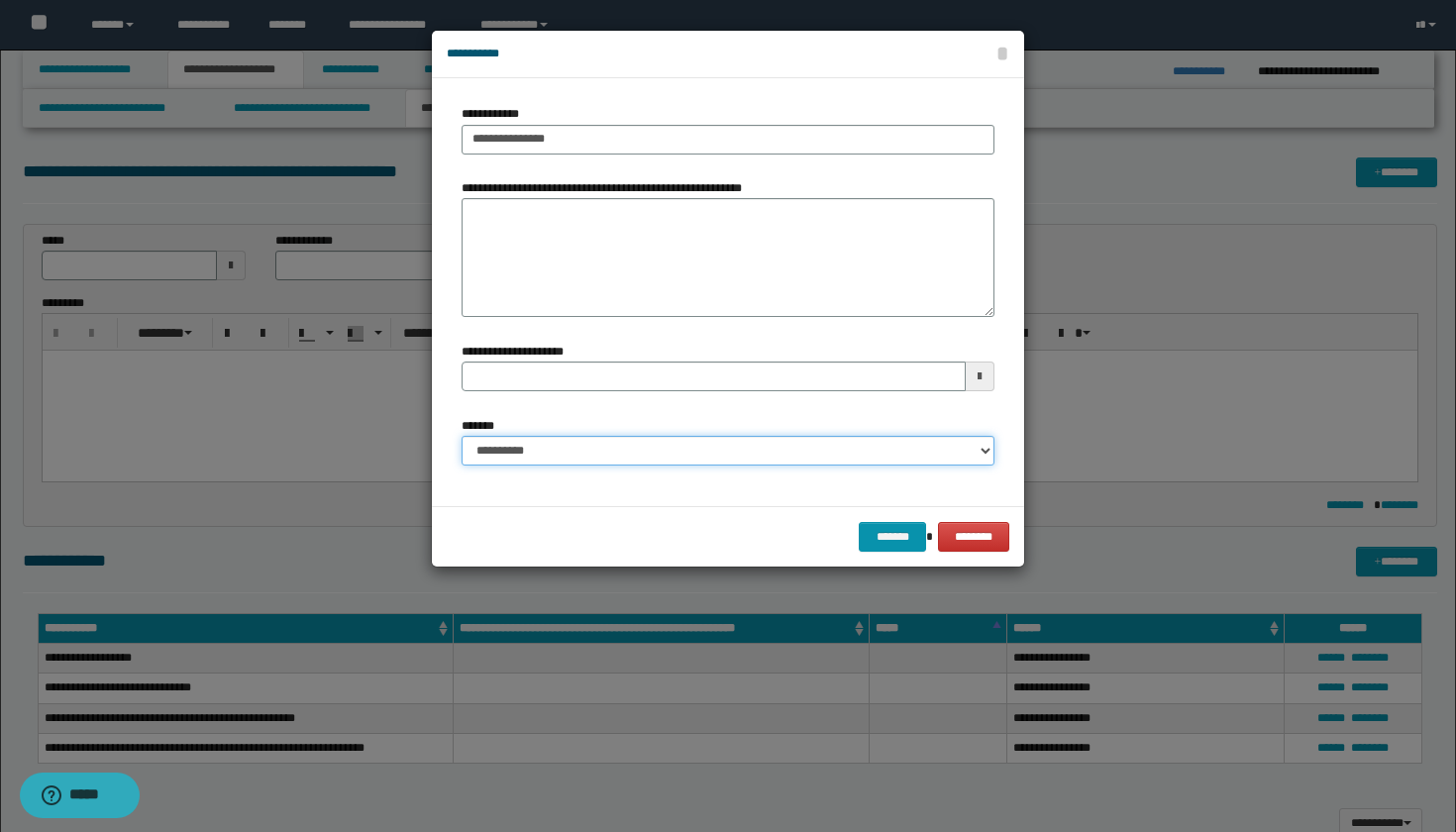 select on "*" 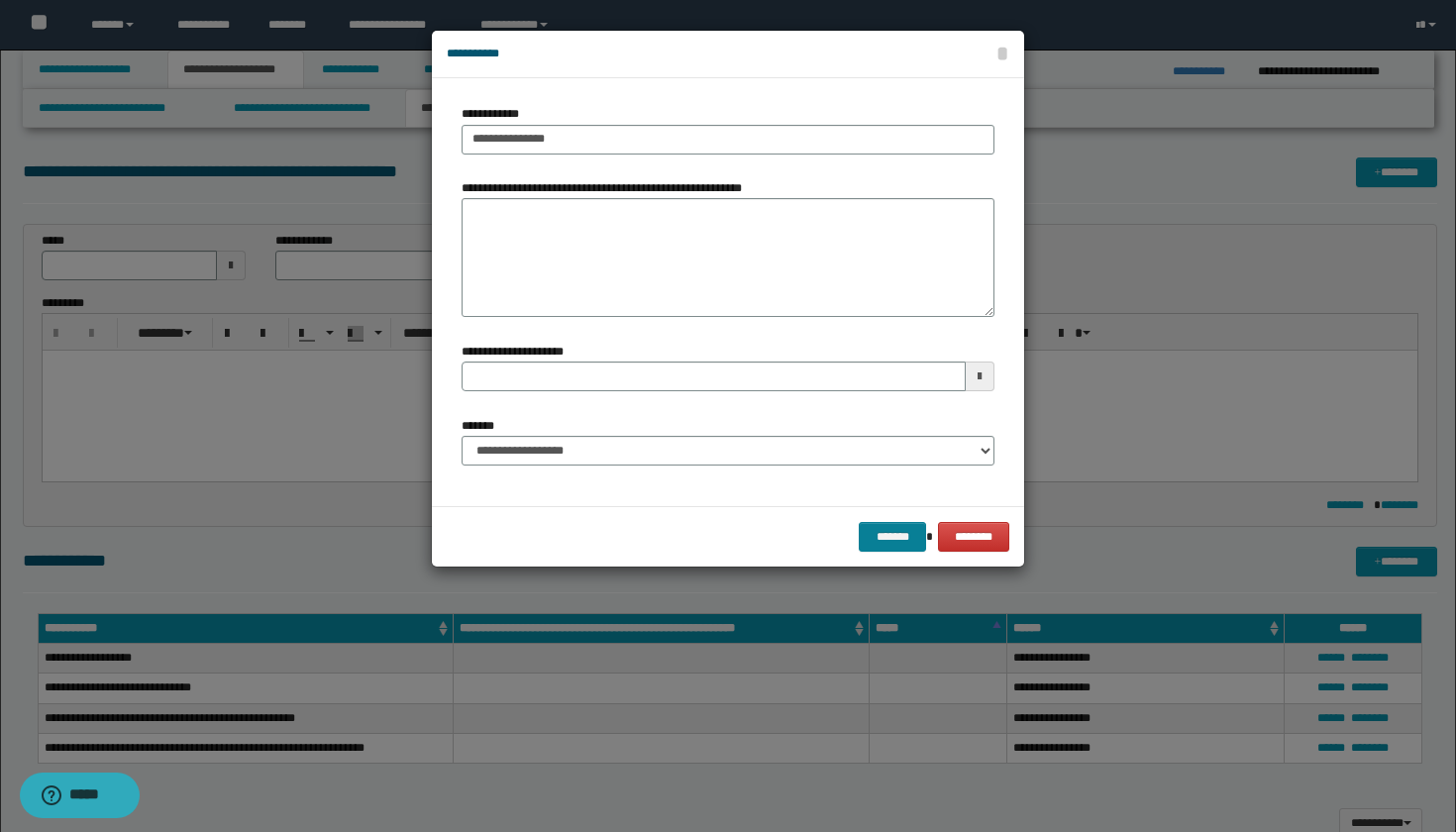 click on "*******" at bounding box center (892, 537) 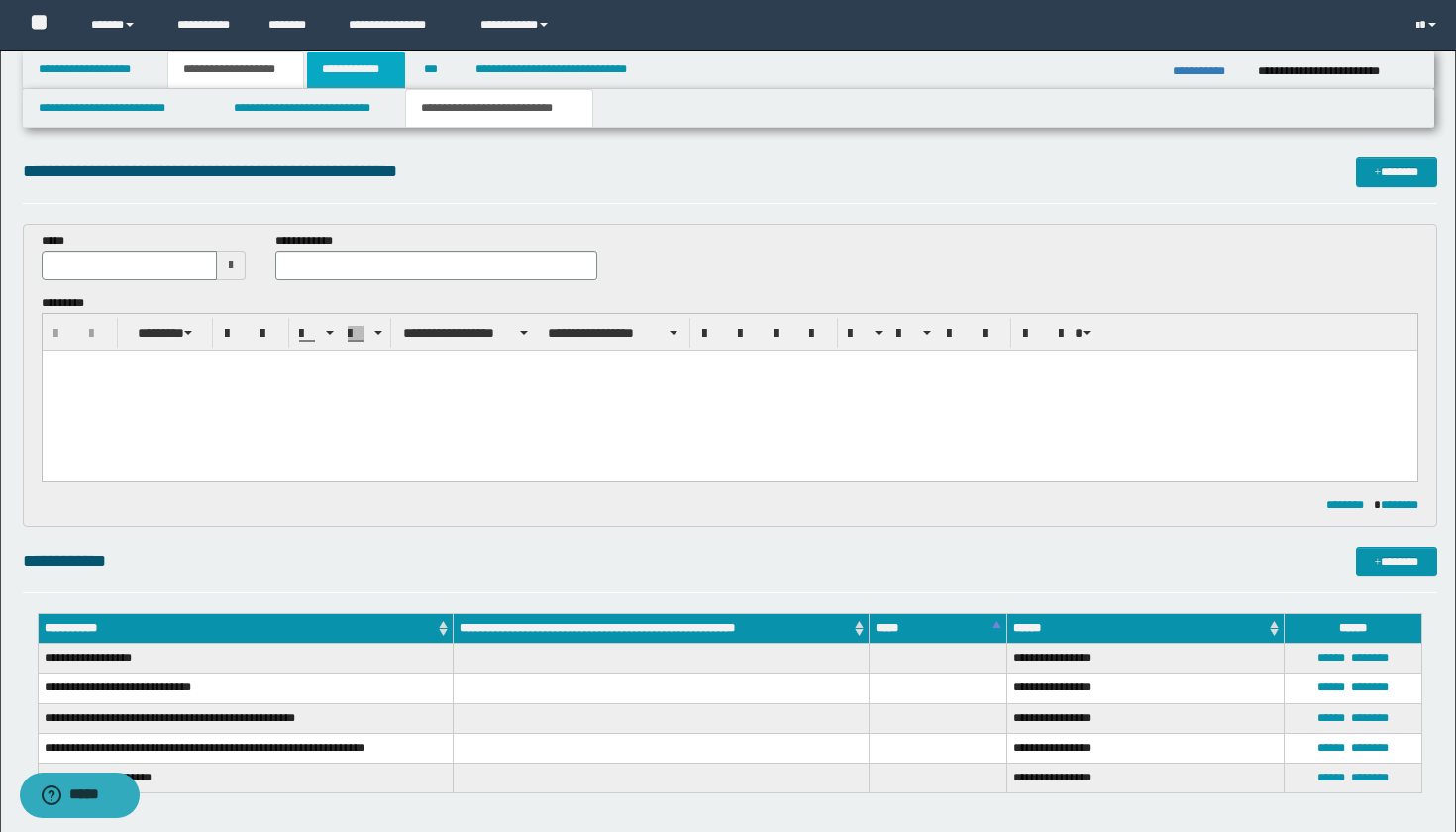 click on "**********" at bounding box center (356, 69) 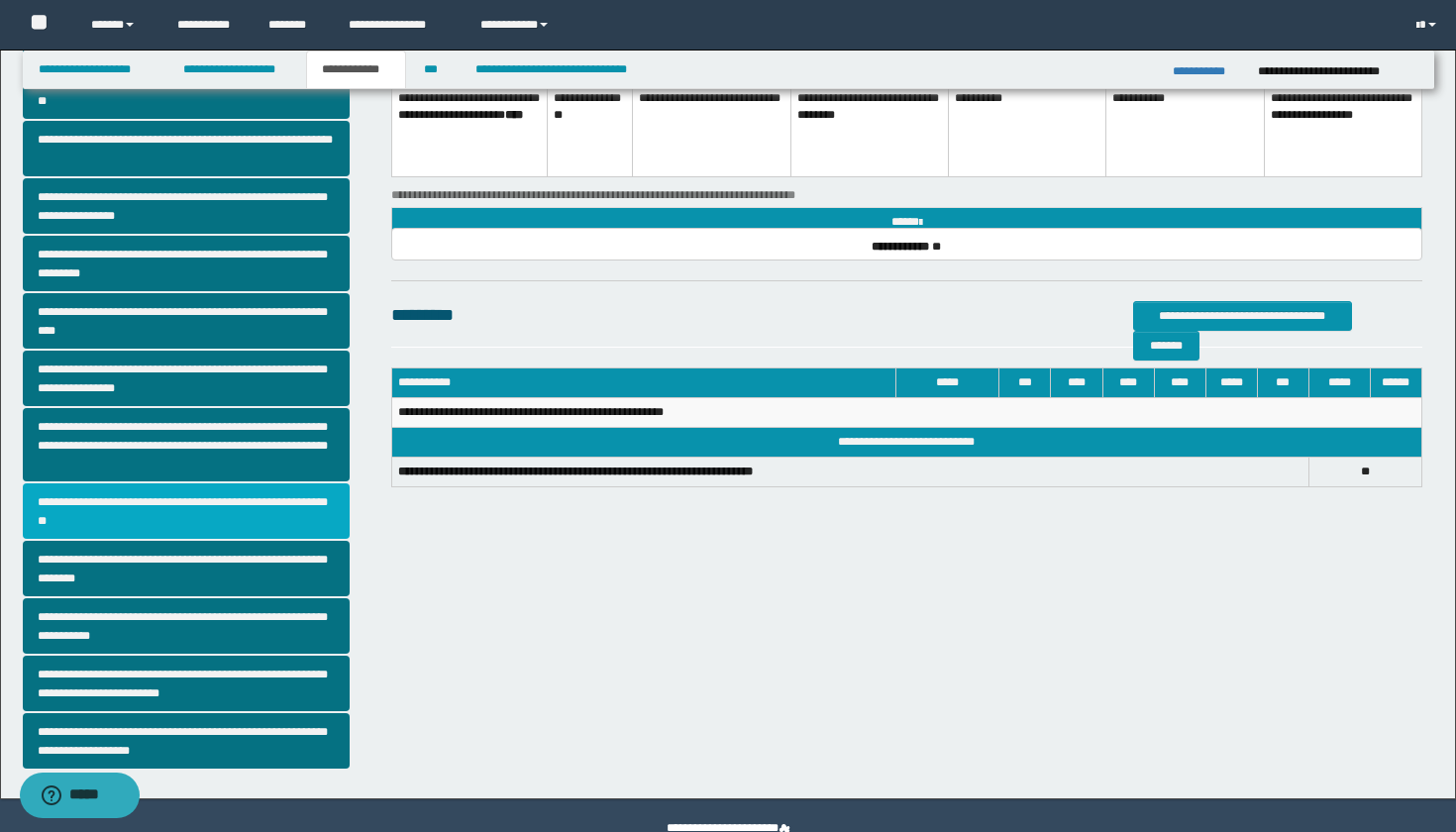 scroll, scrollTop: 242, scrollLeft: 0, axis: vertical 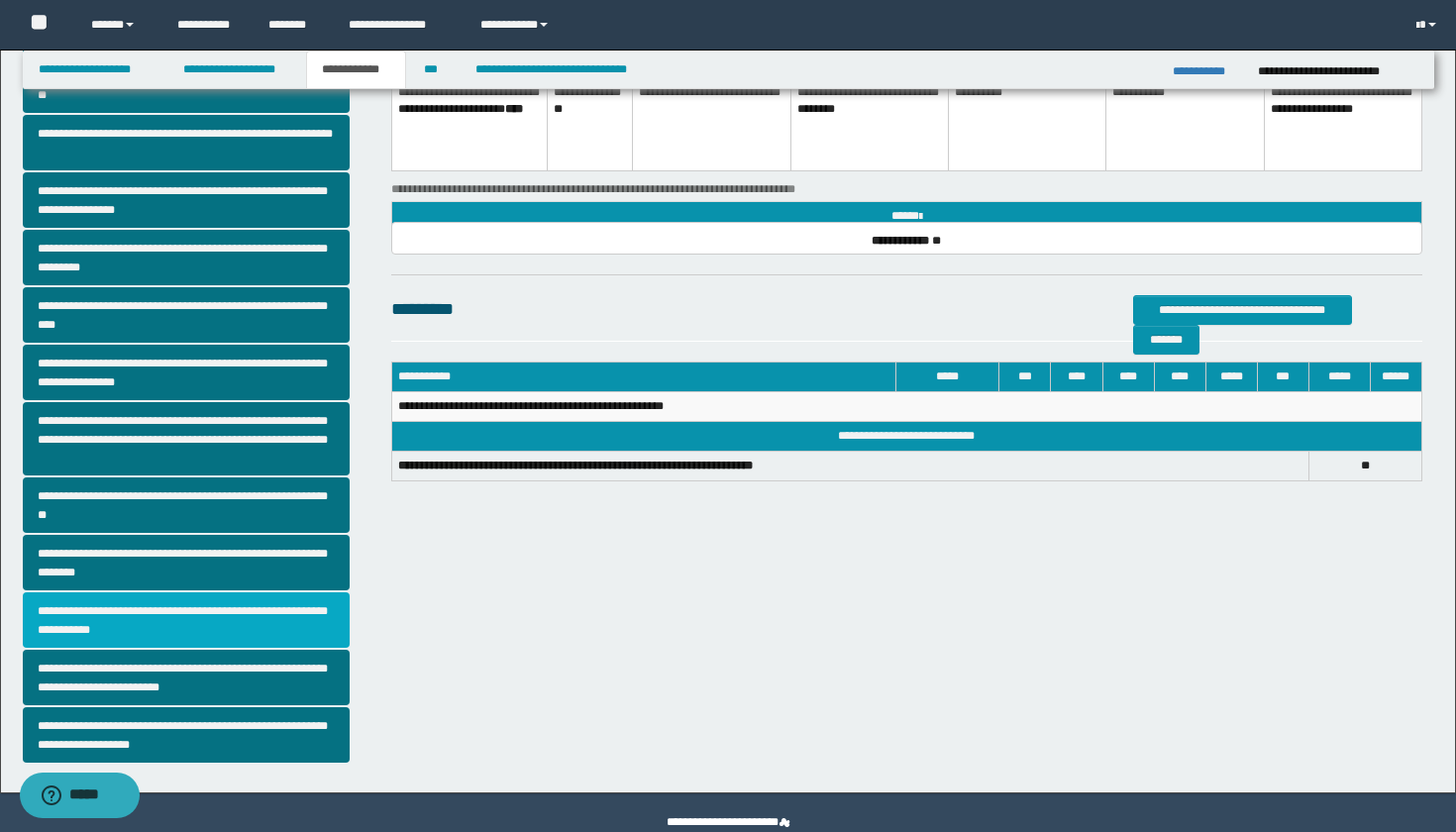 click on "**********" at bounding box center (186, 620) 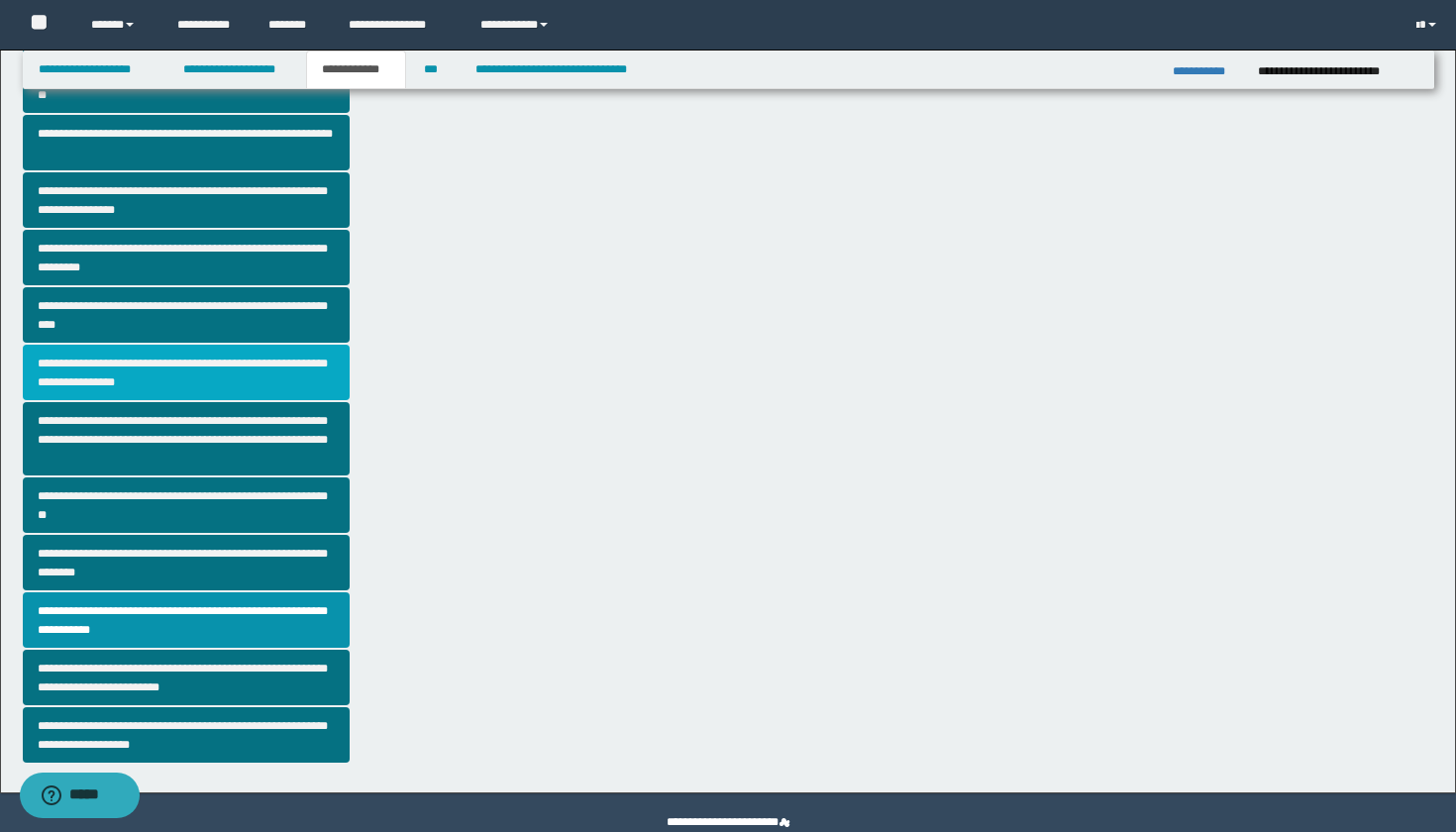 scroll, scrollTop: 0, scrollLeft: 0, axis: both 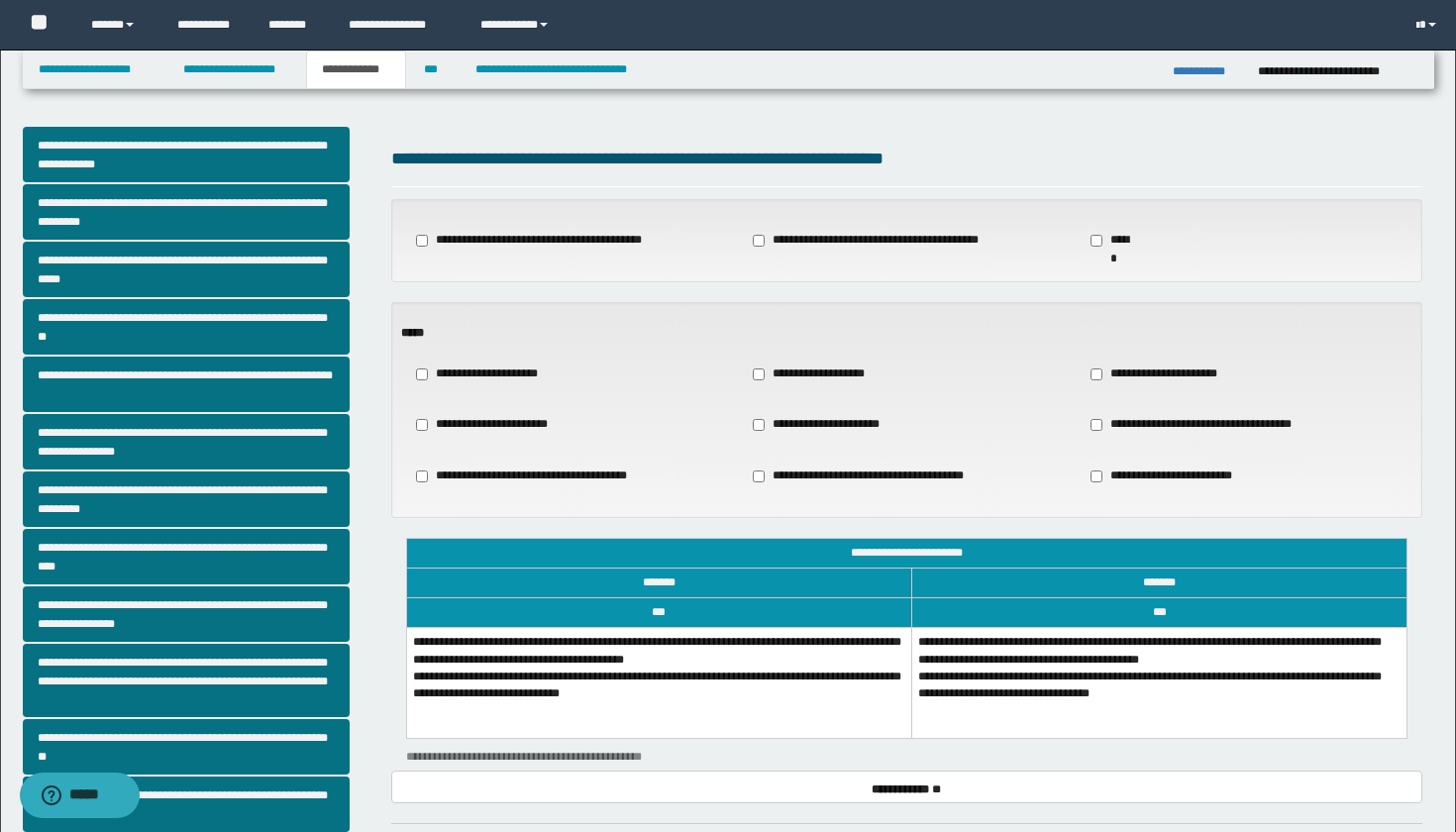 click on "**********" at bounding box center (659, 682) 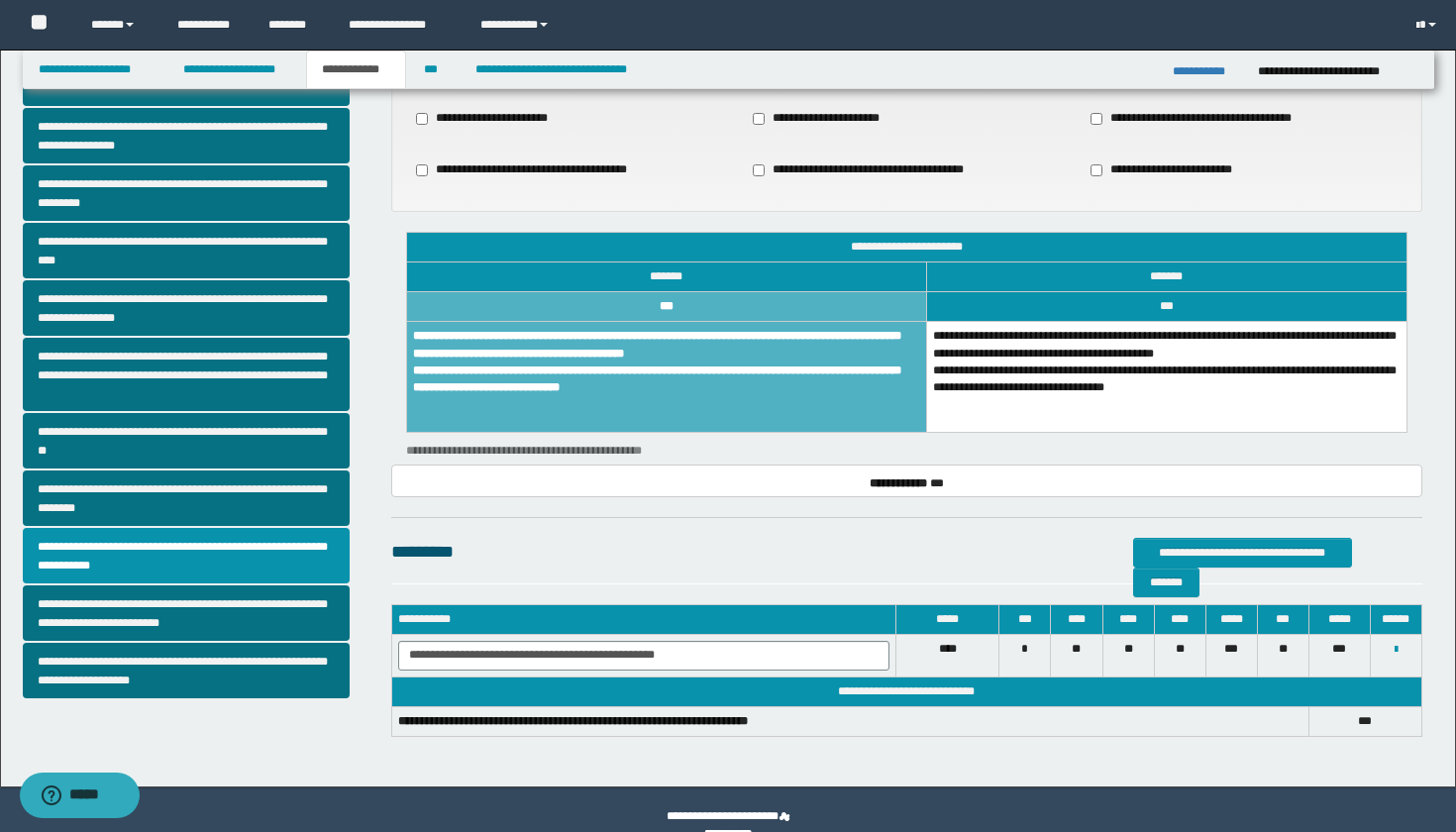 scroll, scrollTop: 304, scrollLeft: 0, axis: vertical 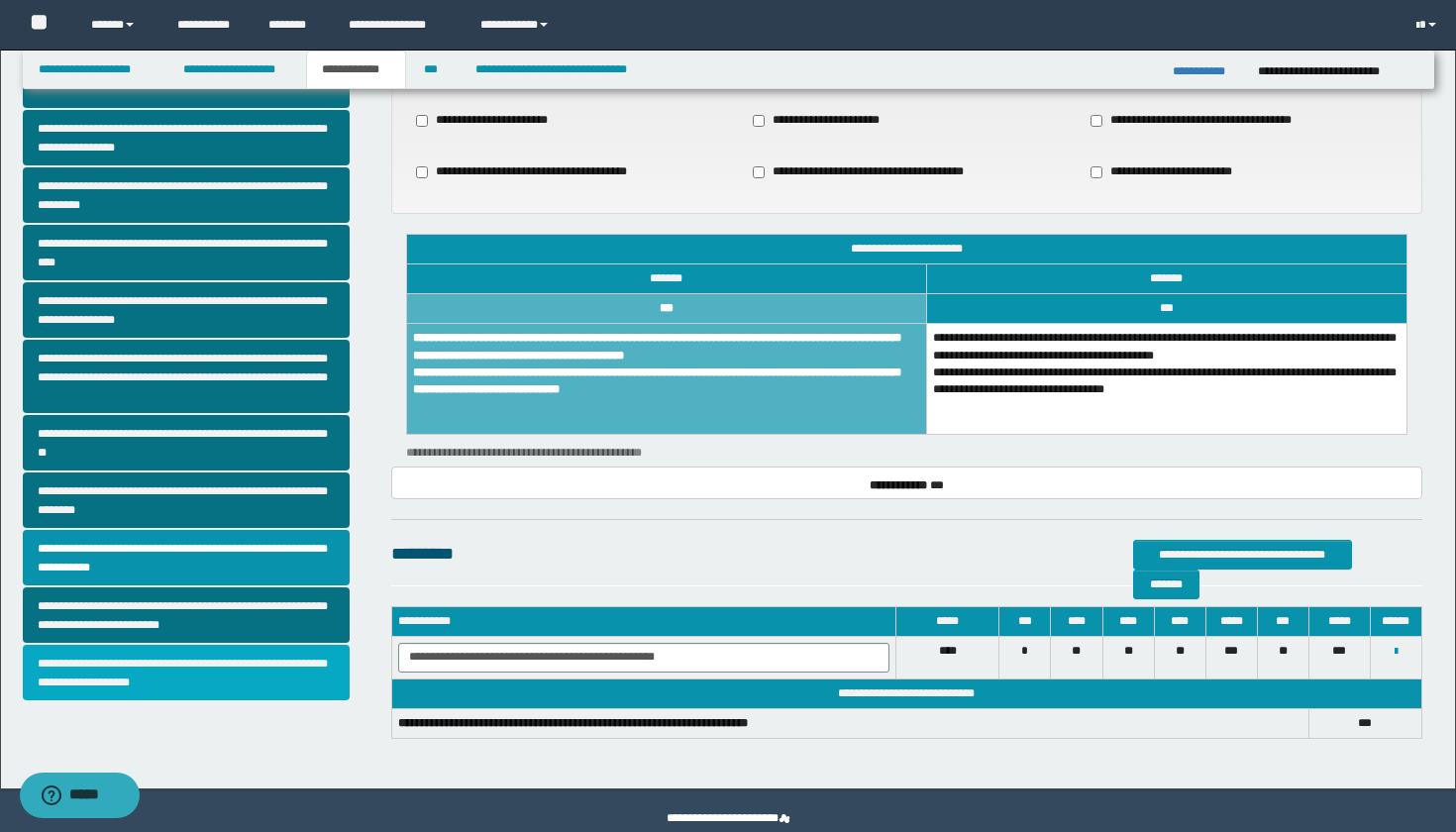 click on "**********" at bounding box center (186, 673) 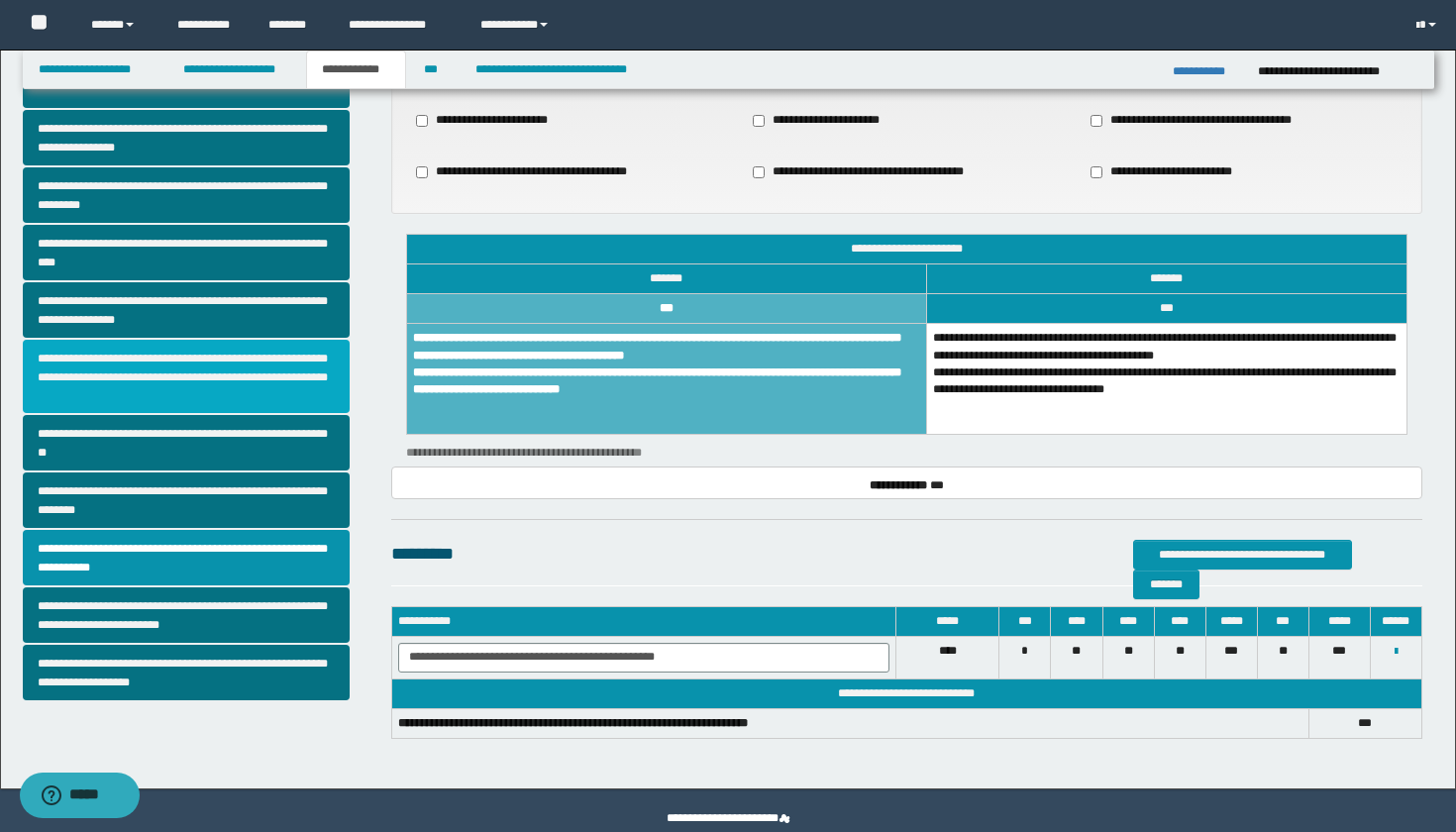 scroll, scrollTop: 0, scrollLeft: 0, axis: both 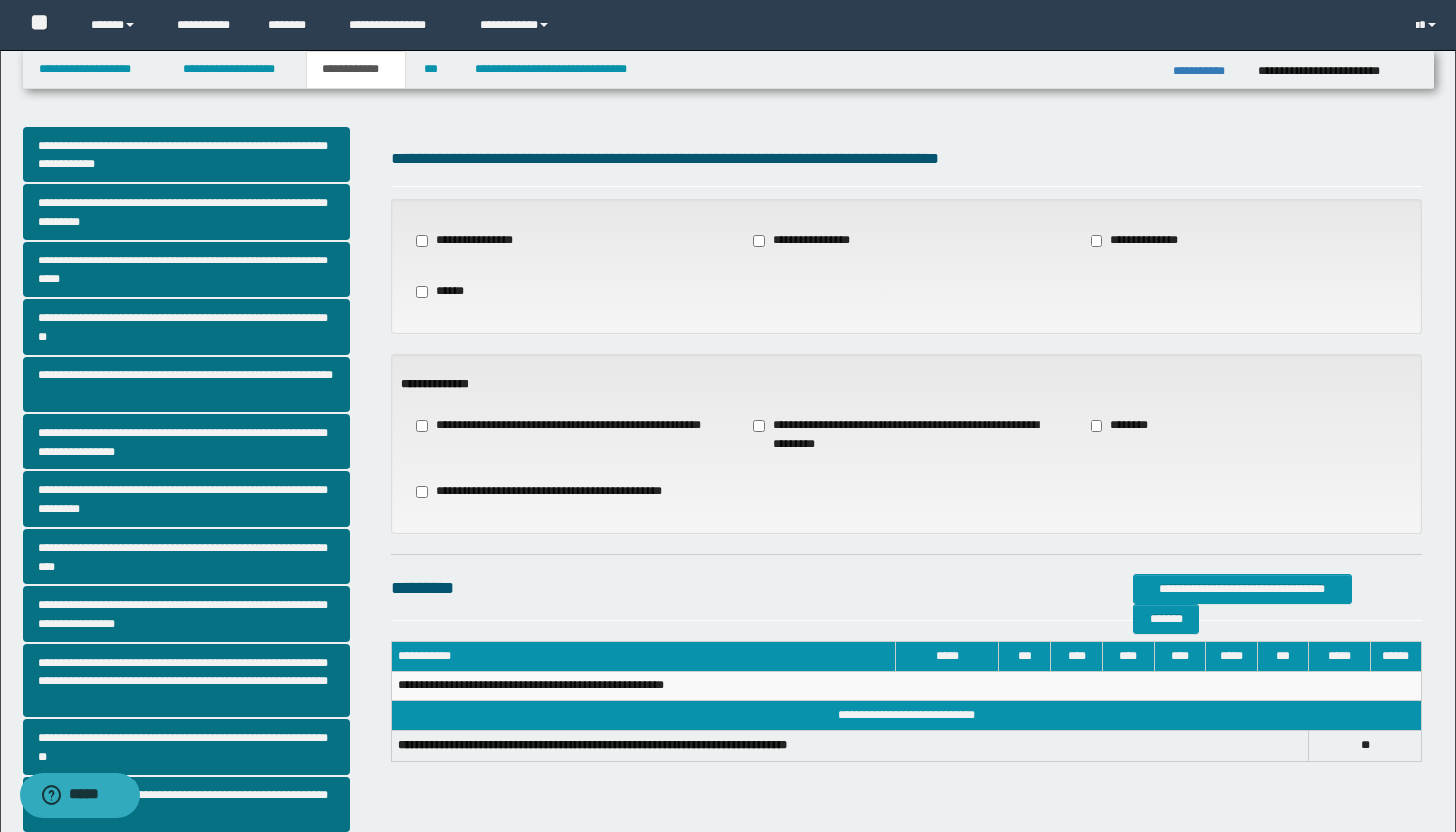 click on "**********" at bounding box center (473, 241) 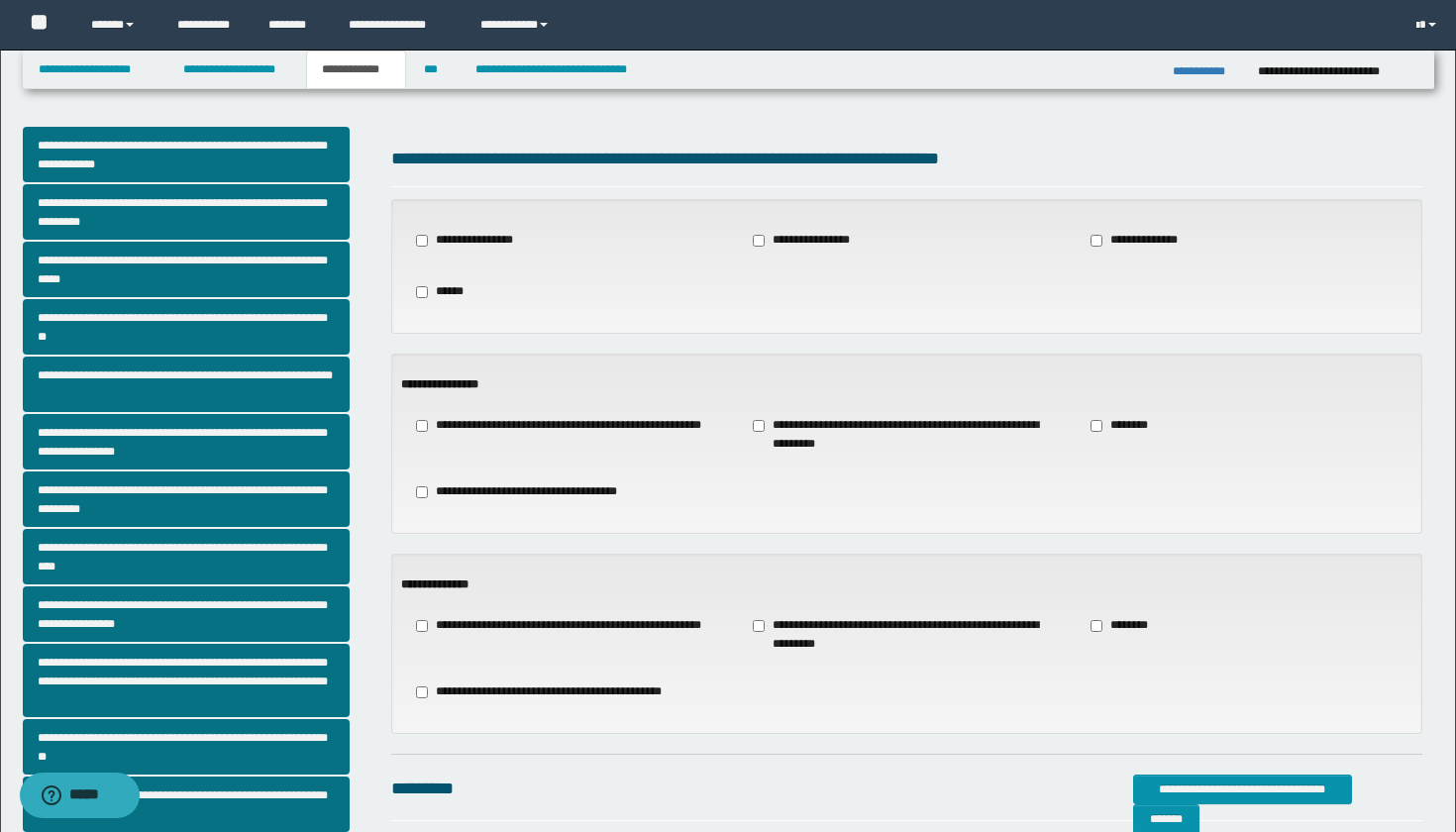 click on "**********" at bounding box center [906, 434] 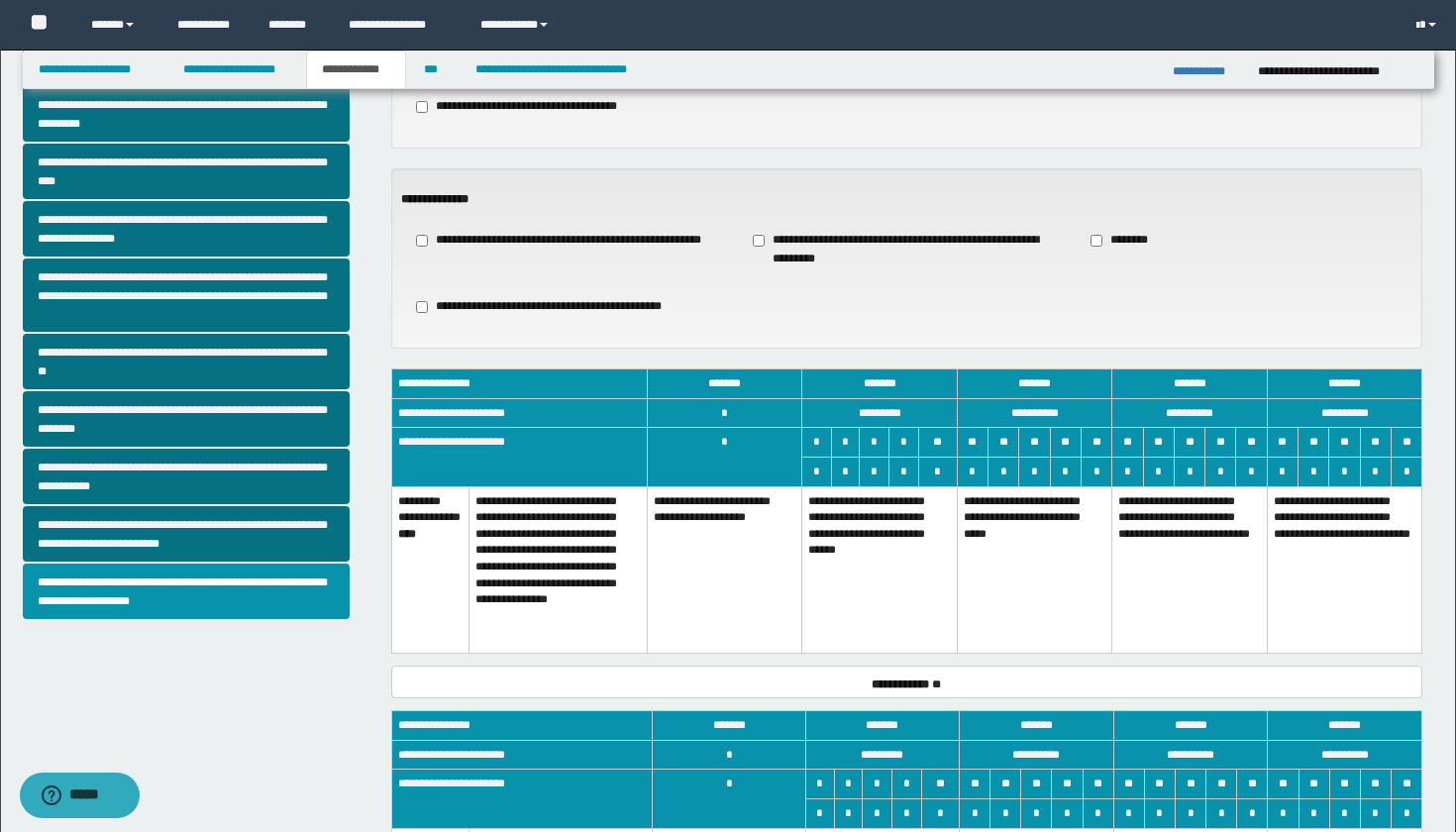 scroll, scrollTop: 397, scrollLeft: 0, axis: vertical 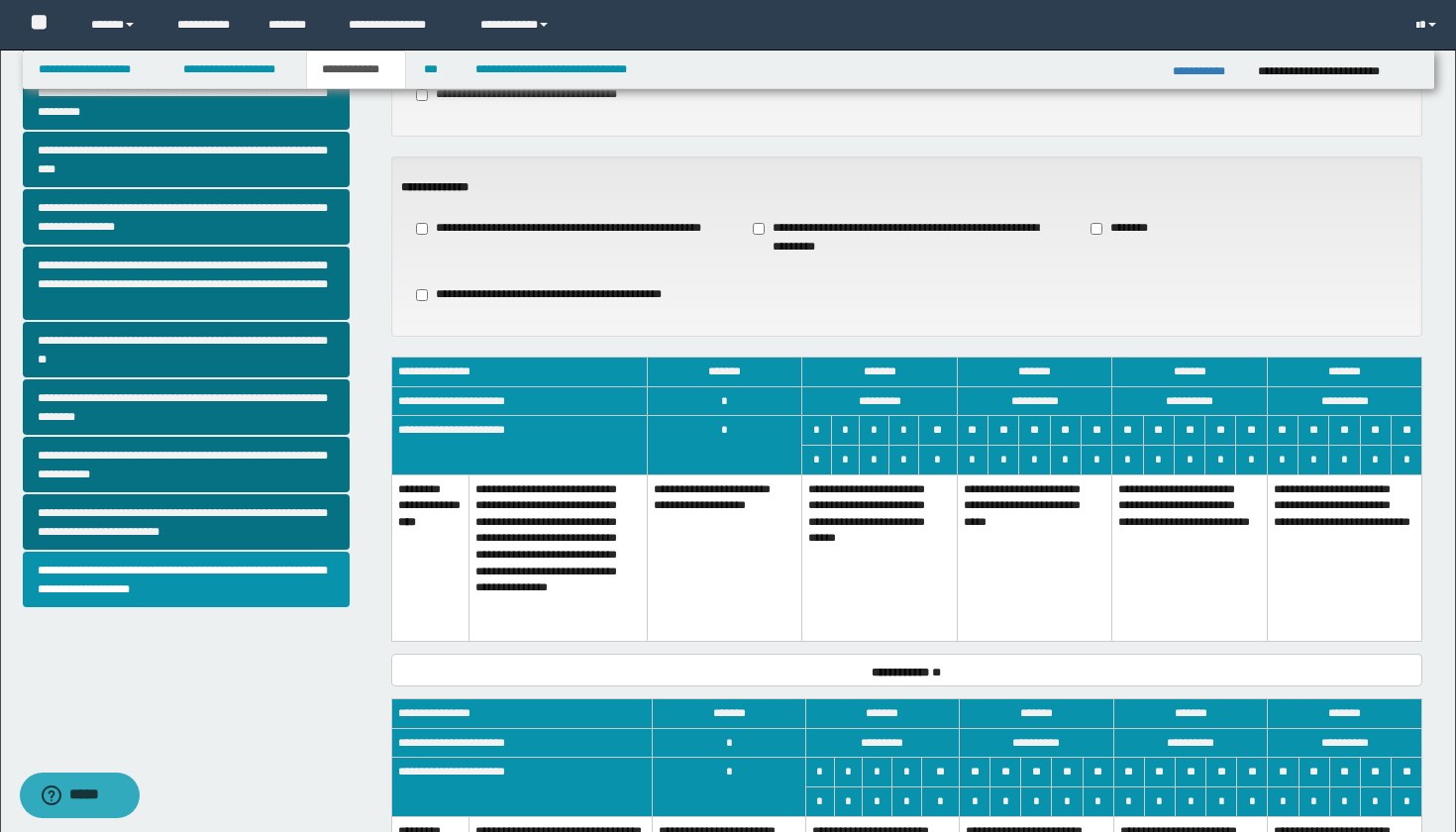 click on "**********" at bounding box center [880, 558] 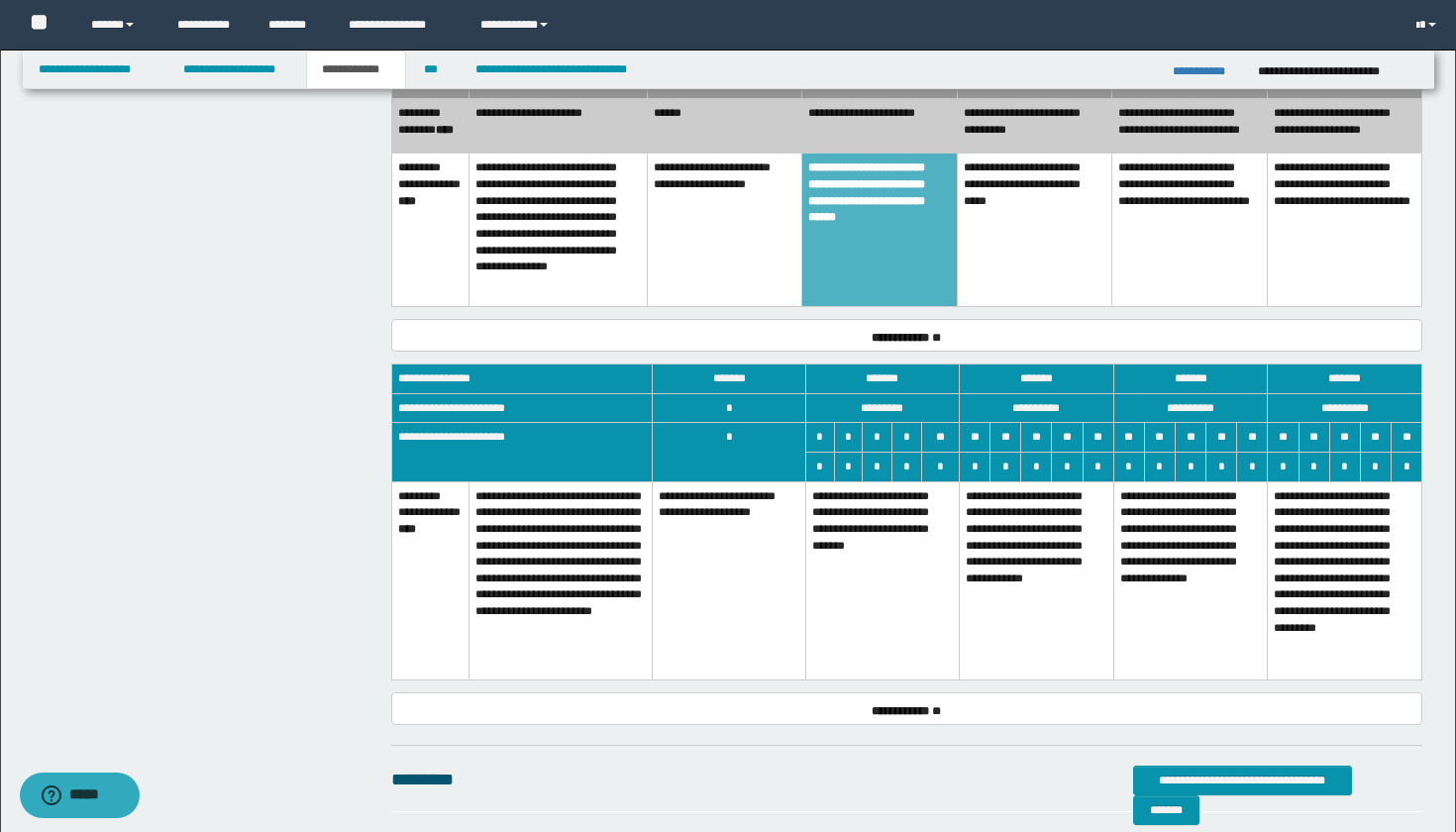 scroll, scrollTop: 1062, scrollLeft: 0, axis: vertical 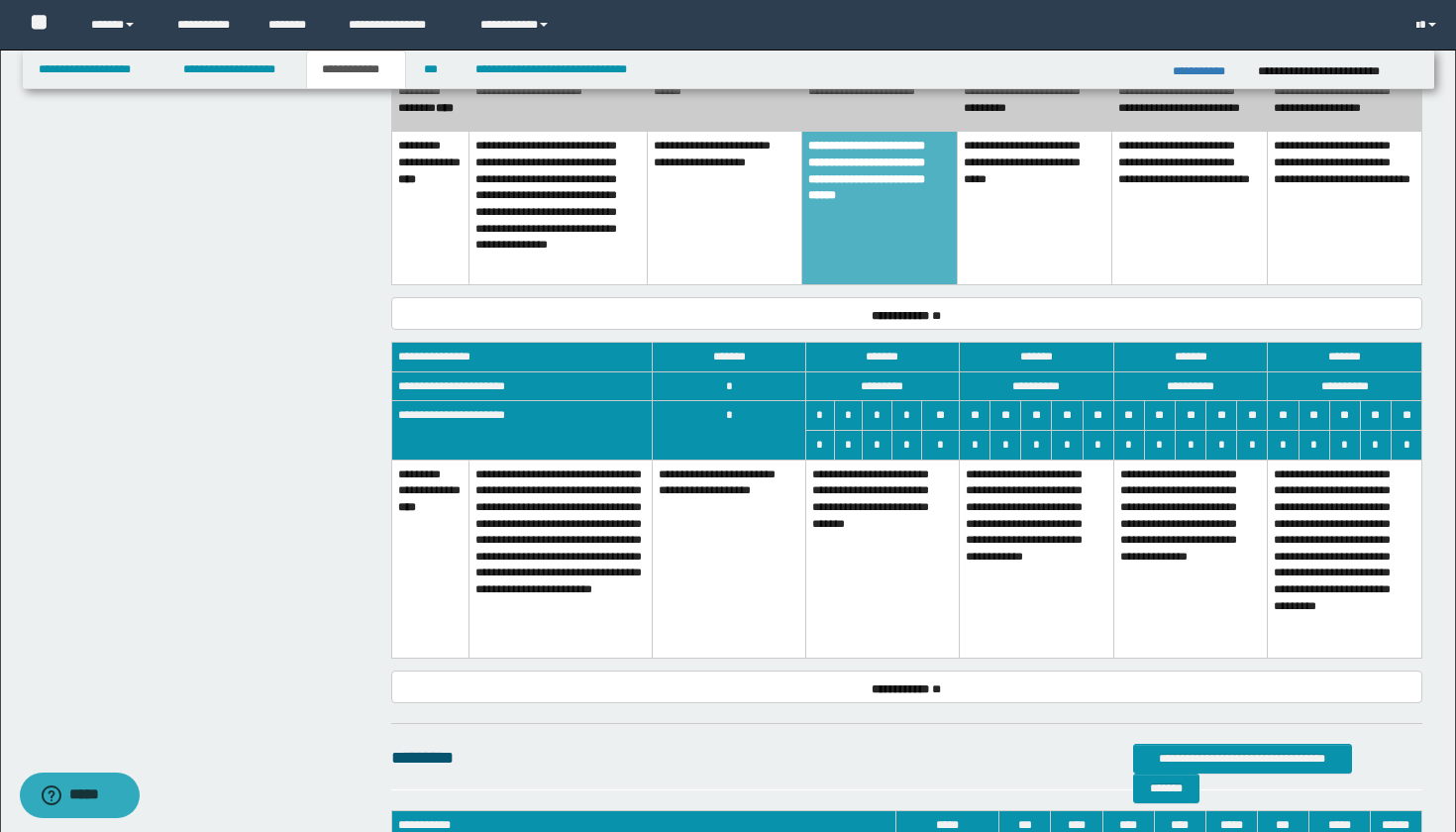 click on "**********" at bounding box center (882, 559) 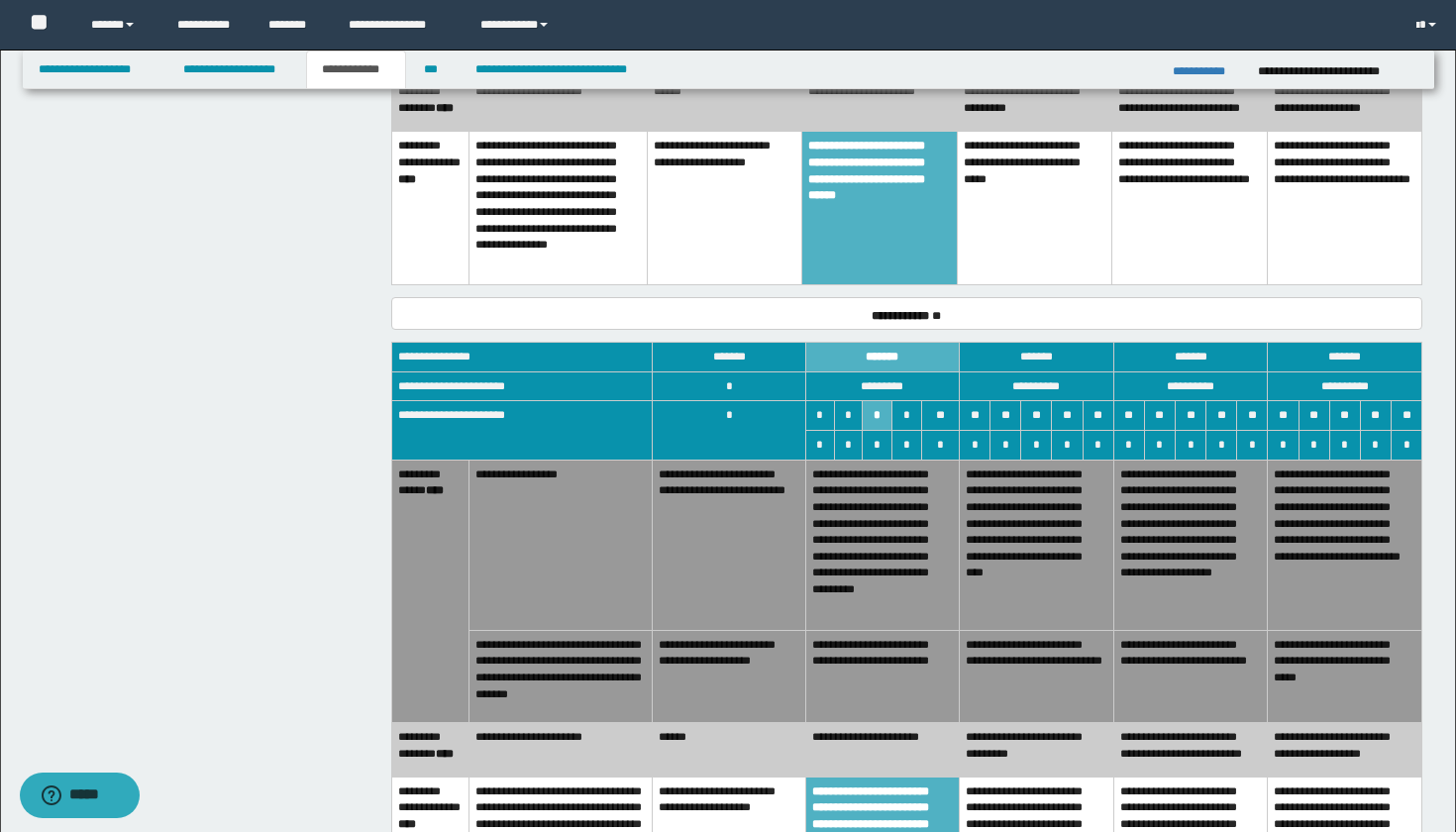 scroll, scrollTop: 1066, scrollLeft: 0, axis: vertical 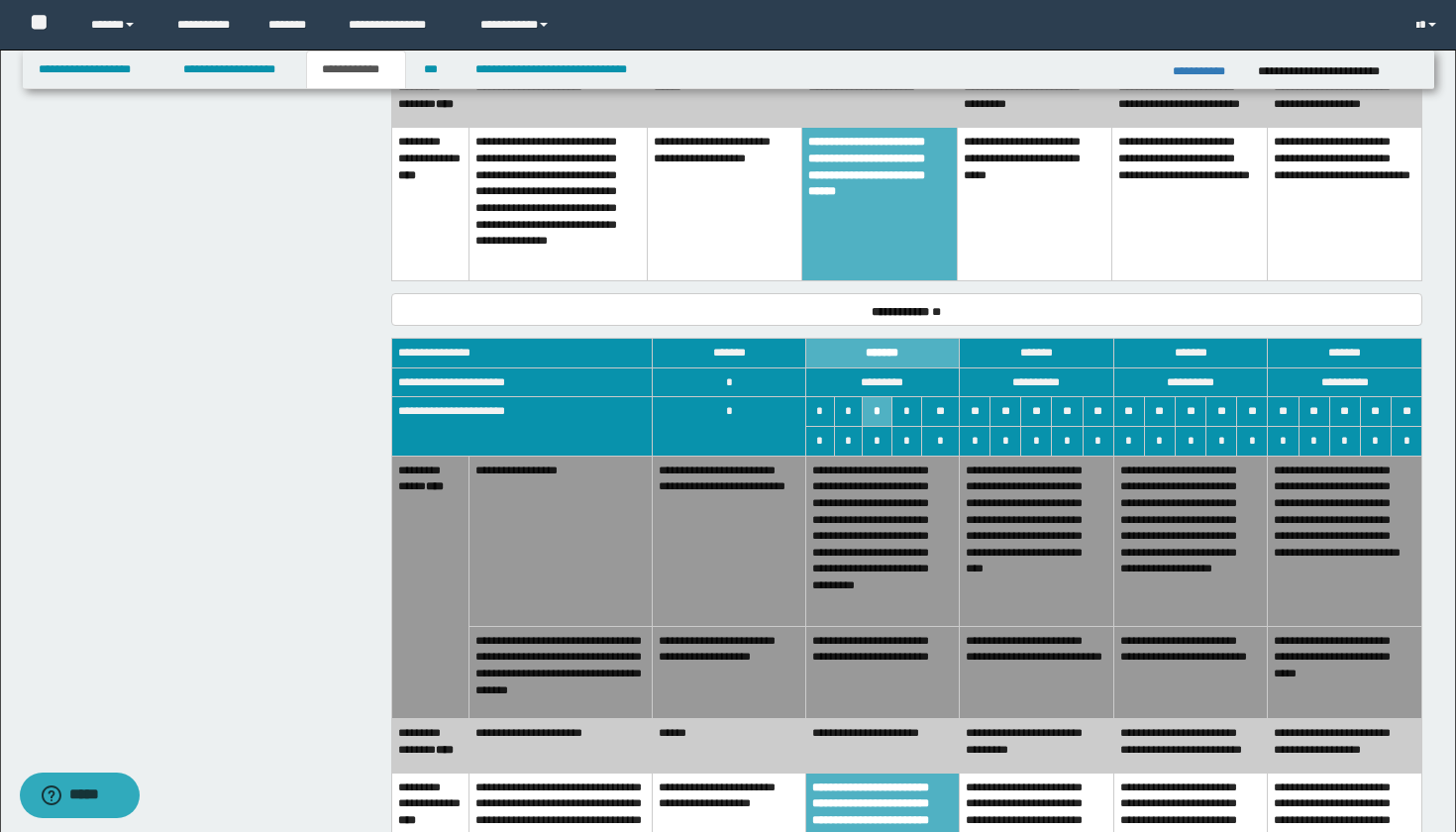 click on "******" at bounding box center [729, 746] 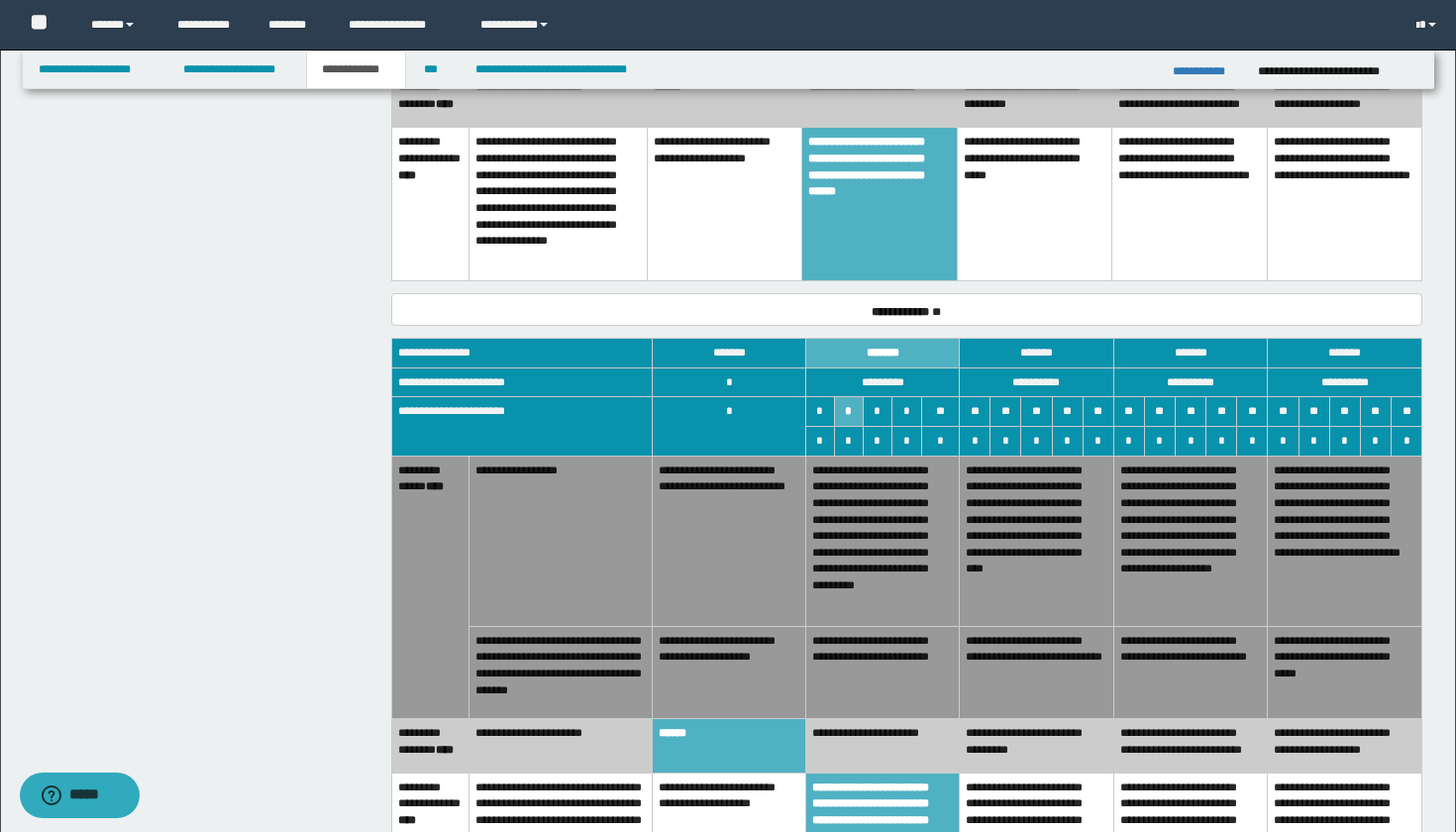 click on "**********" at bounding box center (1037, 673) 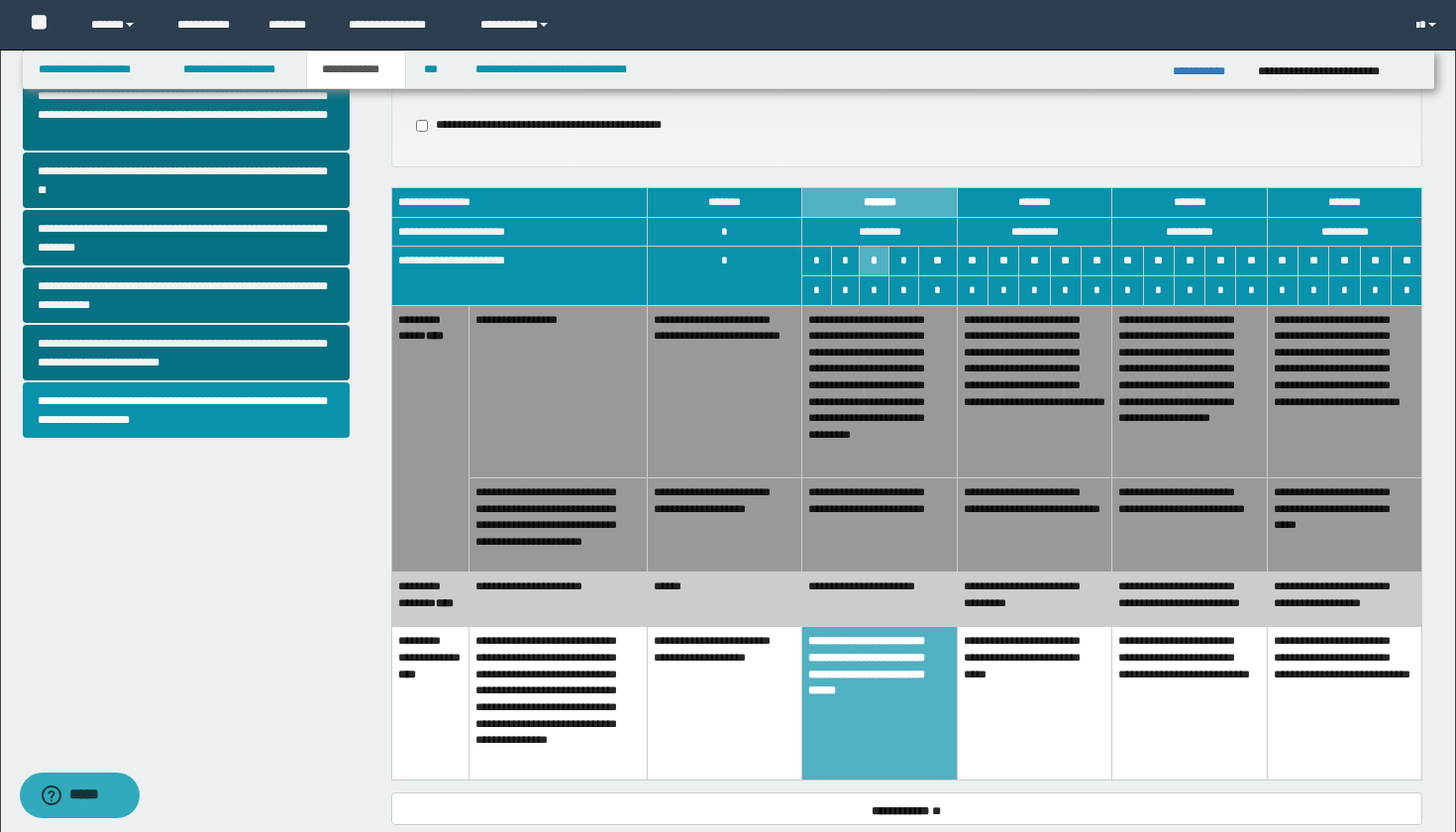 scroll, scrollTop: 570, scrollLeft: 0, axis: vertical 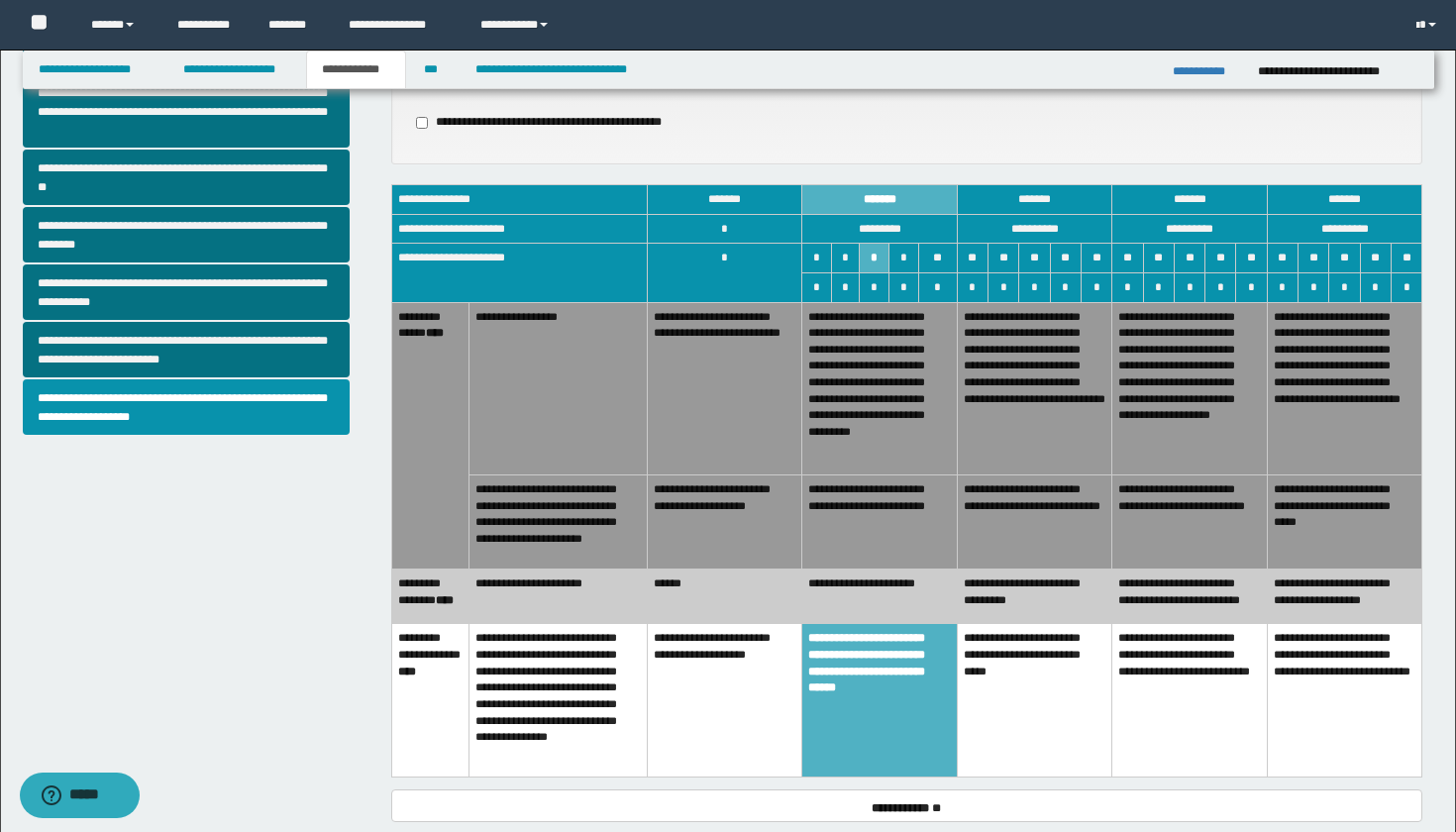 click on "**********" at bounding box center (1034, 522) 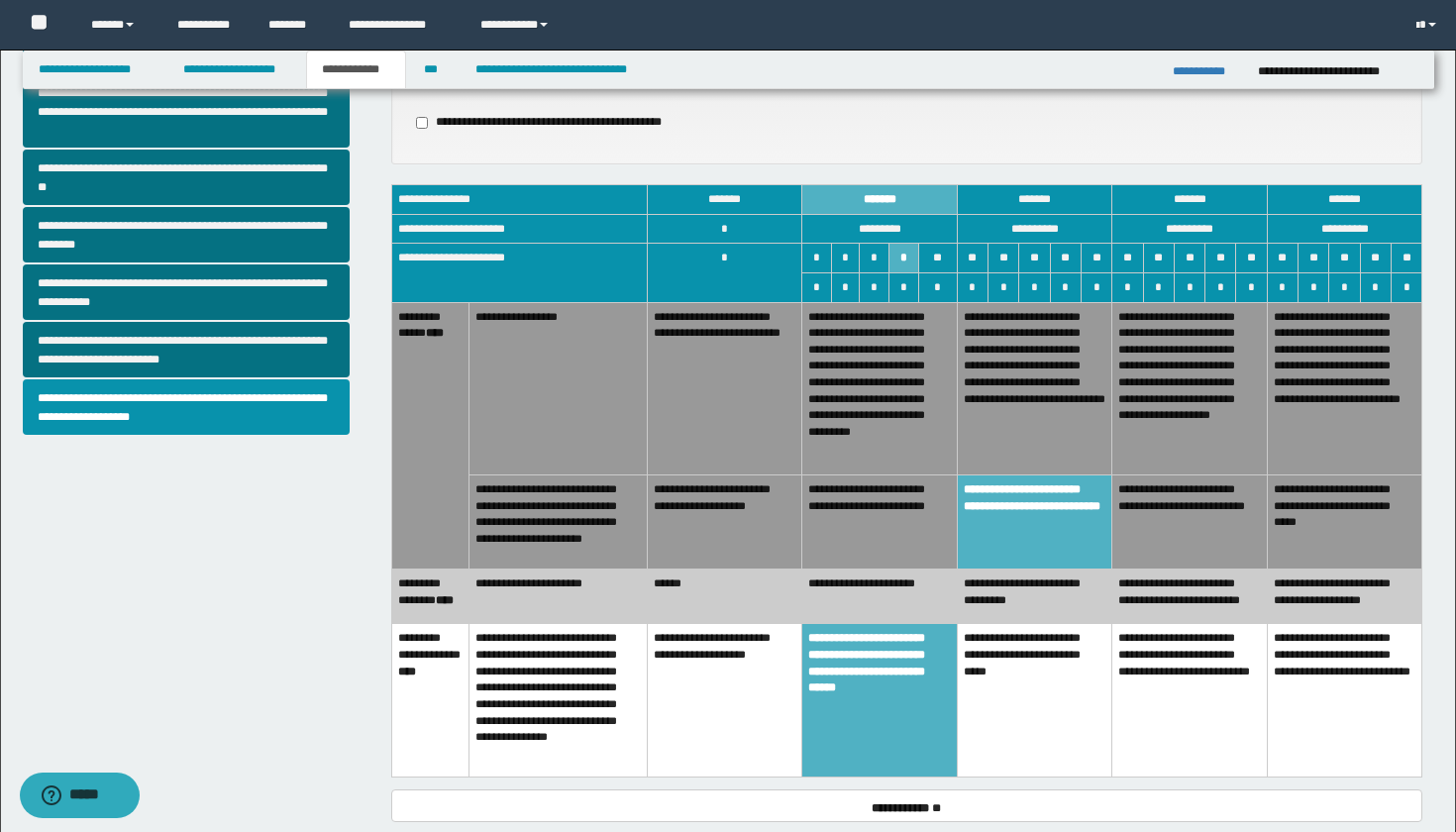 click on "**********" at bounding box center (1034, 388) 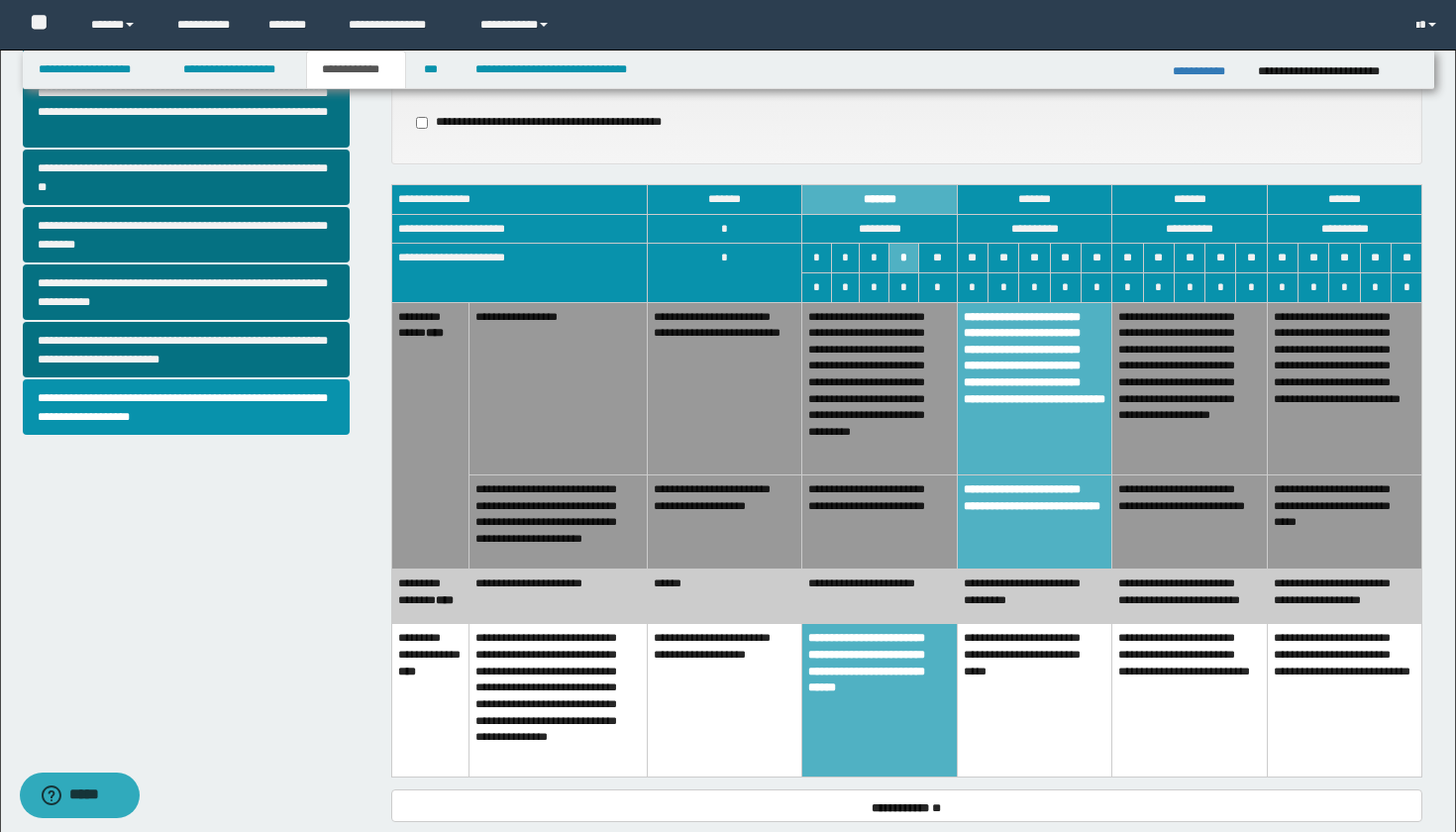 click on "**********" at bounding box center (1034, 388) 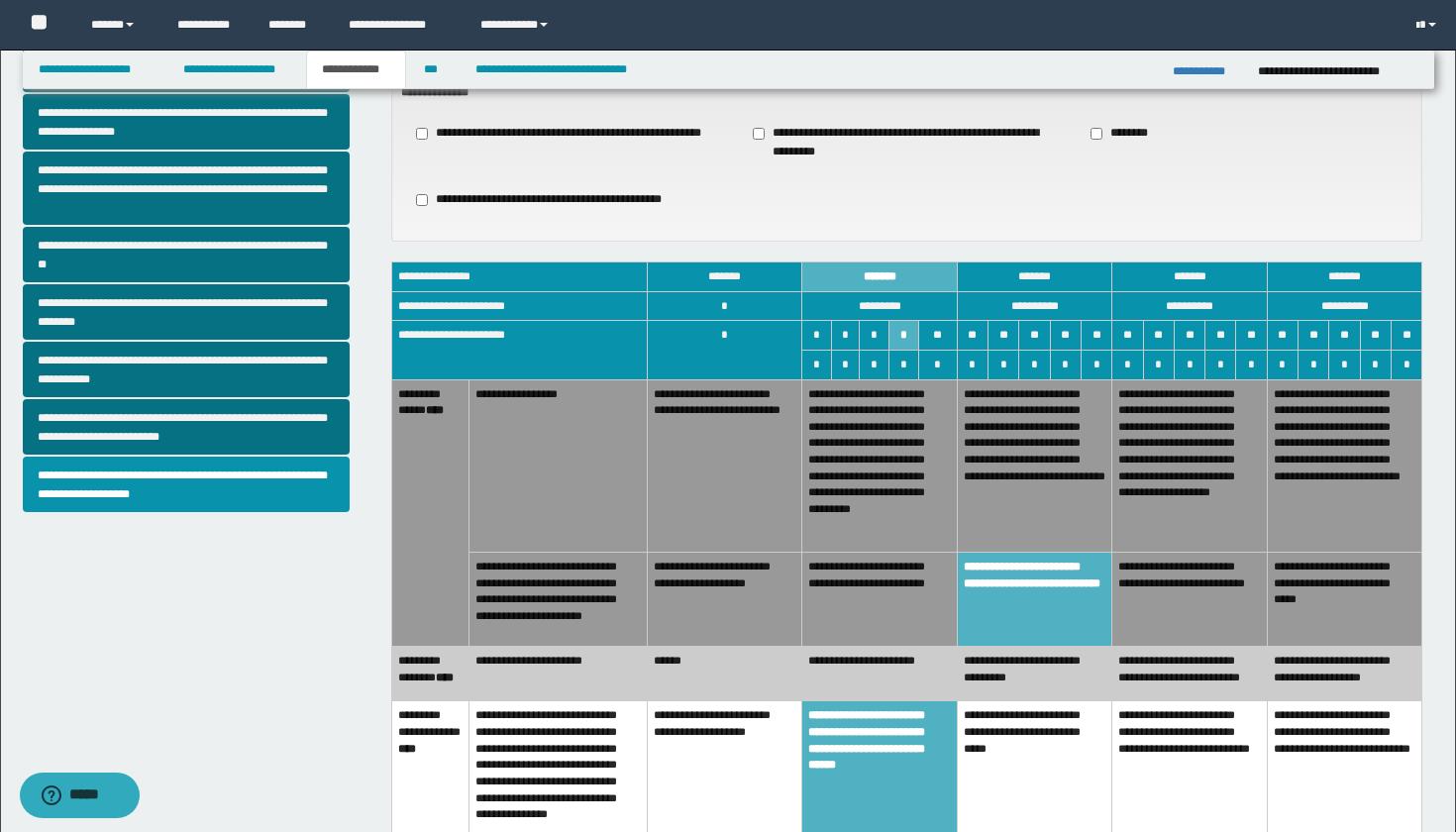 scroll, scrollTop: 497, scrollLeft: 0, axis: vertical 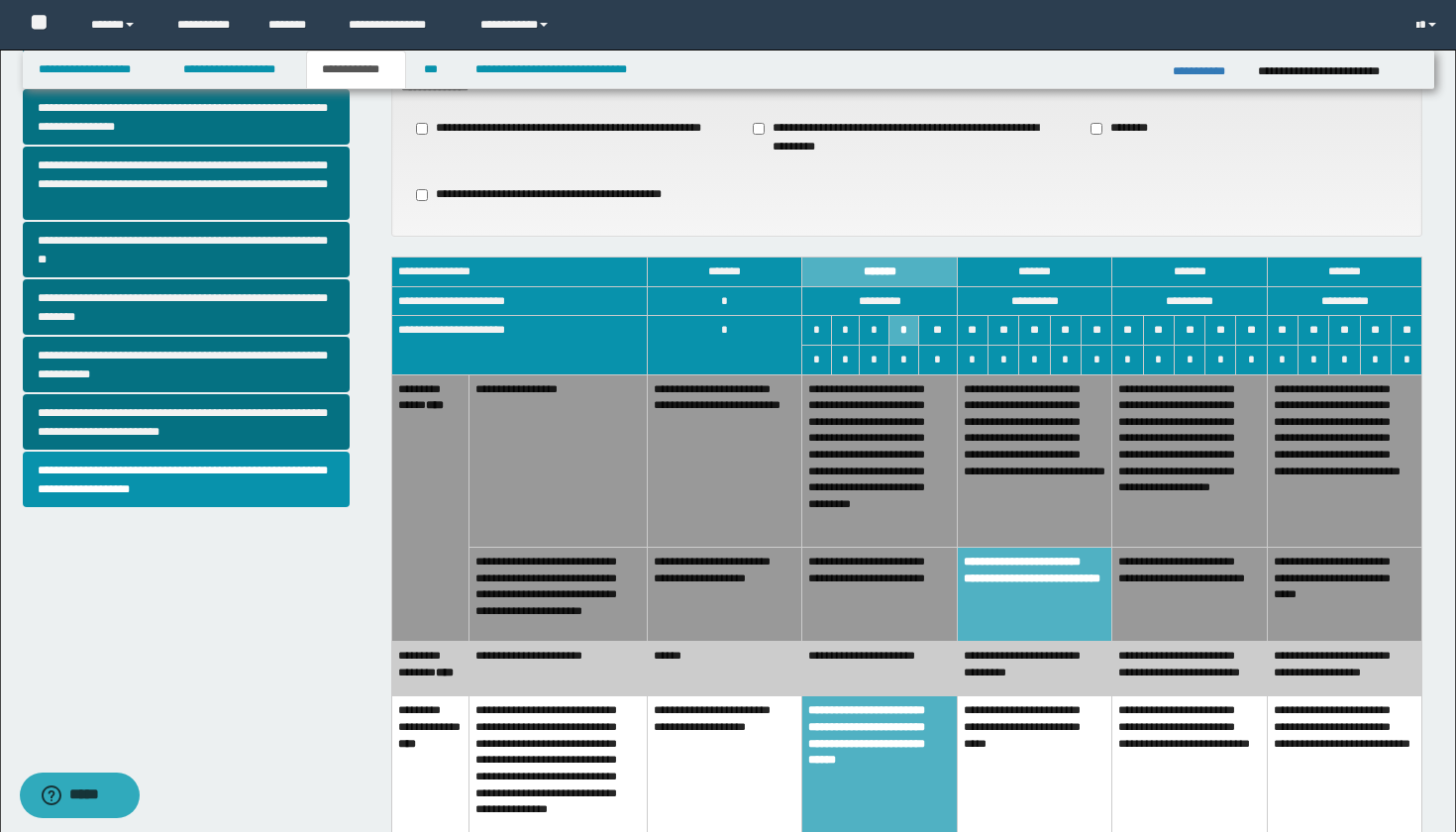 click on "**********" at bounding box center (880, 594) 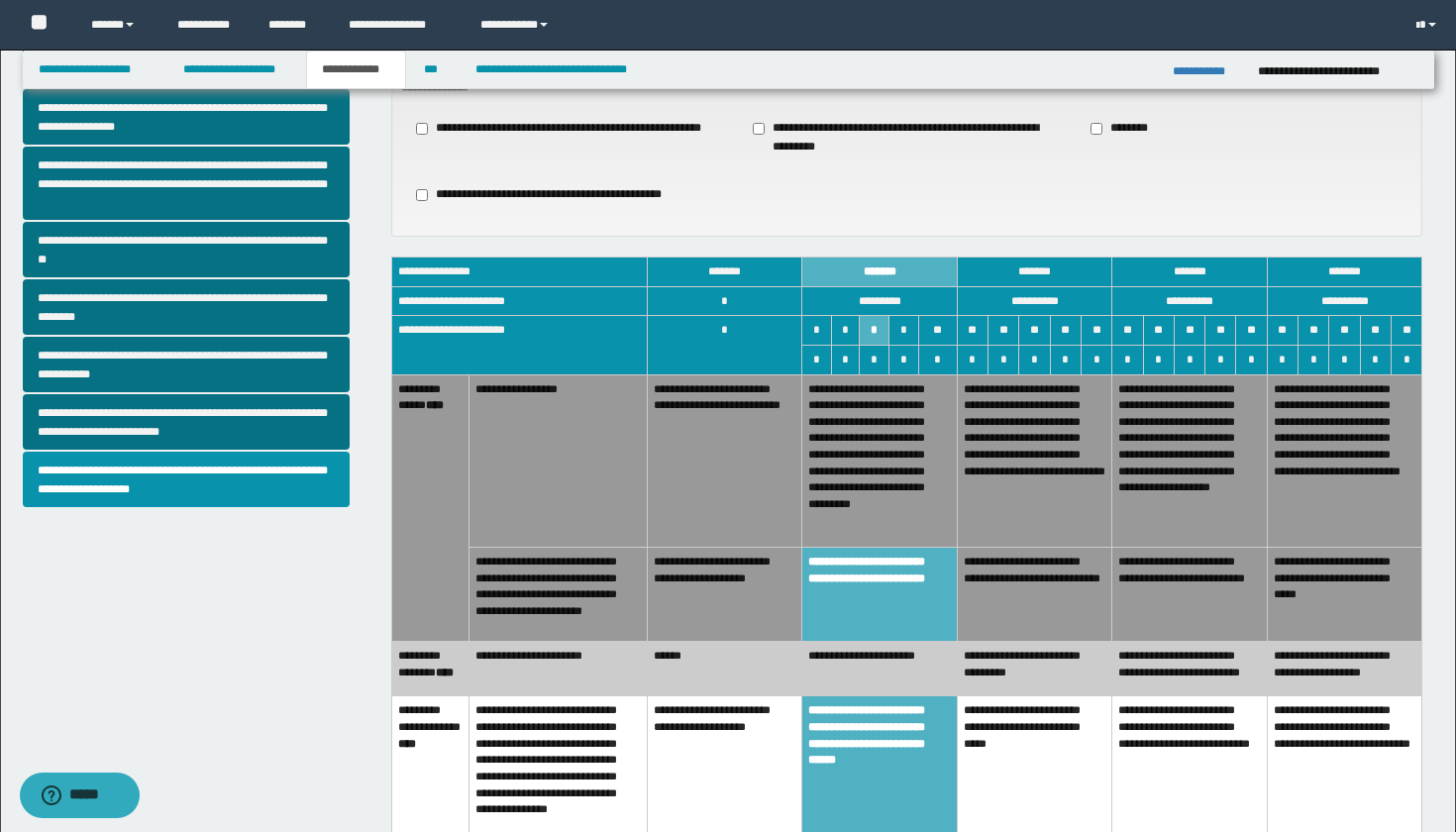 click on "**********" at bounding box center [1034, 594] 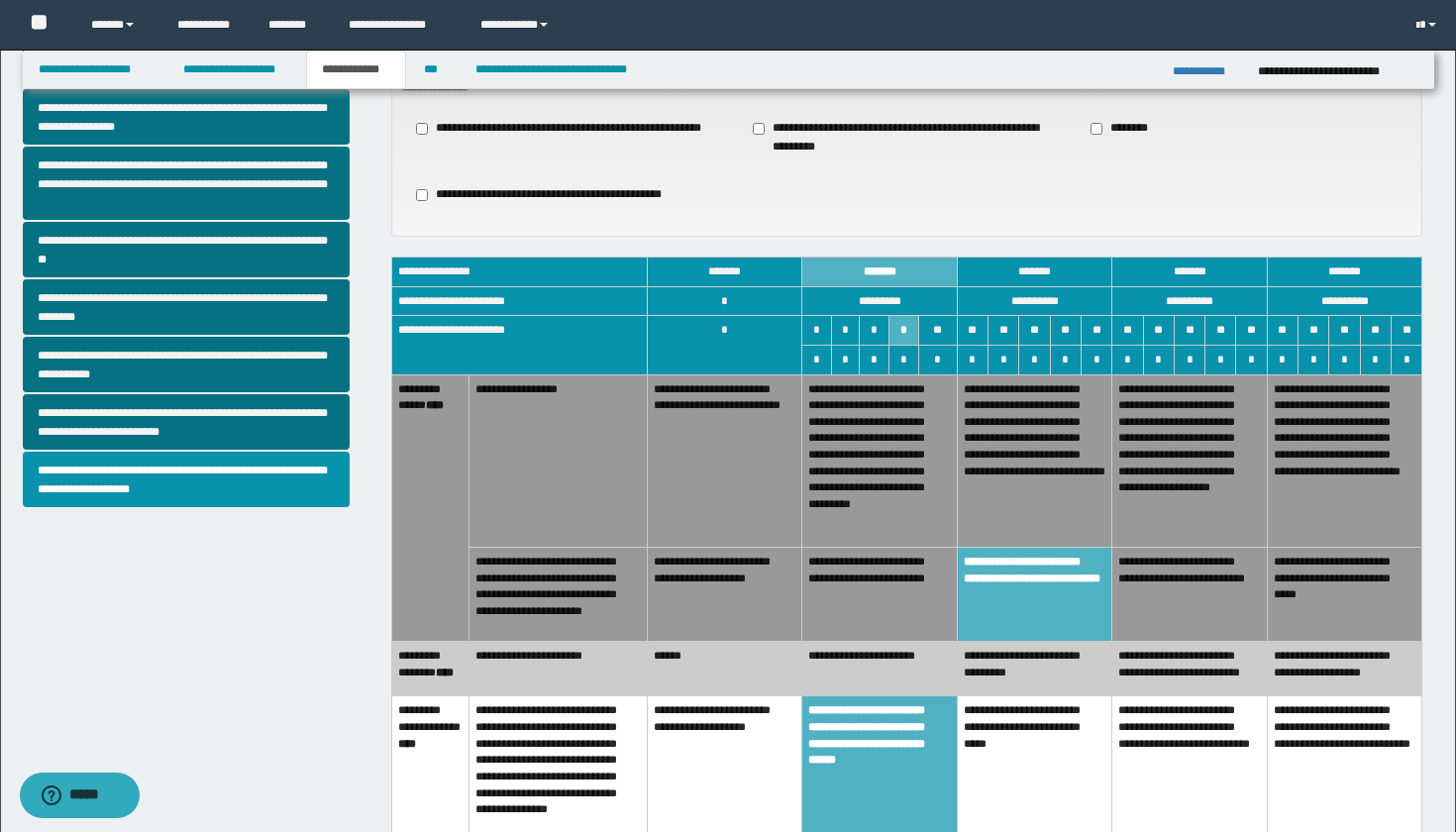 click on "**********" at bounding box center [880, 594] 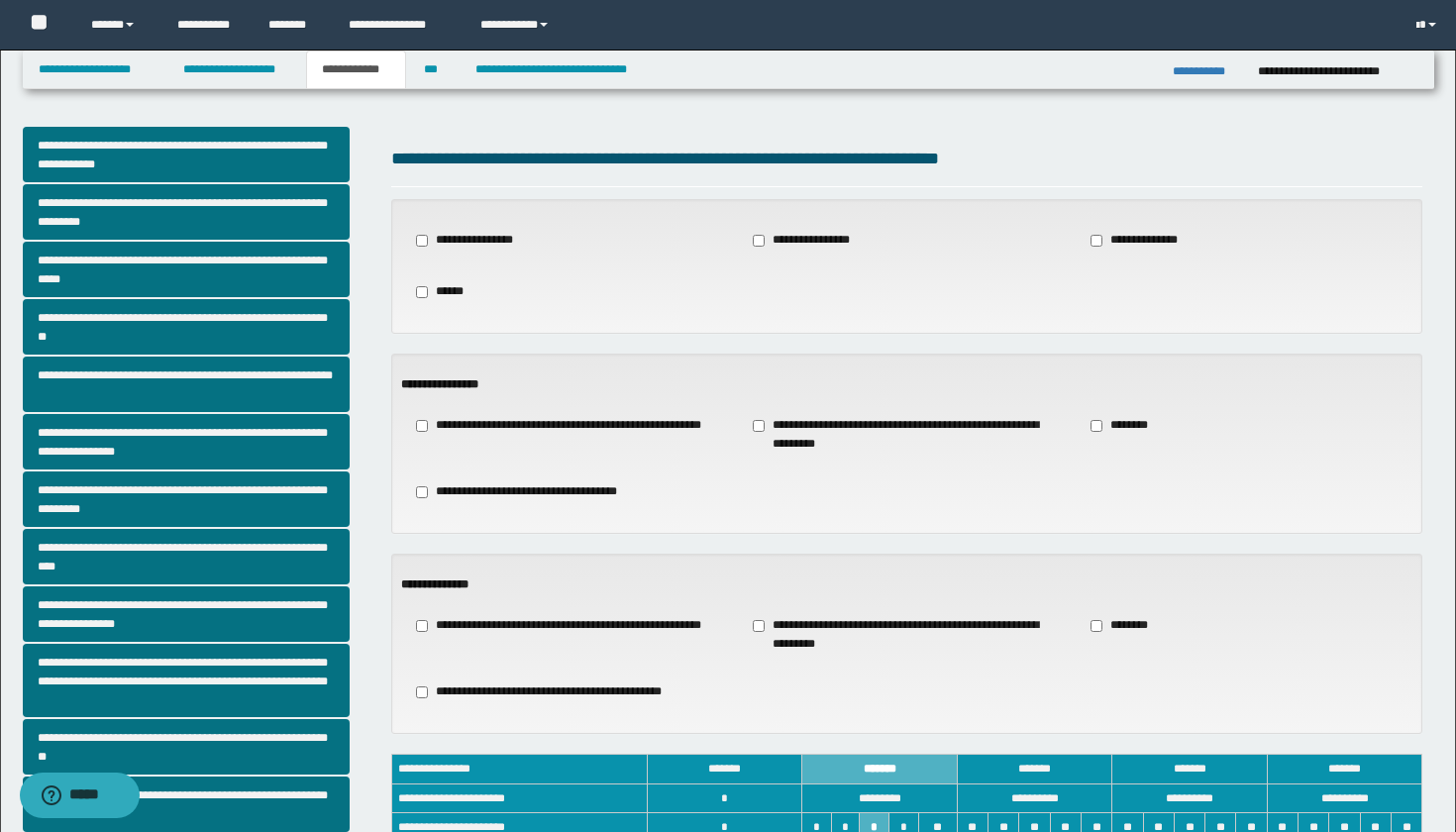 scroll, scrollTop: 0, scrollLeft: 0, axis: both 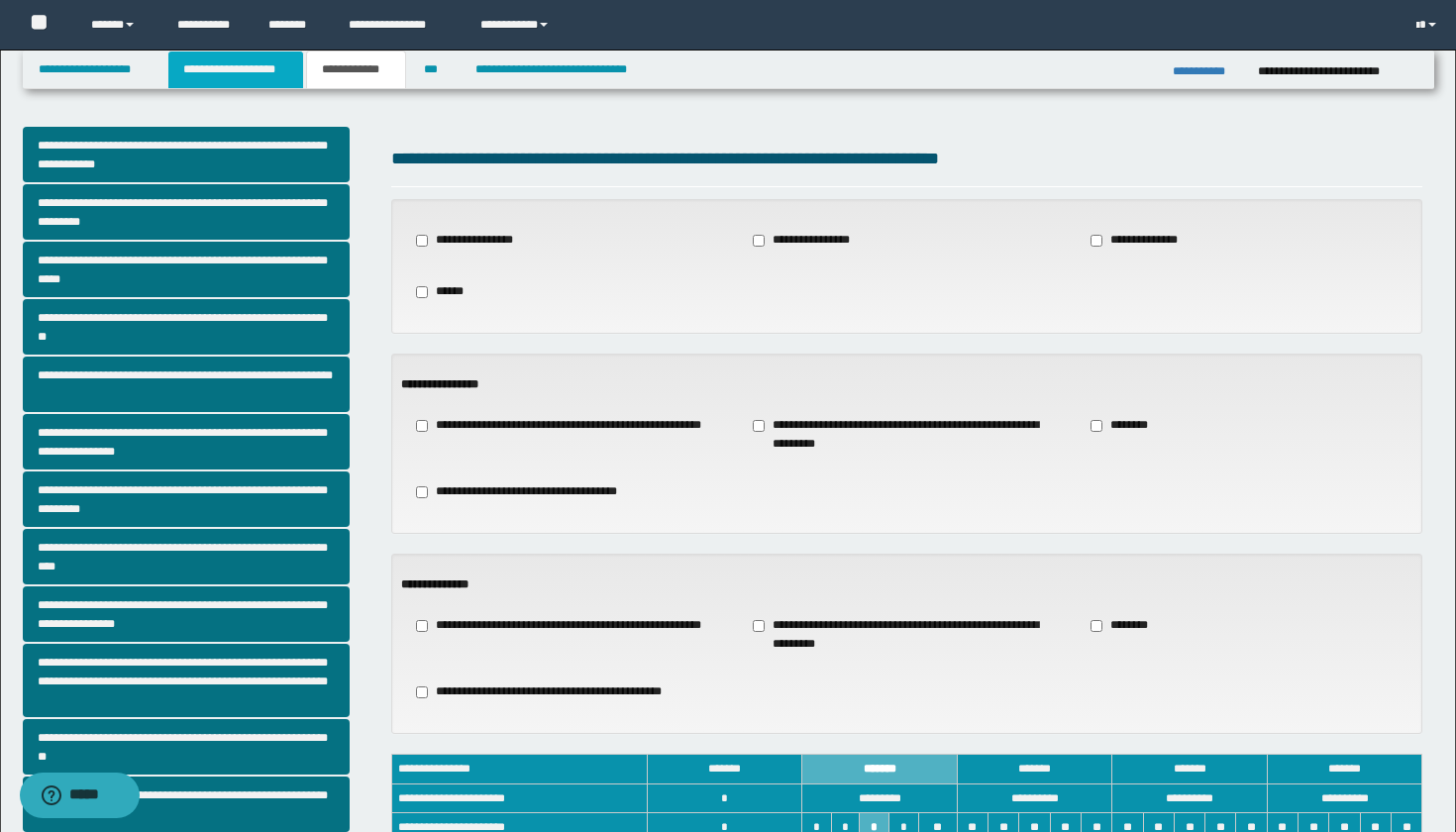 click on "**********" at bounding box center (236, 69) 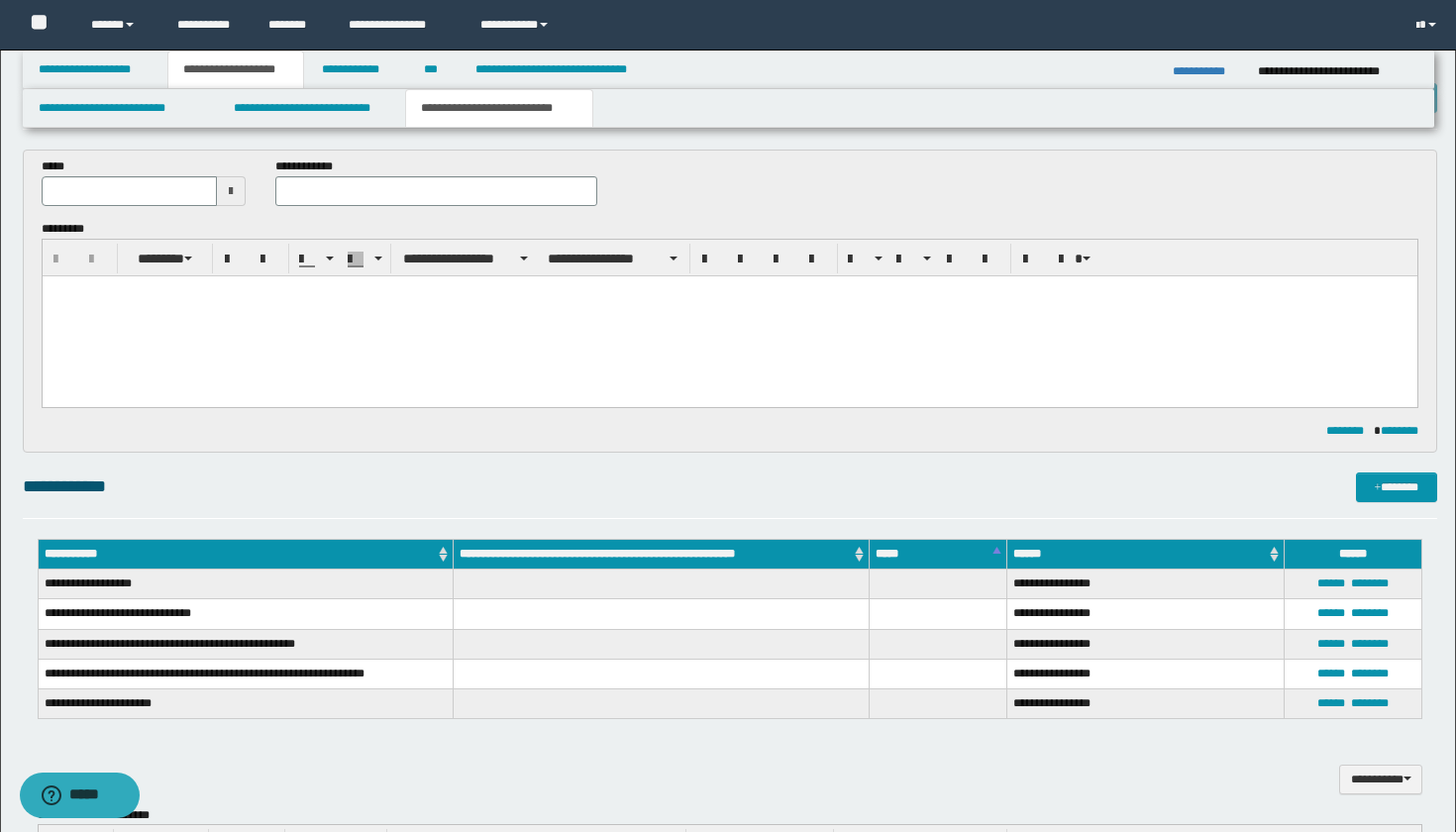 scroll, scrollTop: 81, scrollLeft: 0, axis: vertical 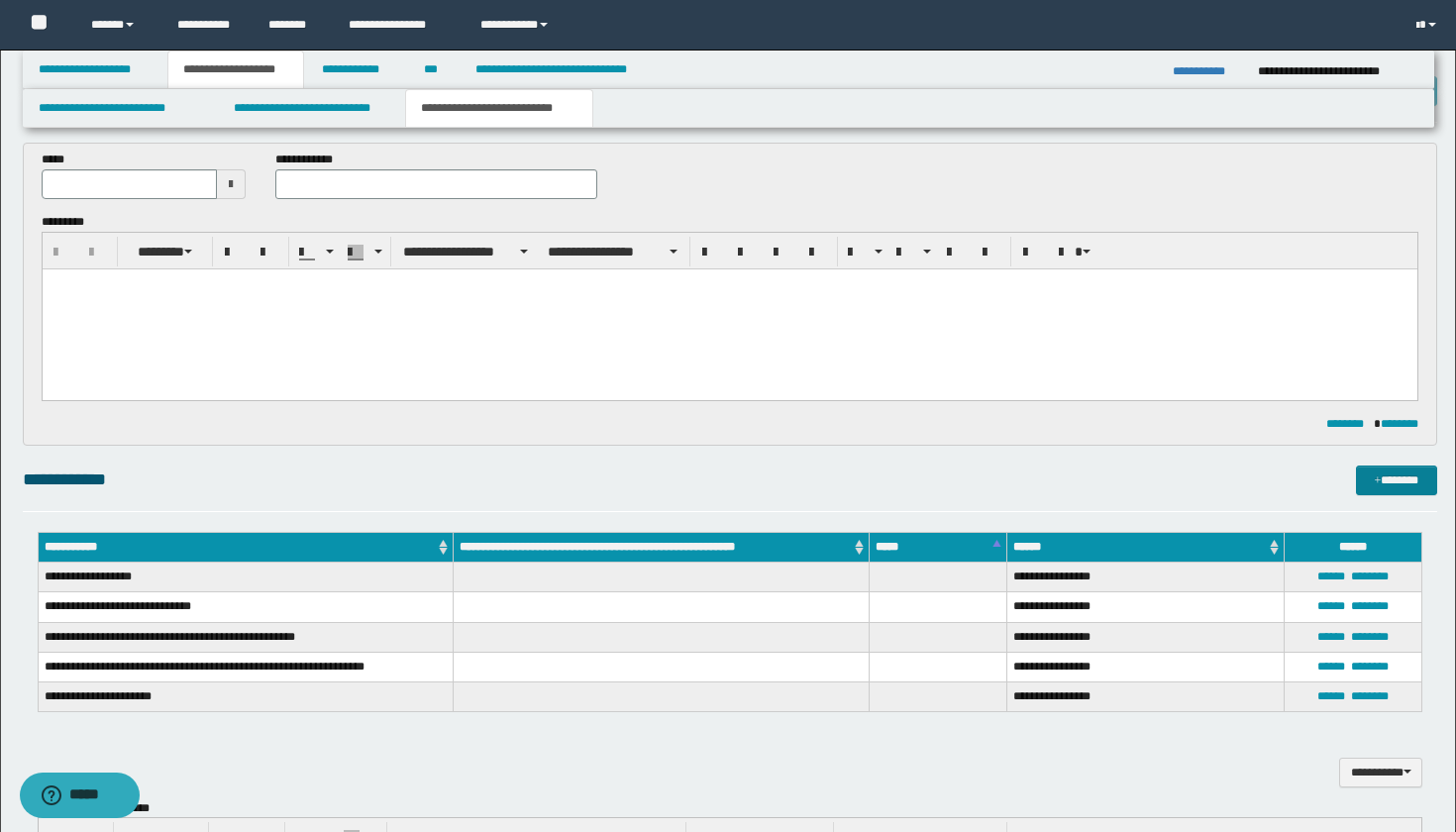 click on "*******" at bounding box center [1397, 480] 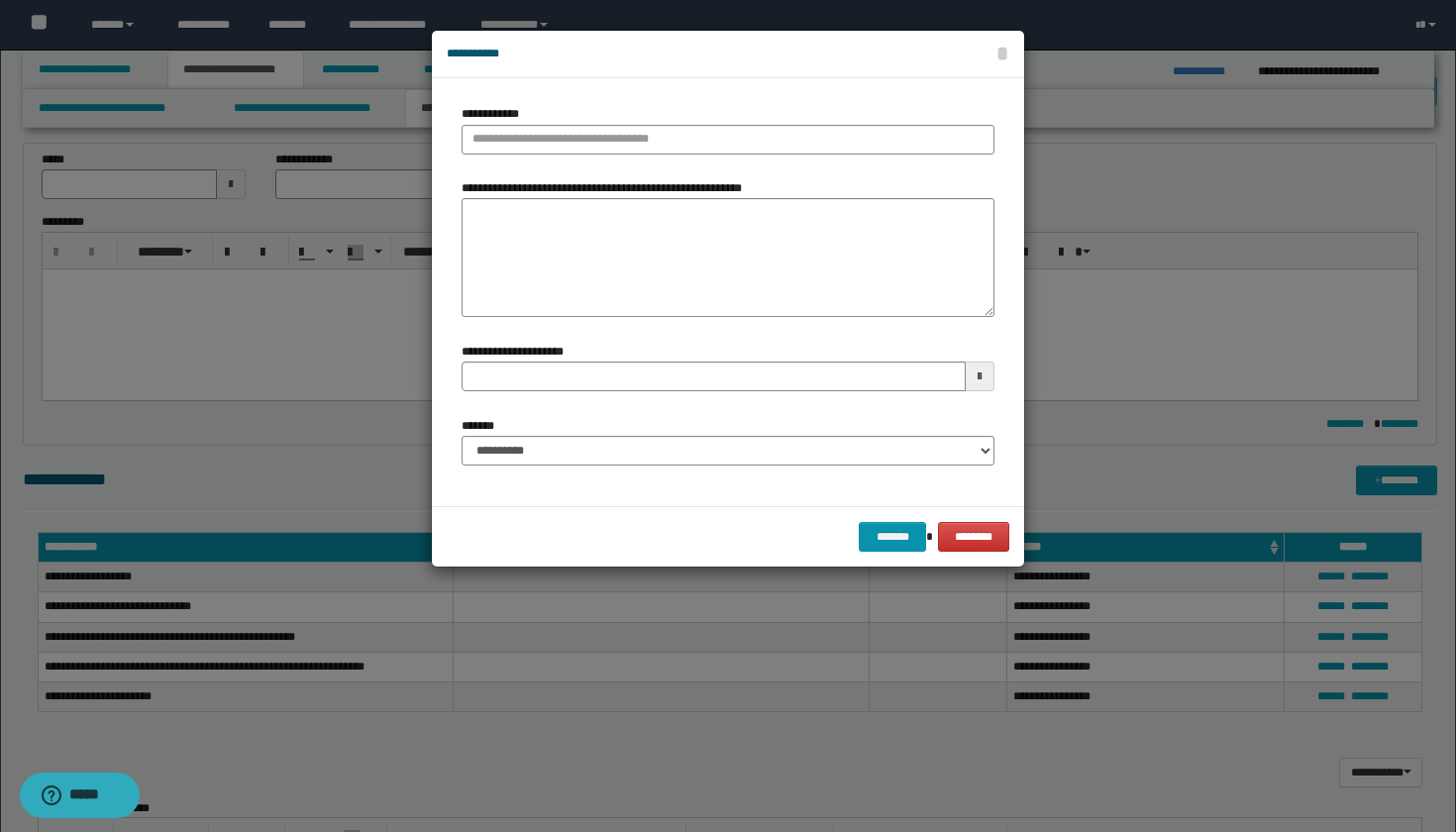 type 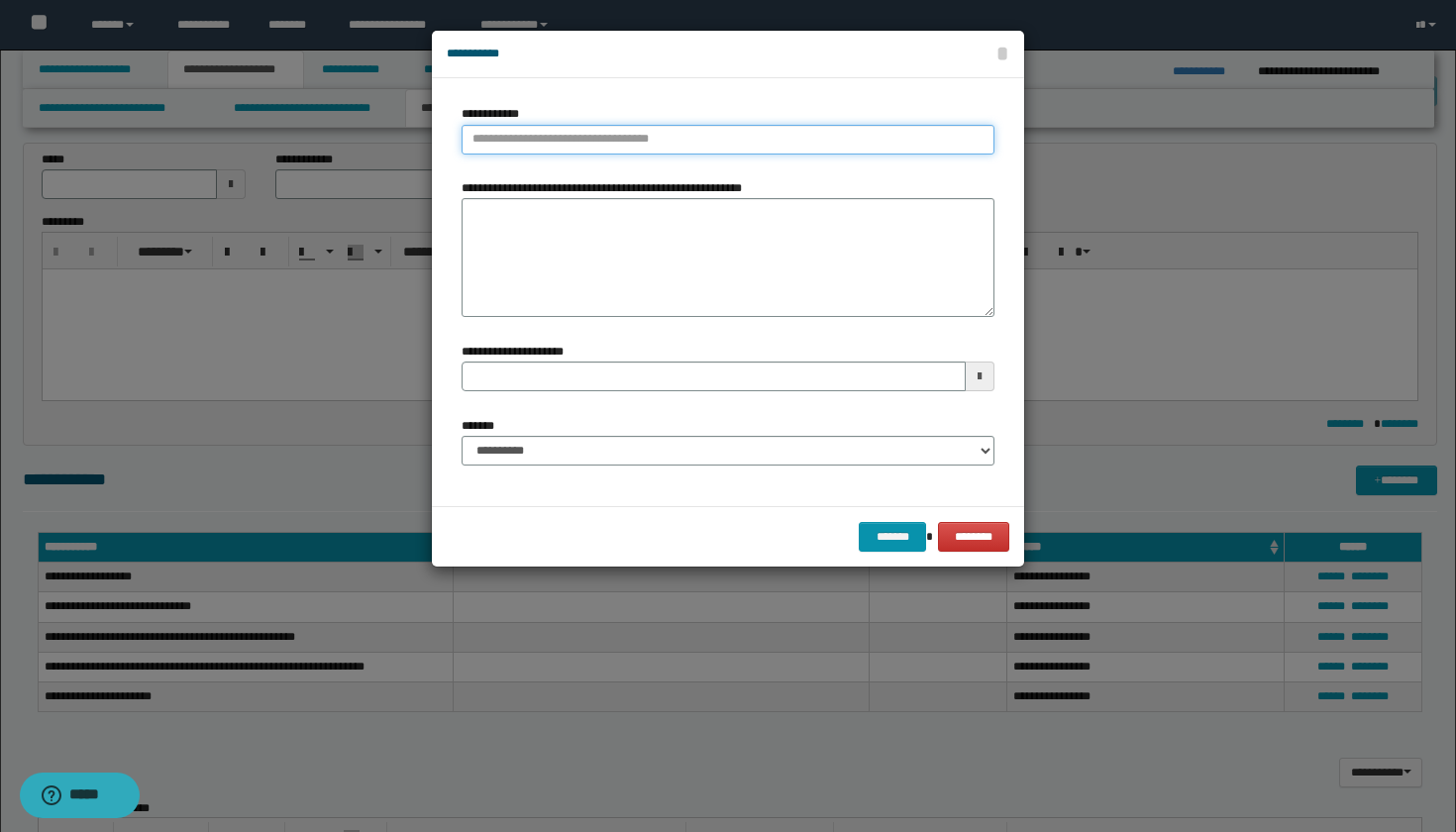 type on "**********" 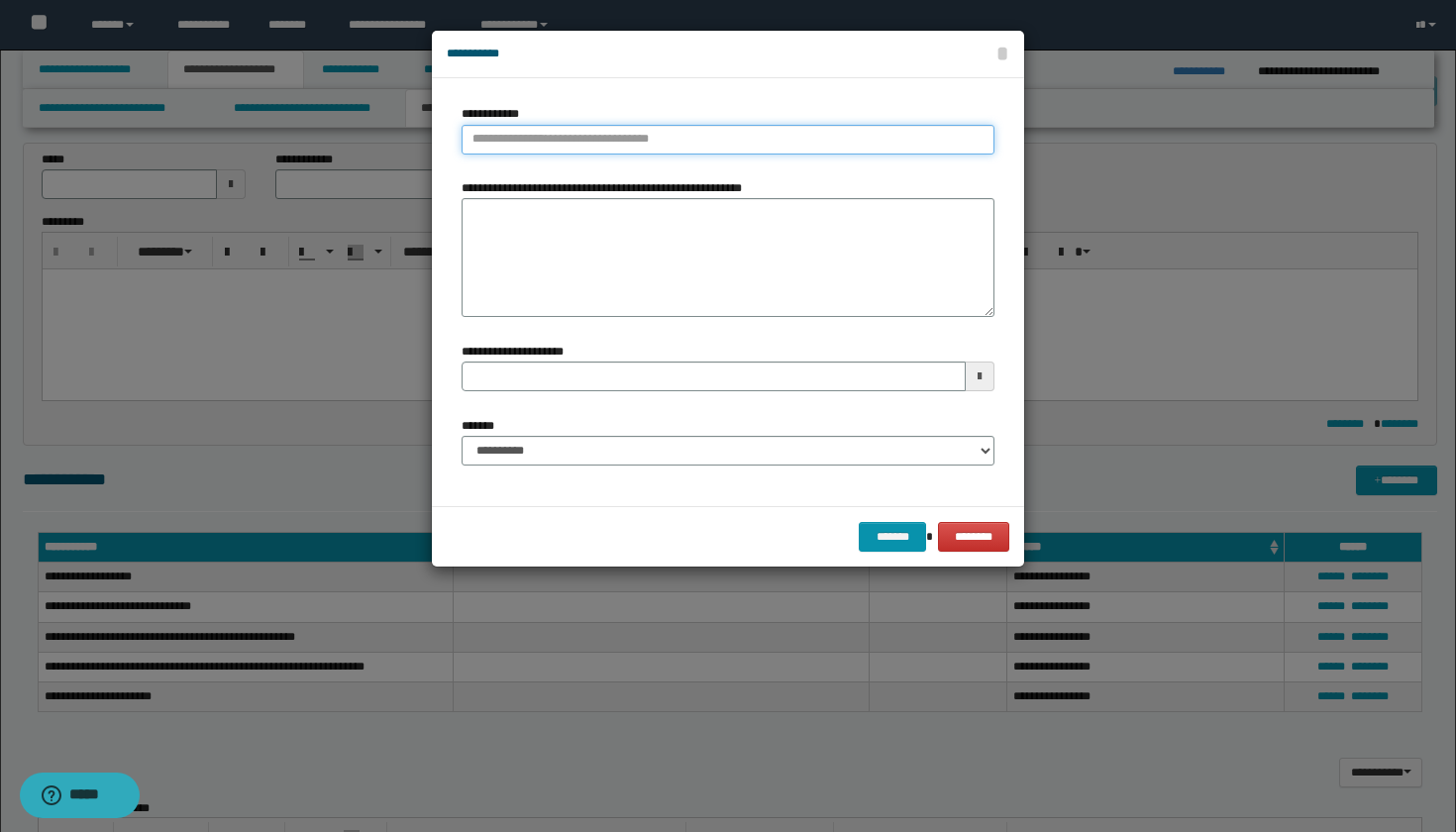 click on "**********" at bounding box center [728, 140] 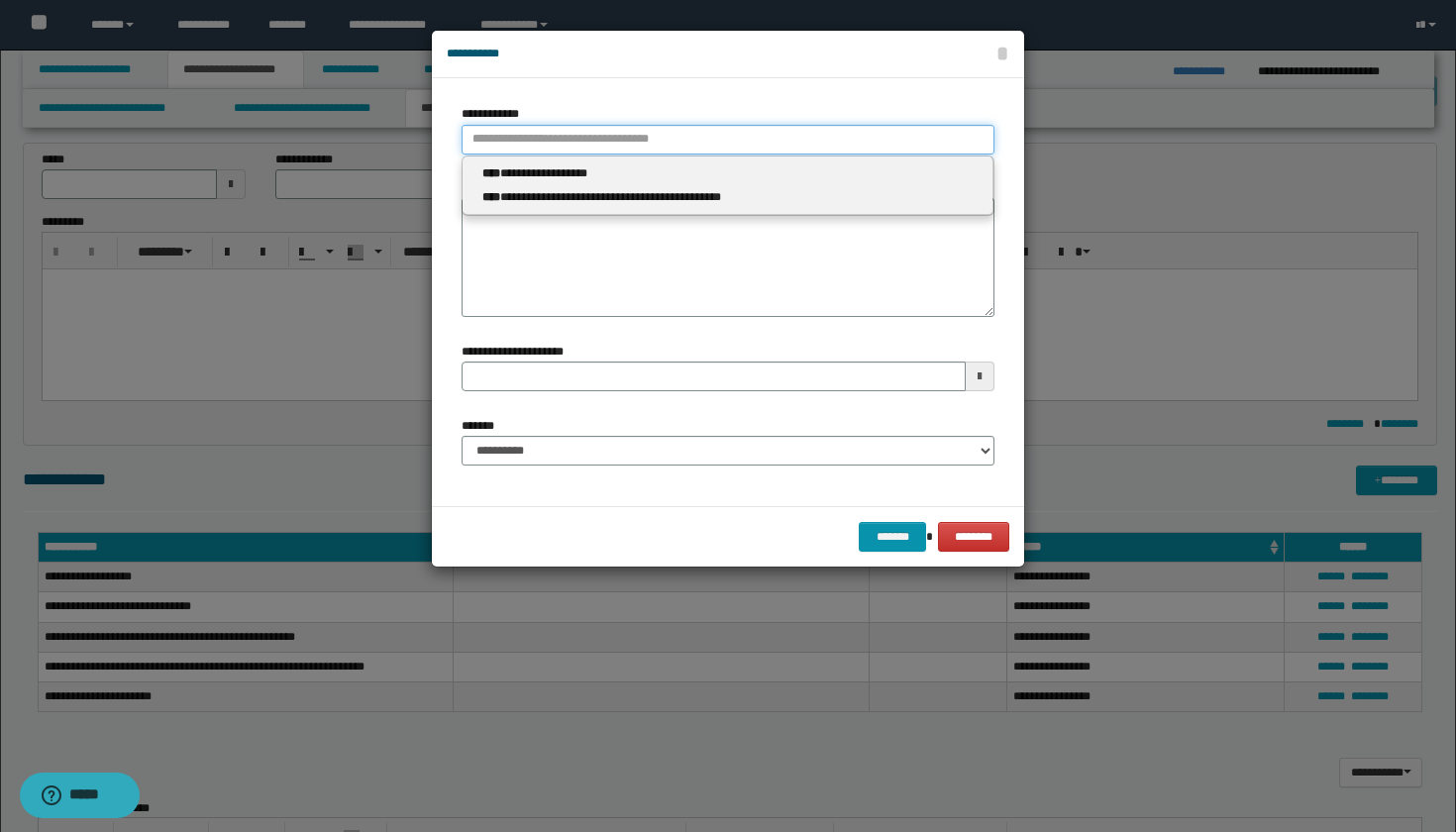 type 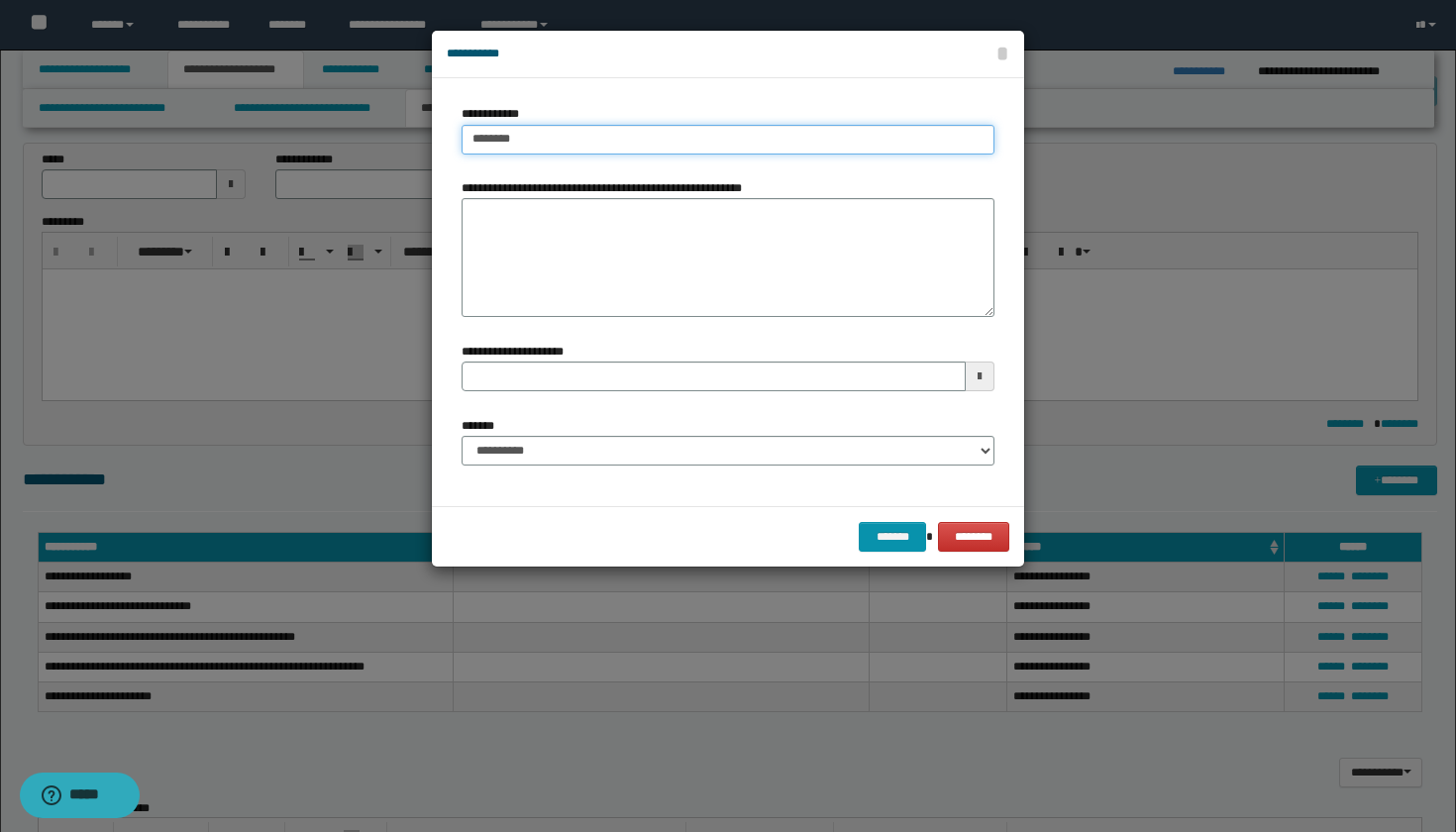 type on "*********" 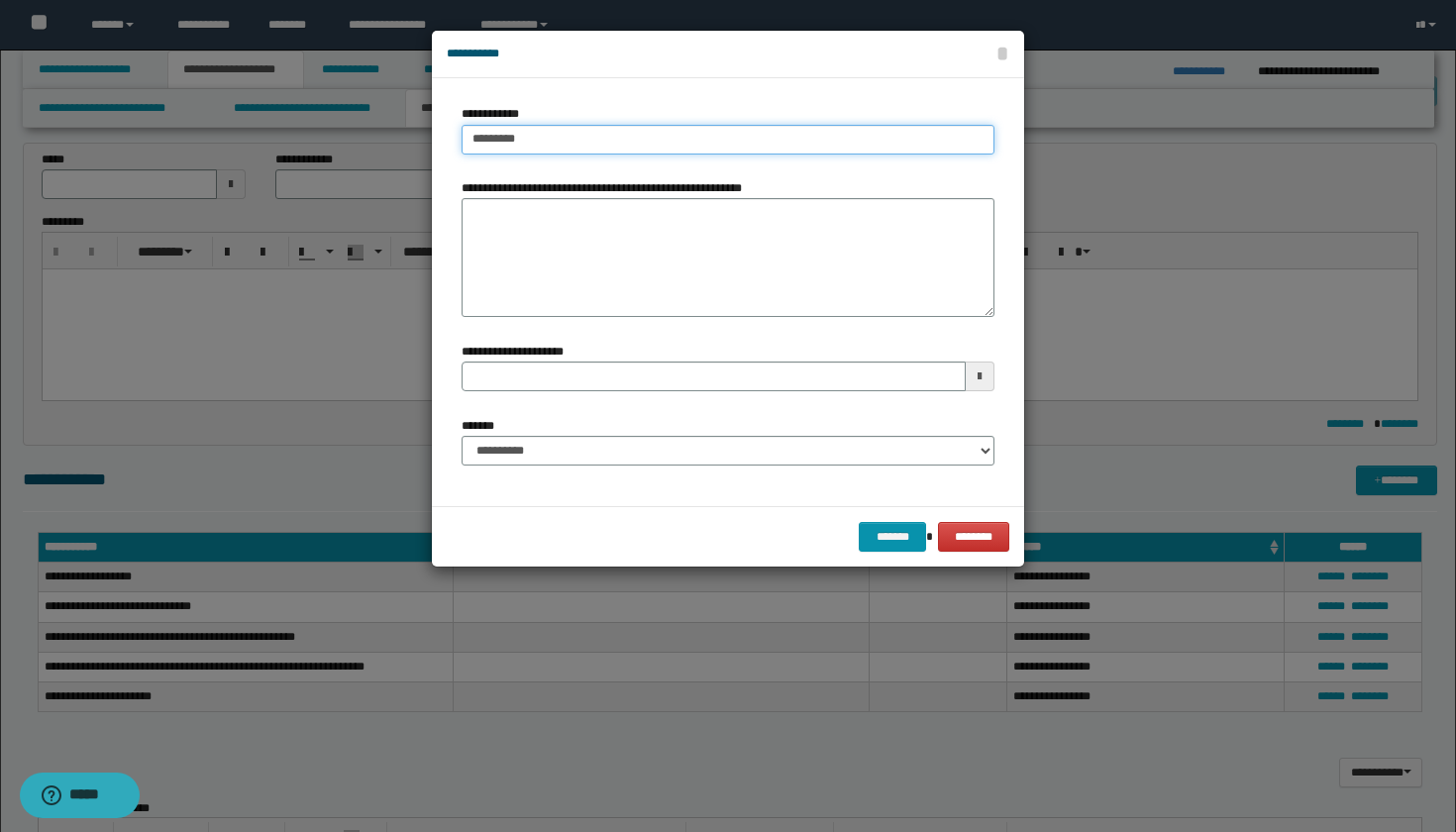 type on "**********" 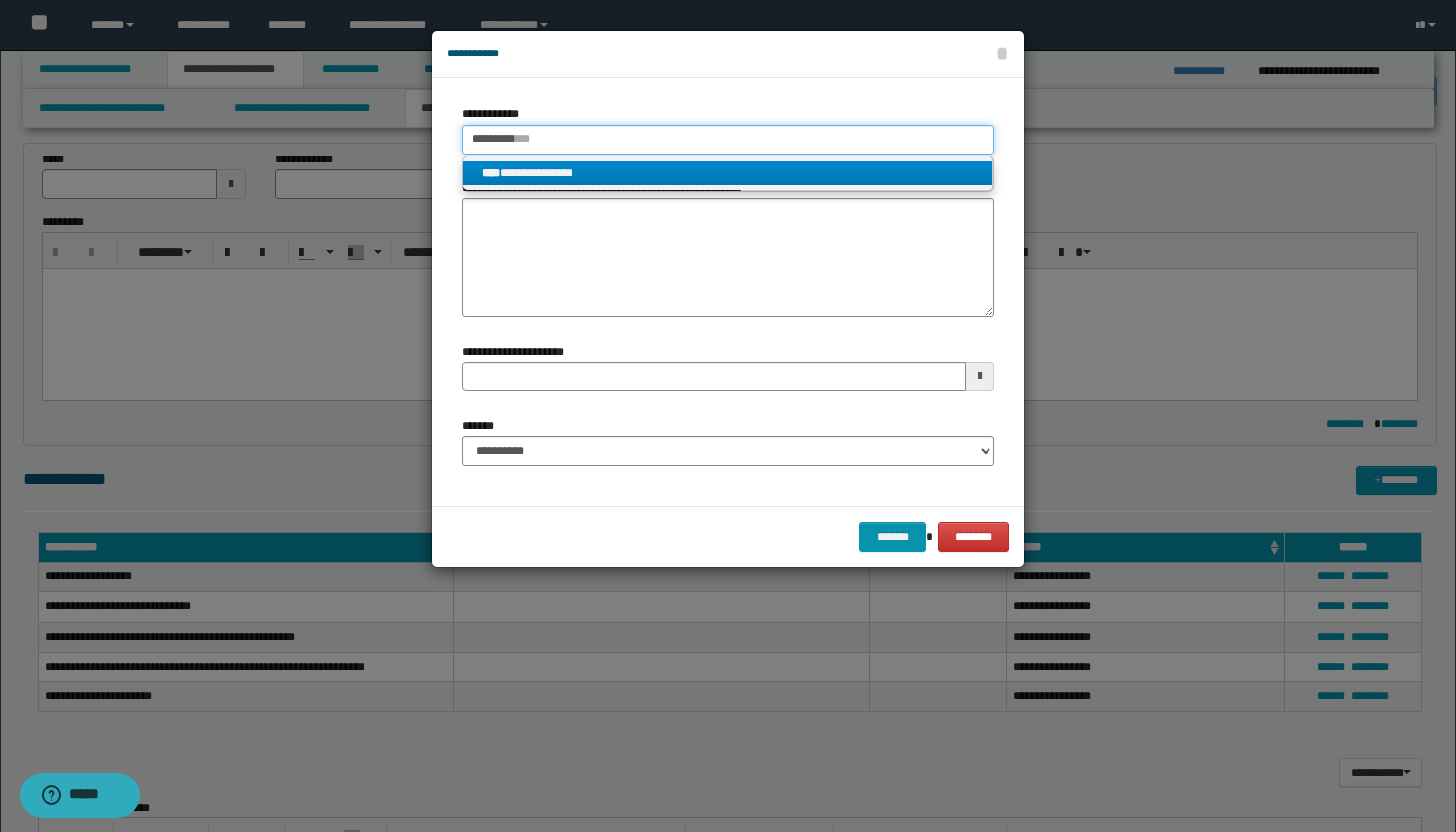 type on "*********" 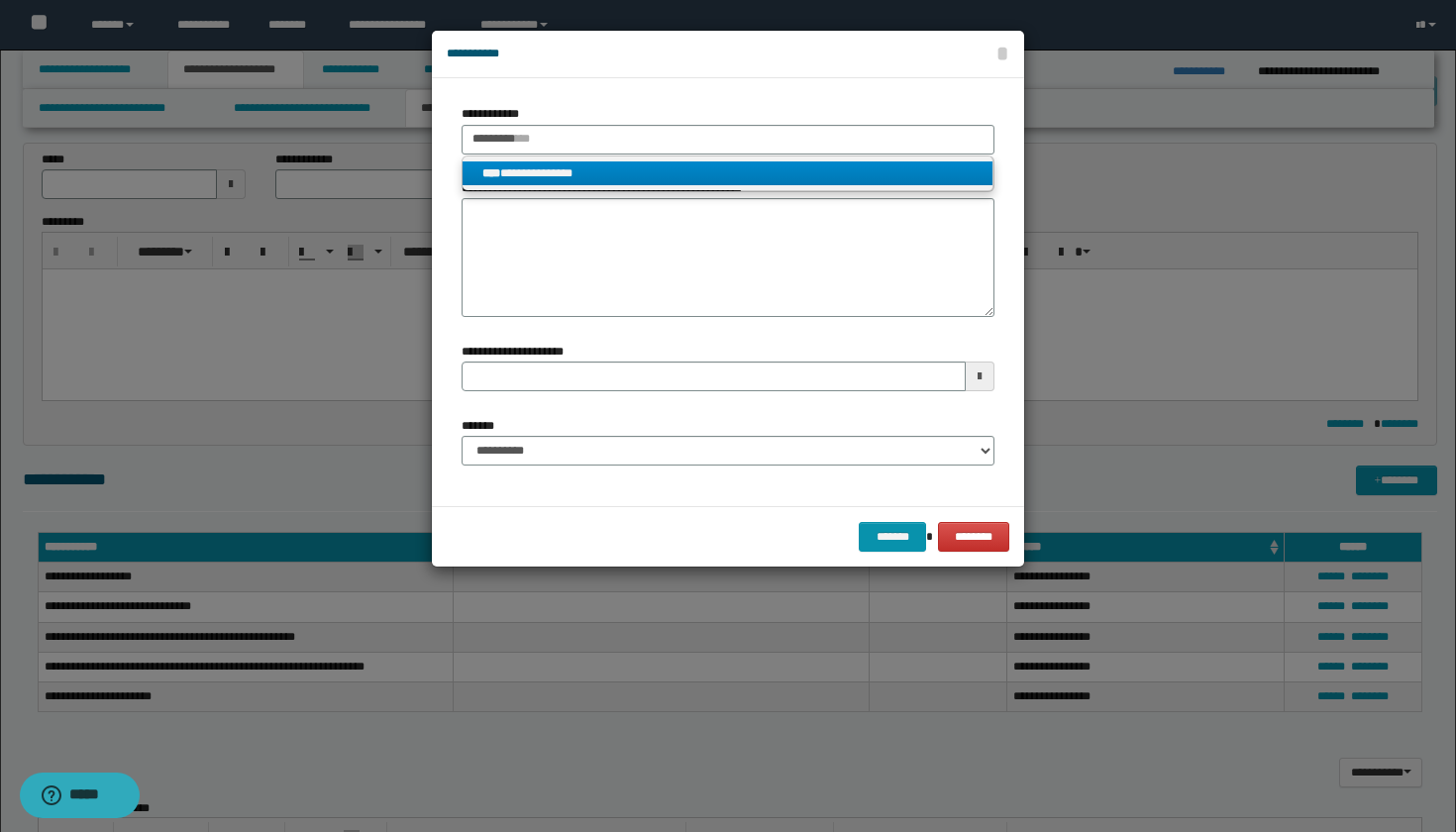 click on "**********" at bounding box center [727, 173] 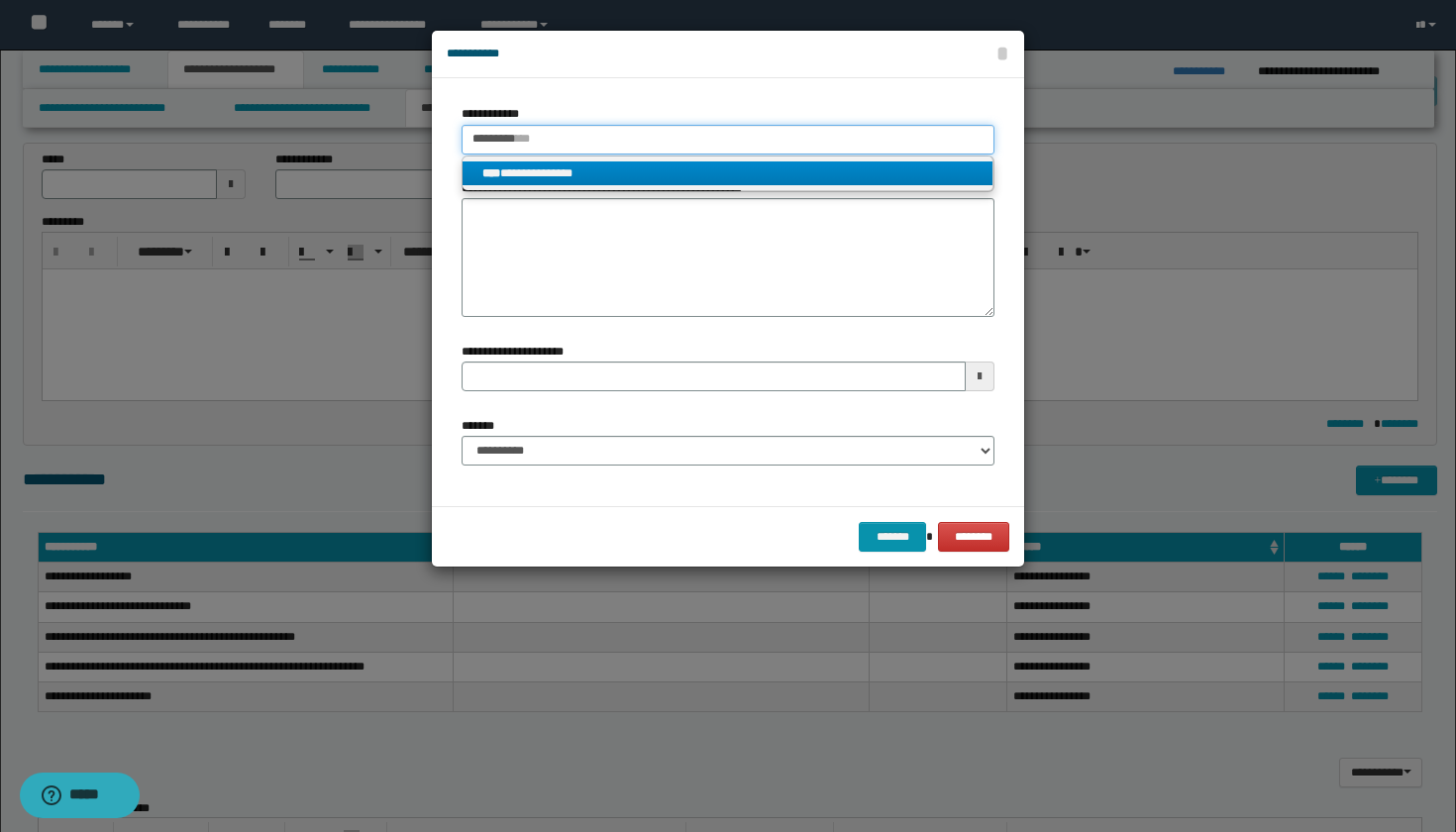 type 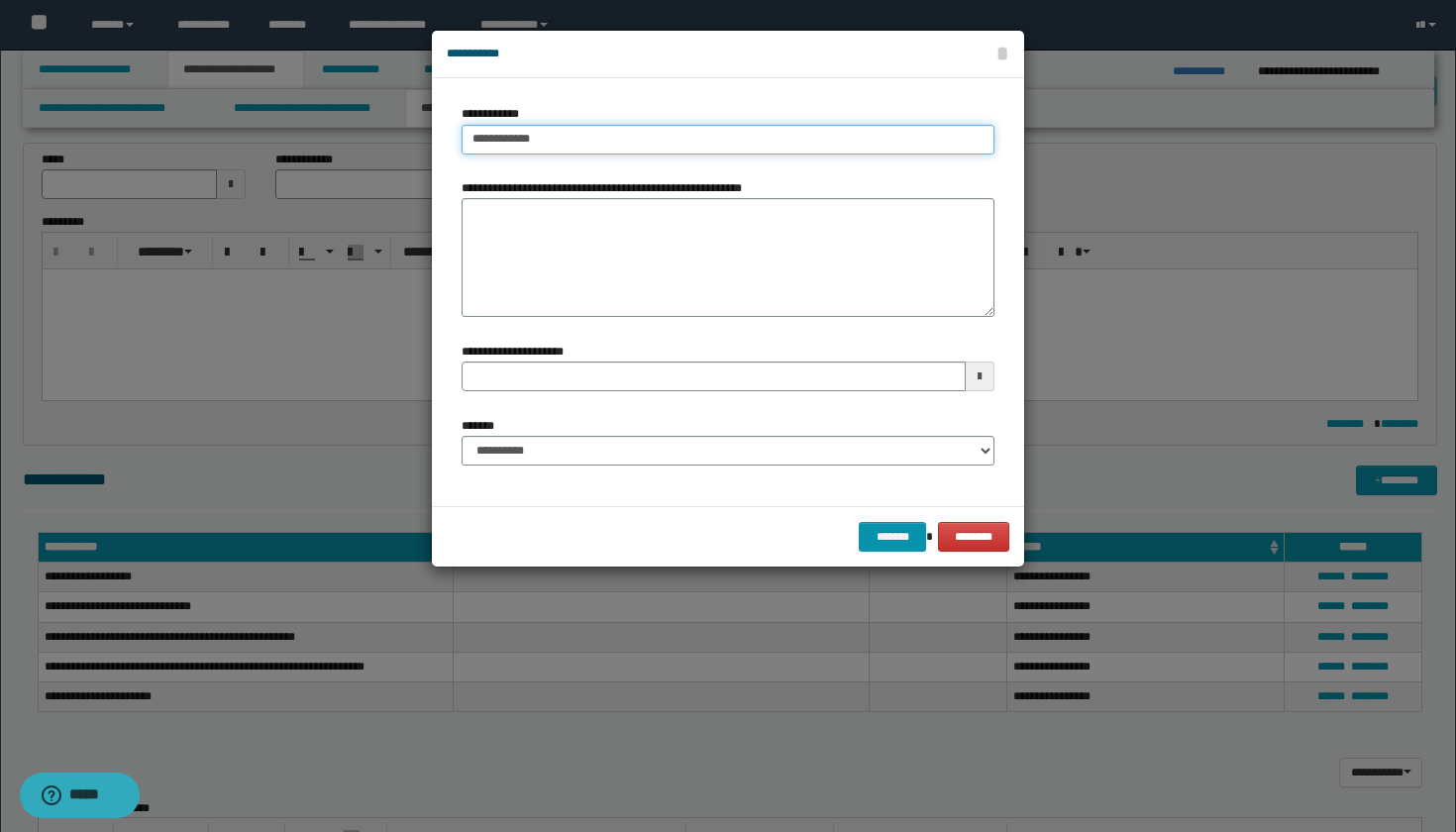 type 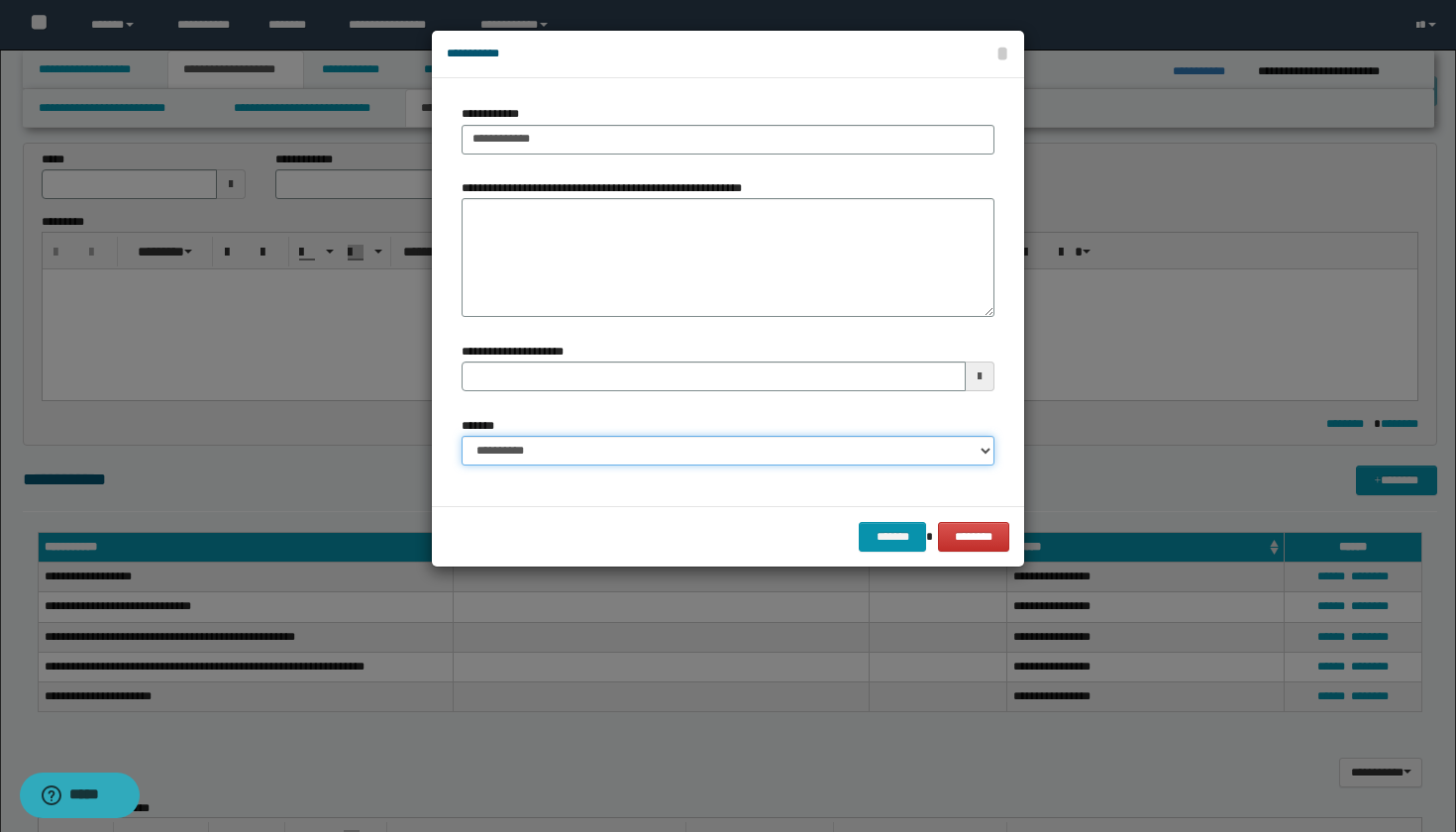 select on "*" 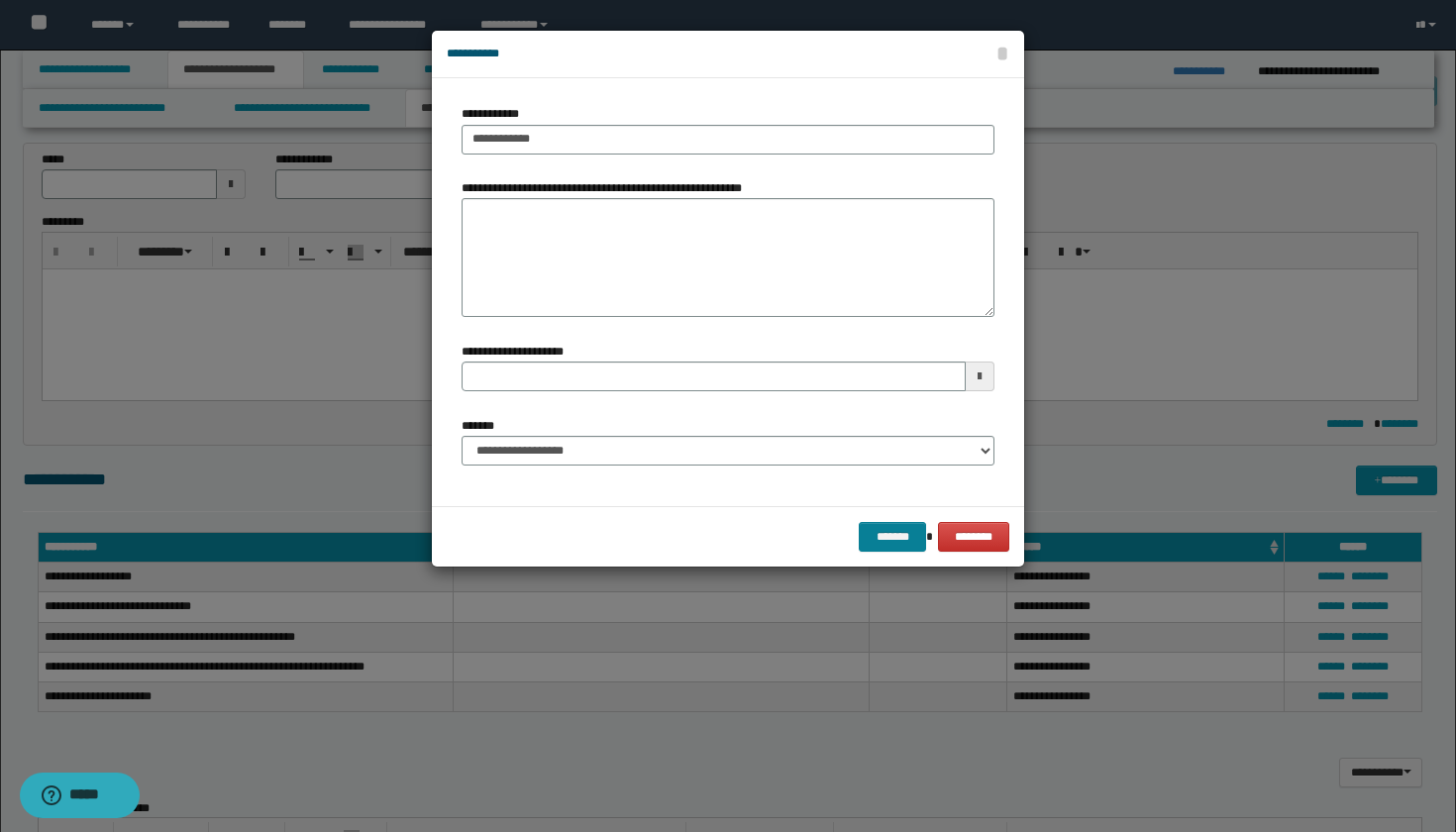 click on "*******" at bounding box center [892, 537] 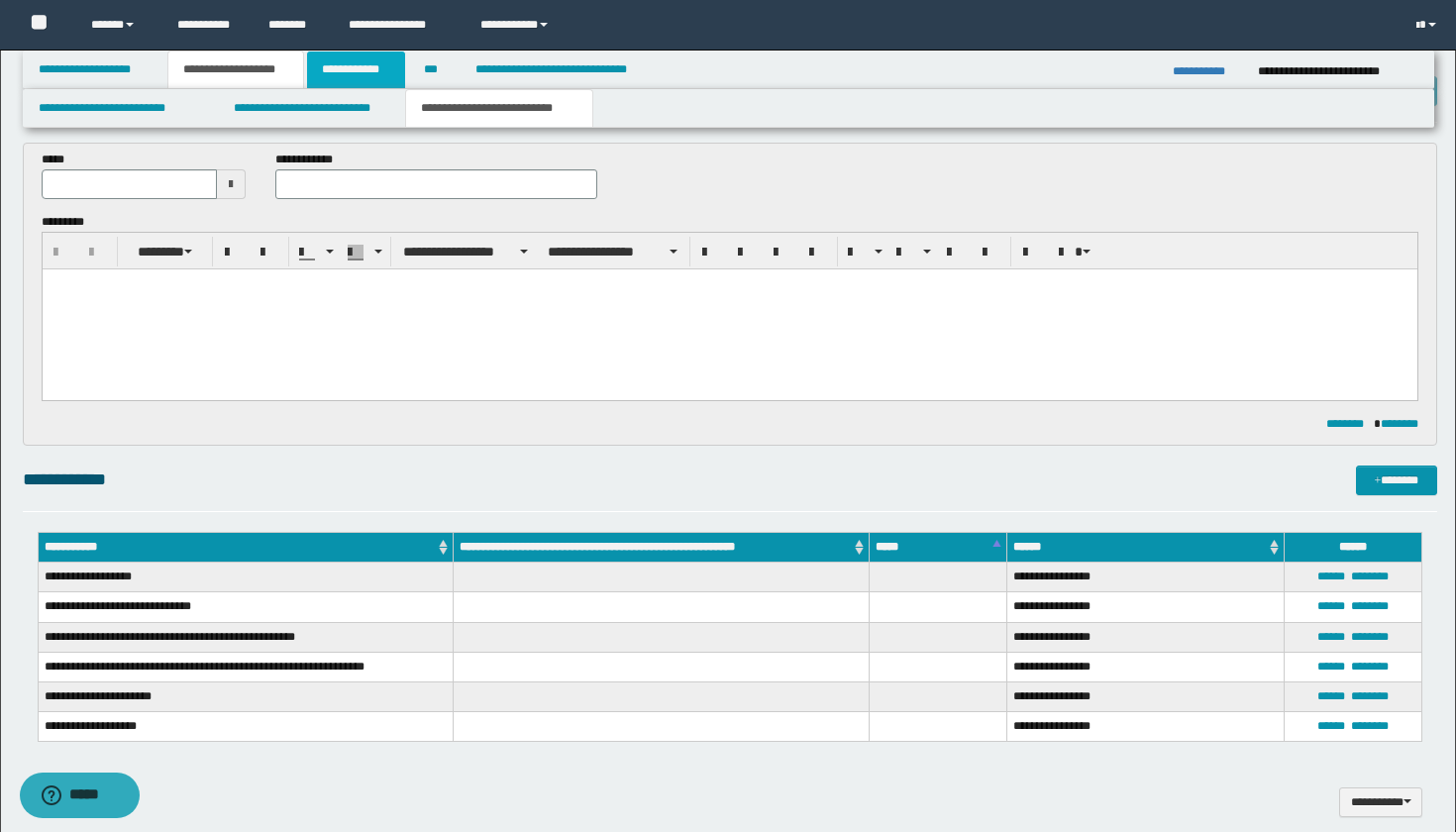click on "**********" at bounding box center [356, 69] 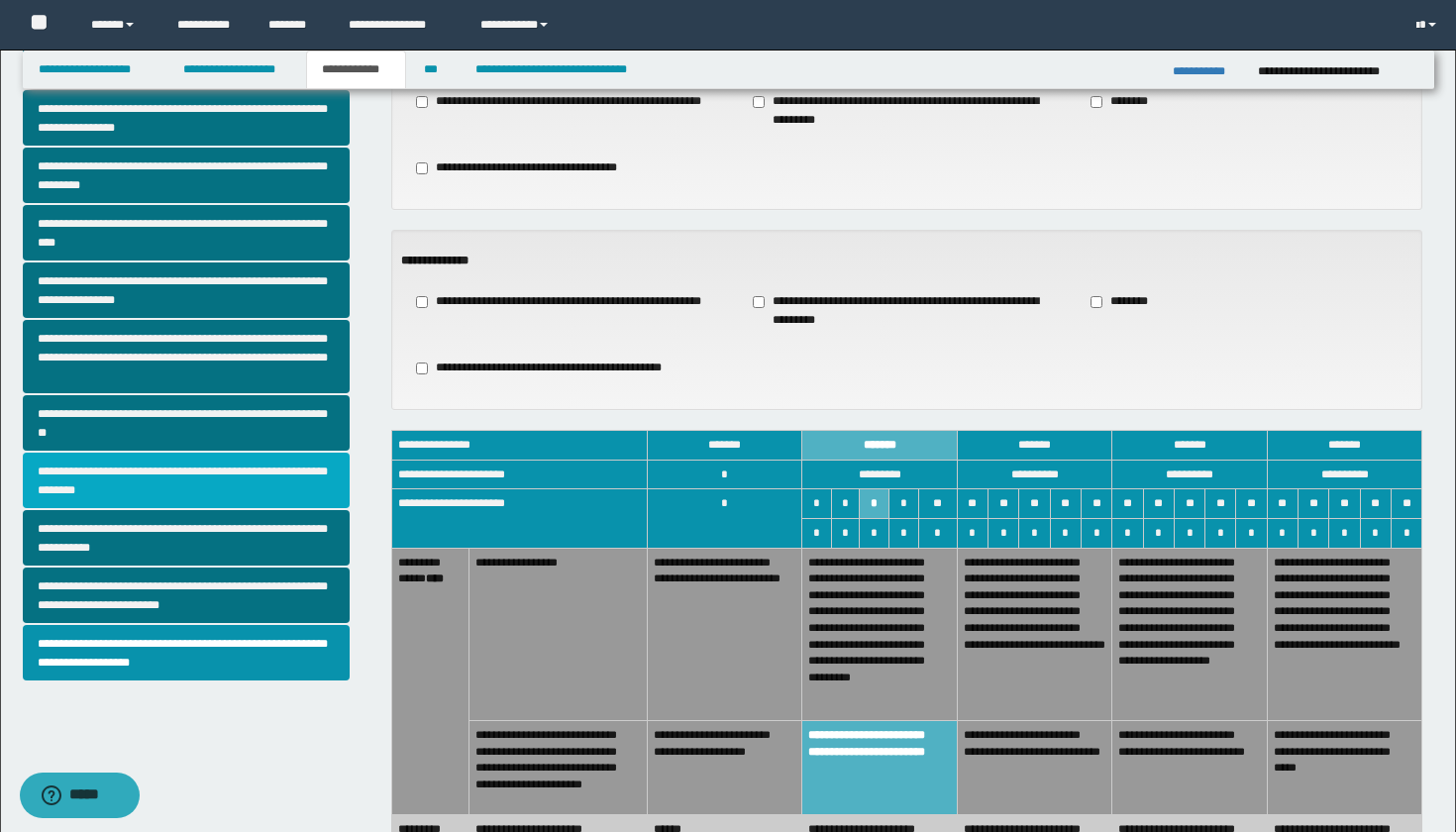 scroll, scrollTop: 325, scrollLeft: 0, axis: vertical 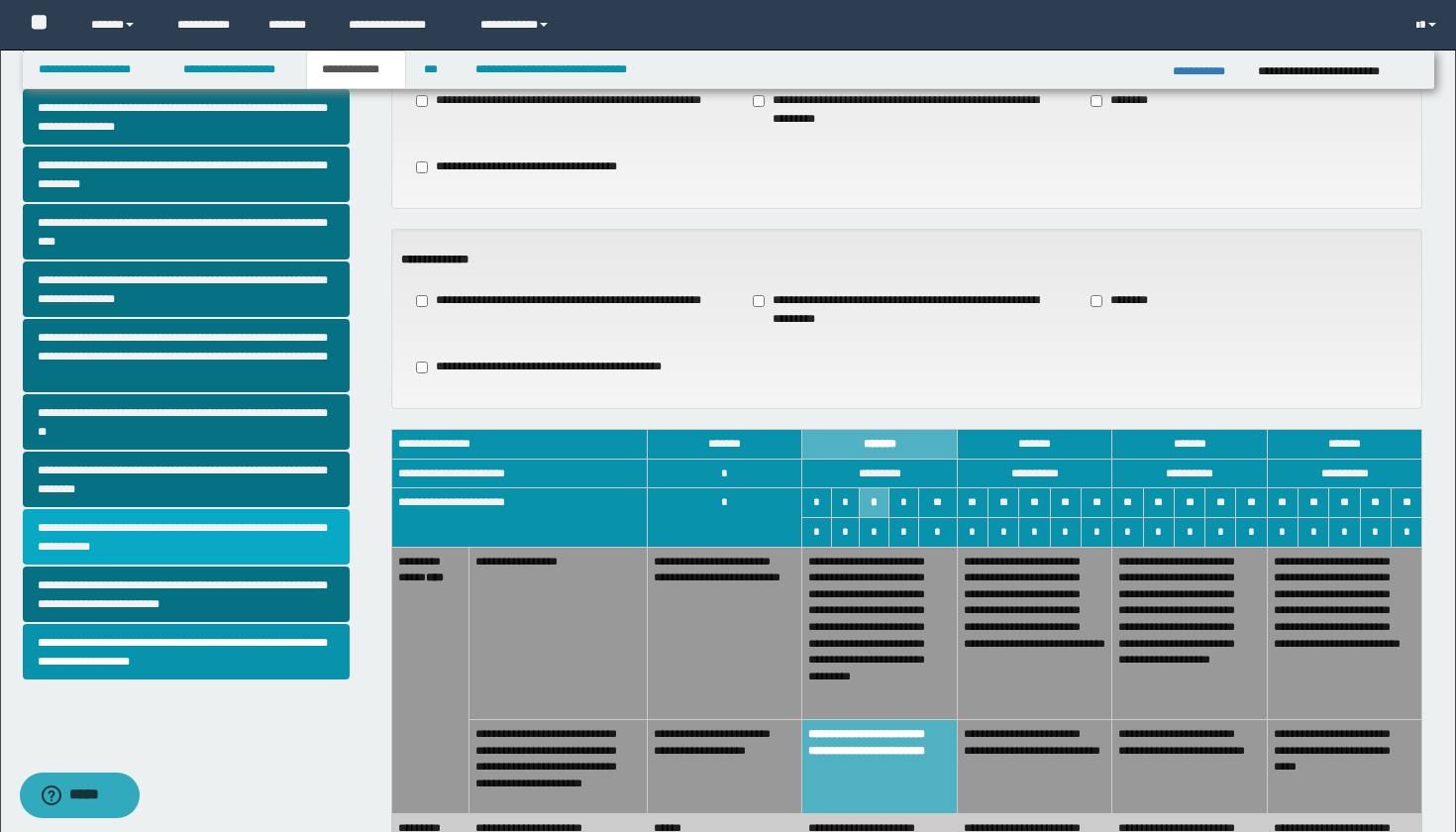 click on "**********" at bounding box center [186, 537] 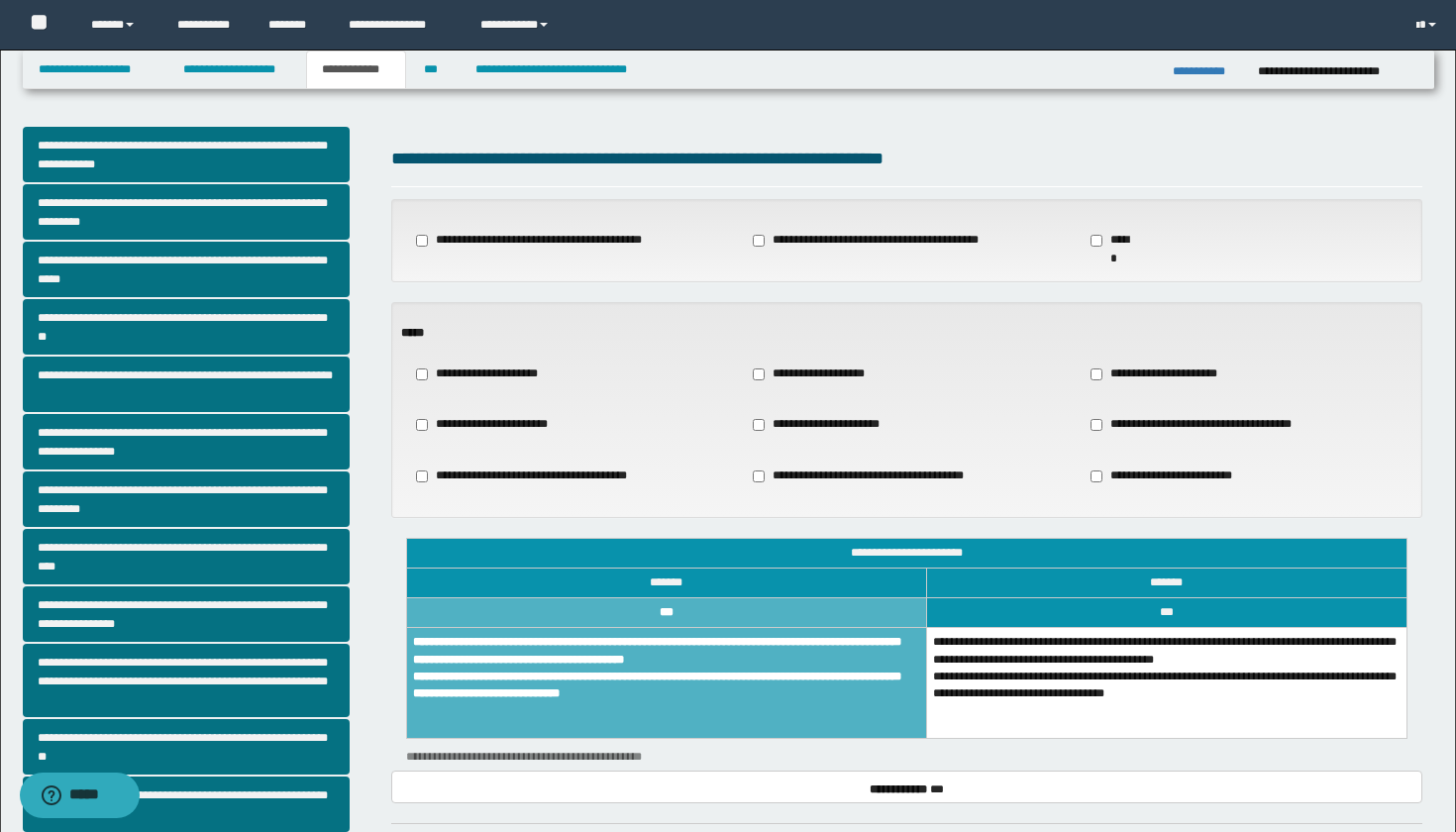 scroll, scrollTop: 0, scrollLeft: 0, axis: both 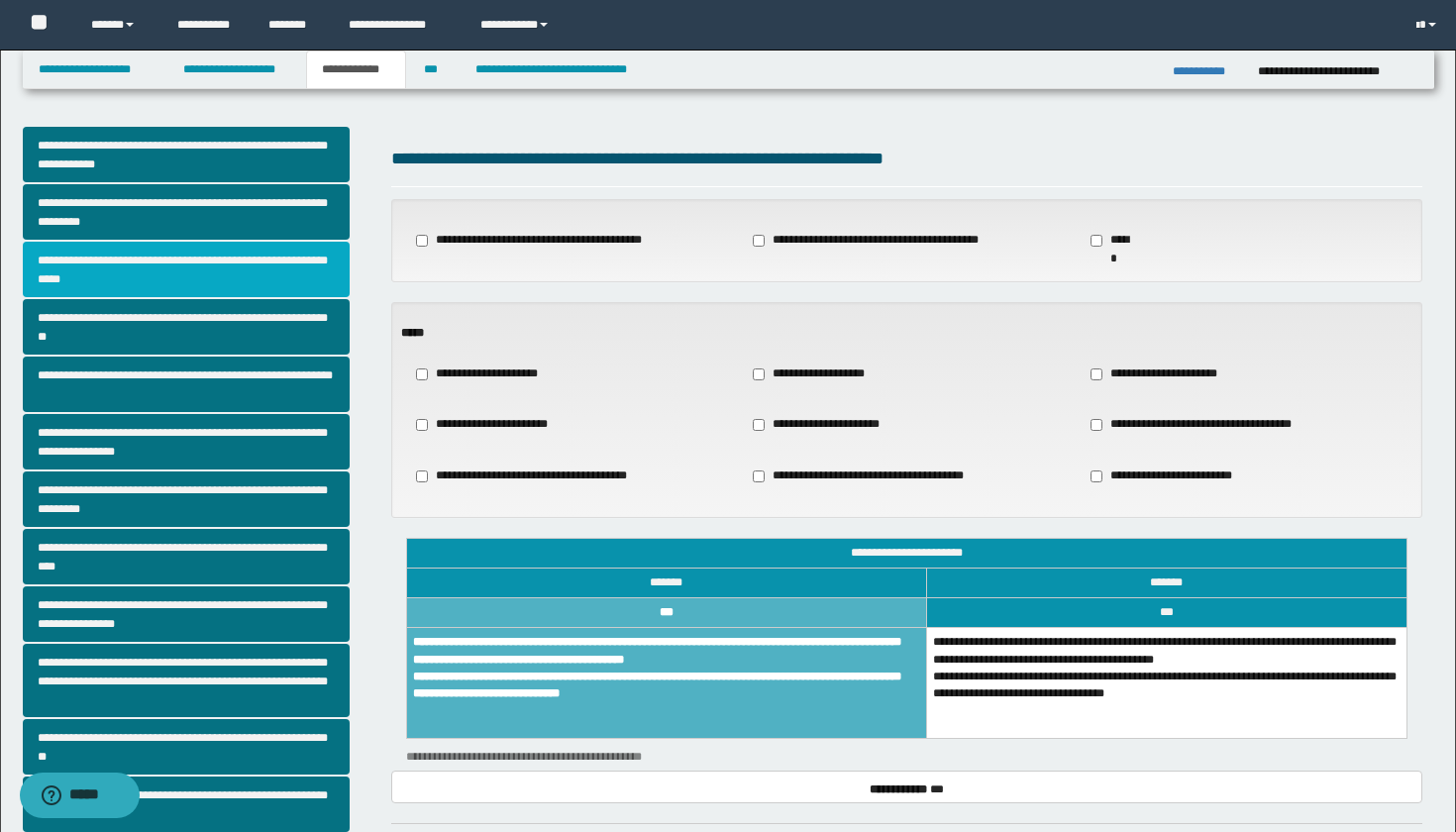click on "**********" at bounding box center [186, 269] 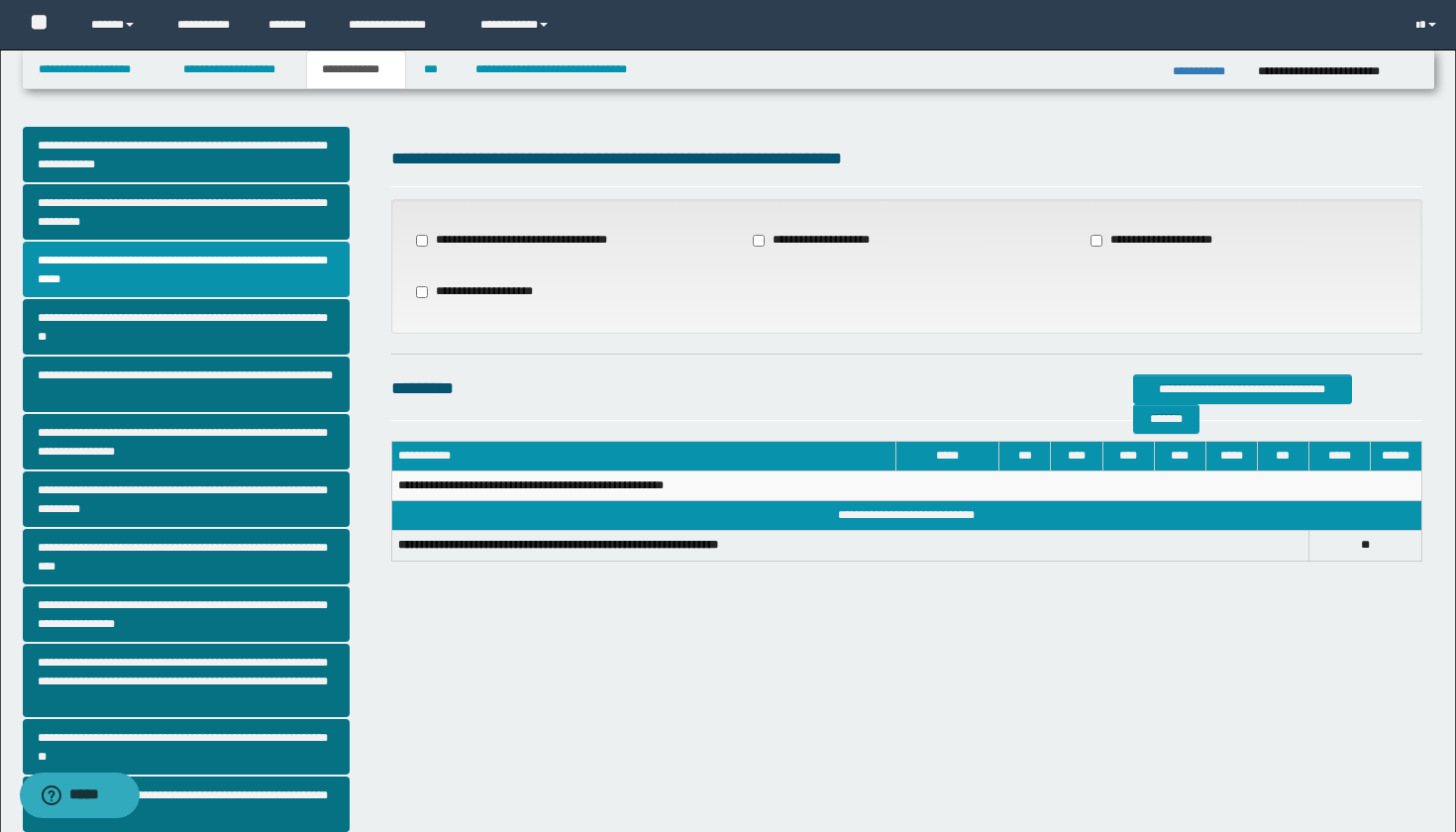 click on "**********" at bounding box center [1165, 241] 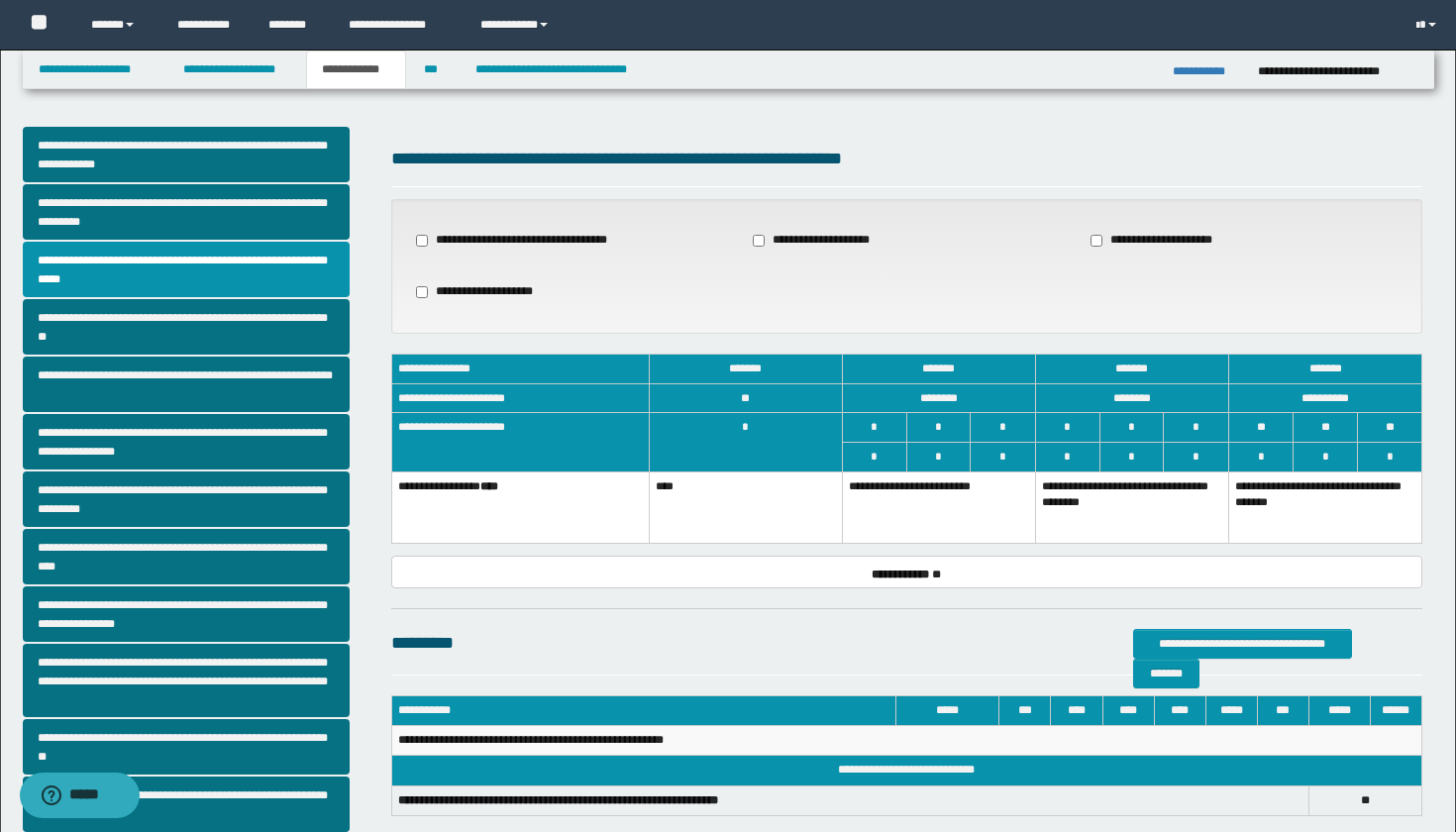 click on "**********" at bounding box center [938, 507] 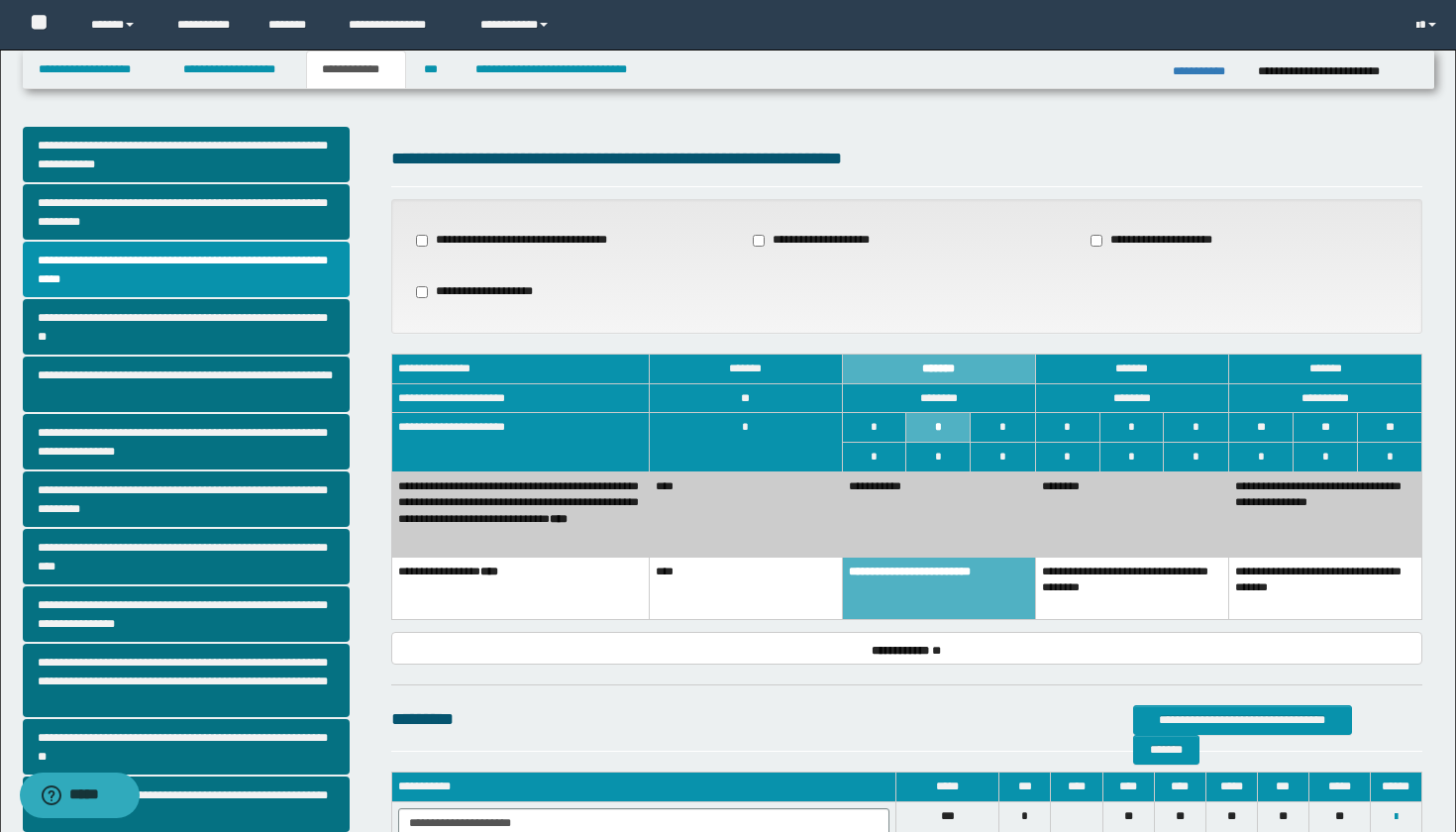 click on "**********" at bounding box center [938, 514] 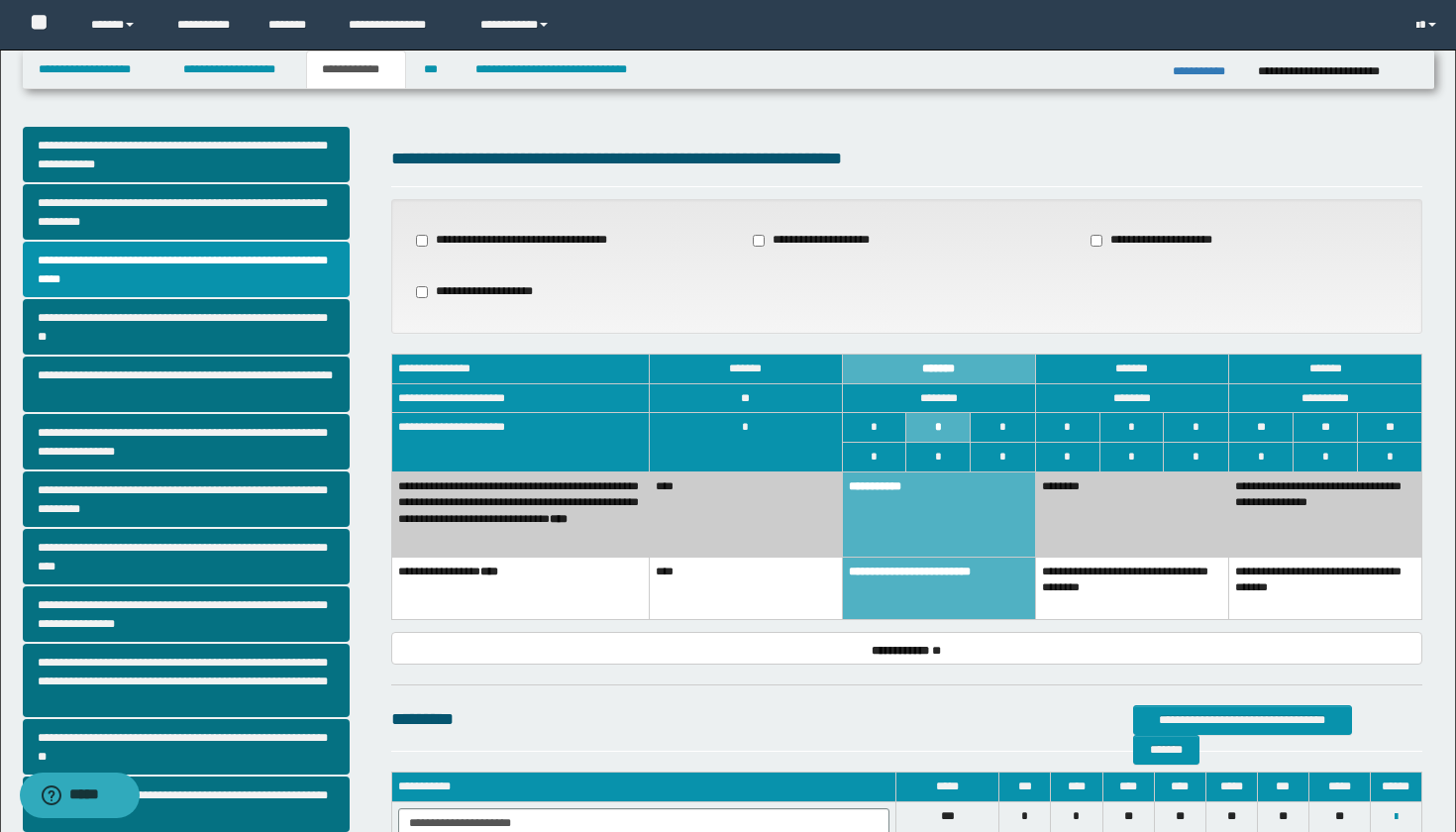 click on "********" at bounding box center [1131, 514] 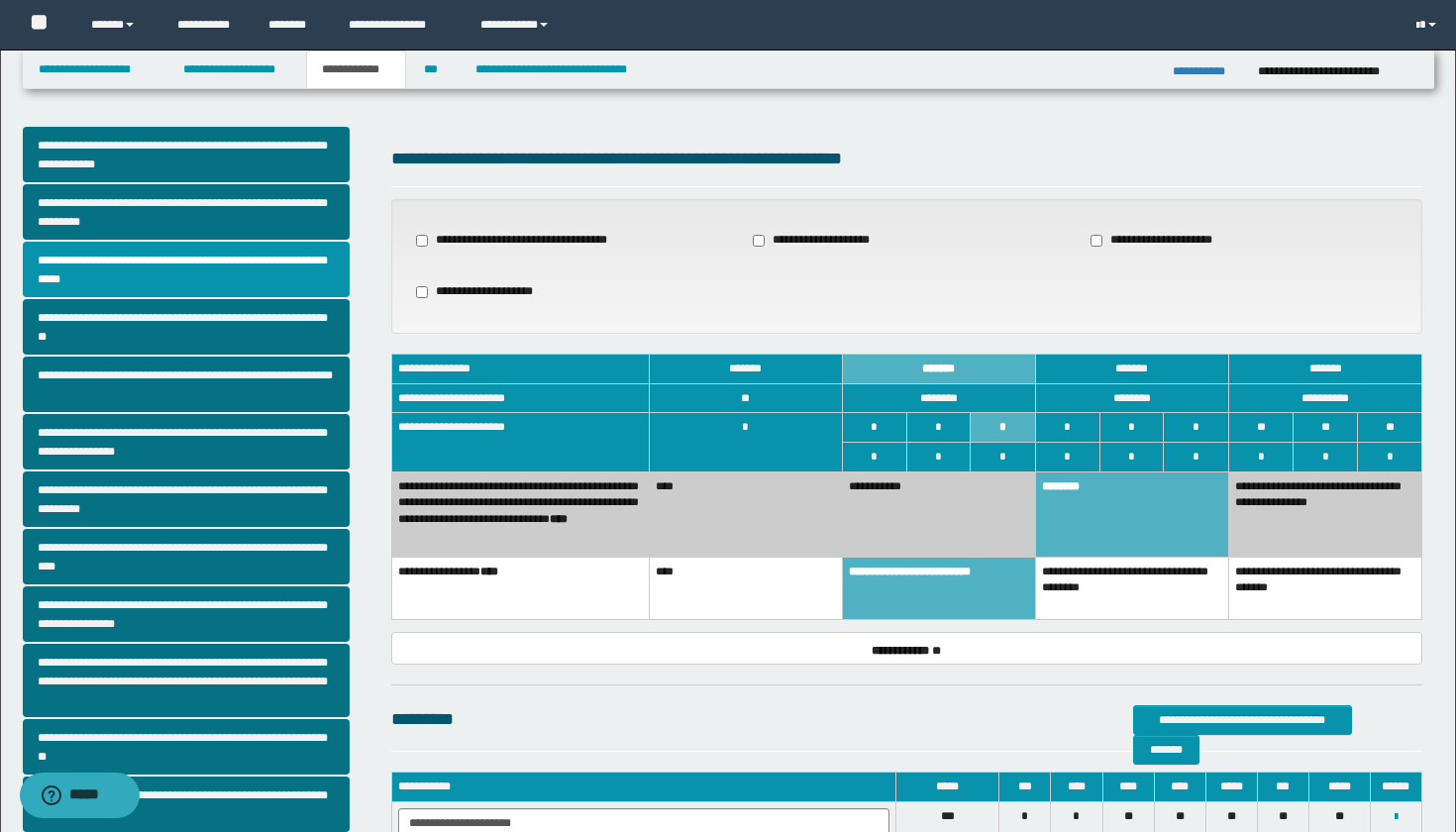 click on "**********" at bounding box center [1131, 587] 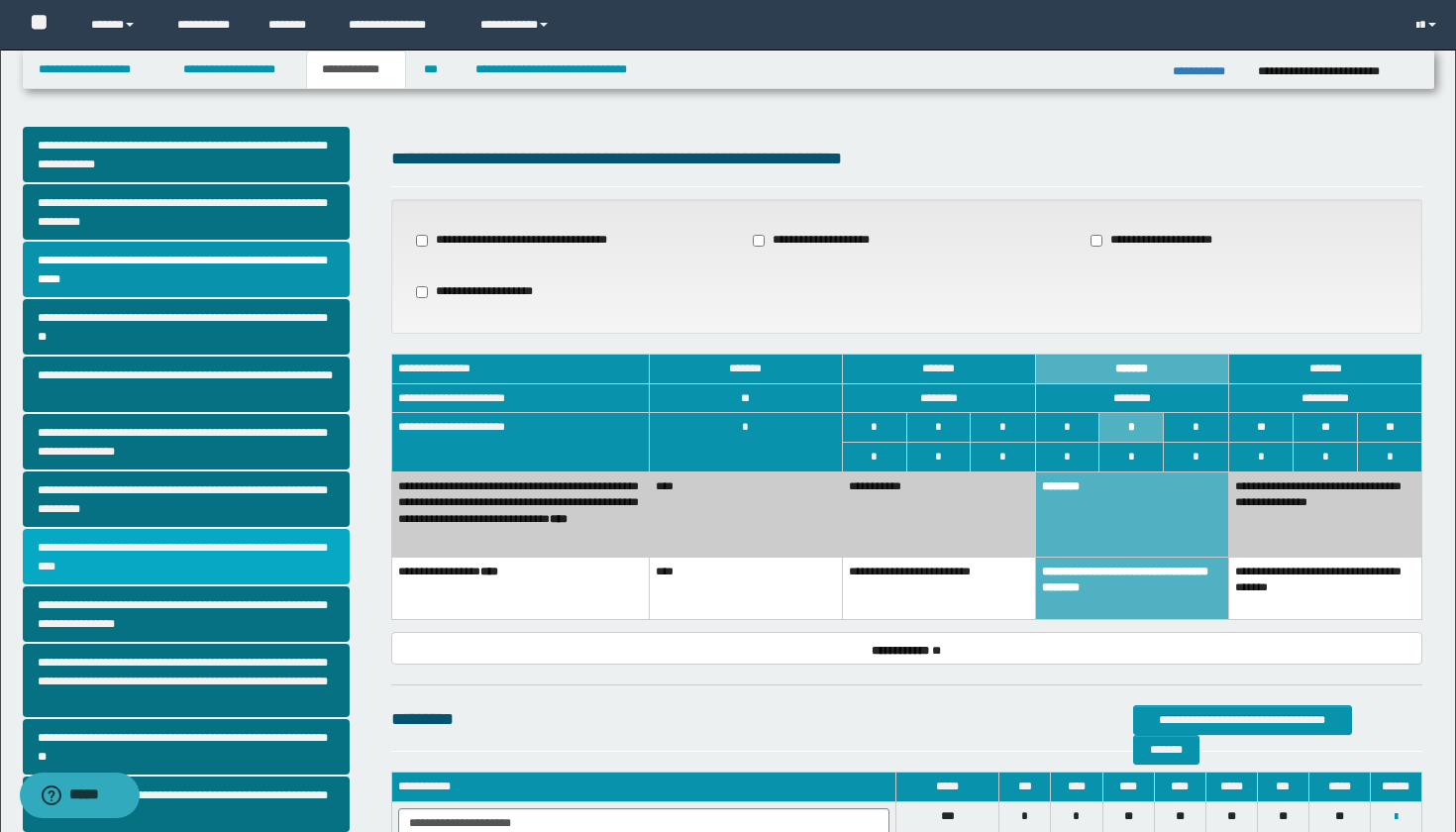 click on "**********" at bounding box center [186, 557] 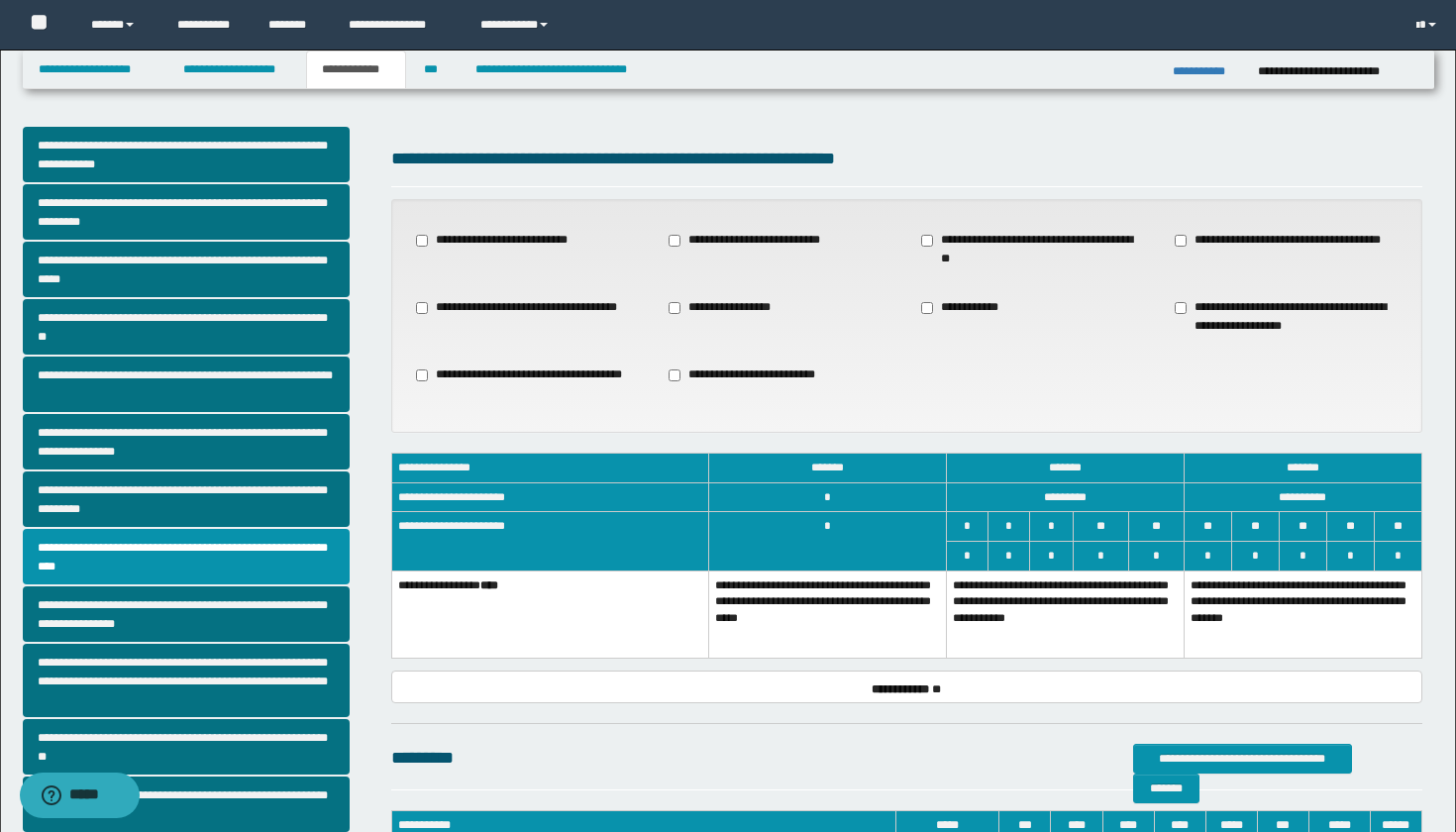 click on "**********" at bounding box center [827, 614] 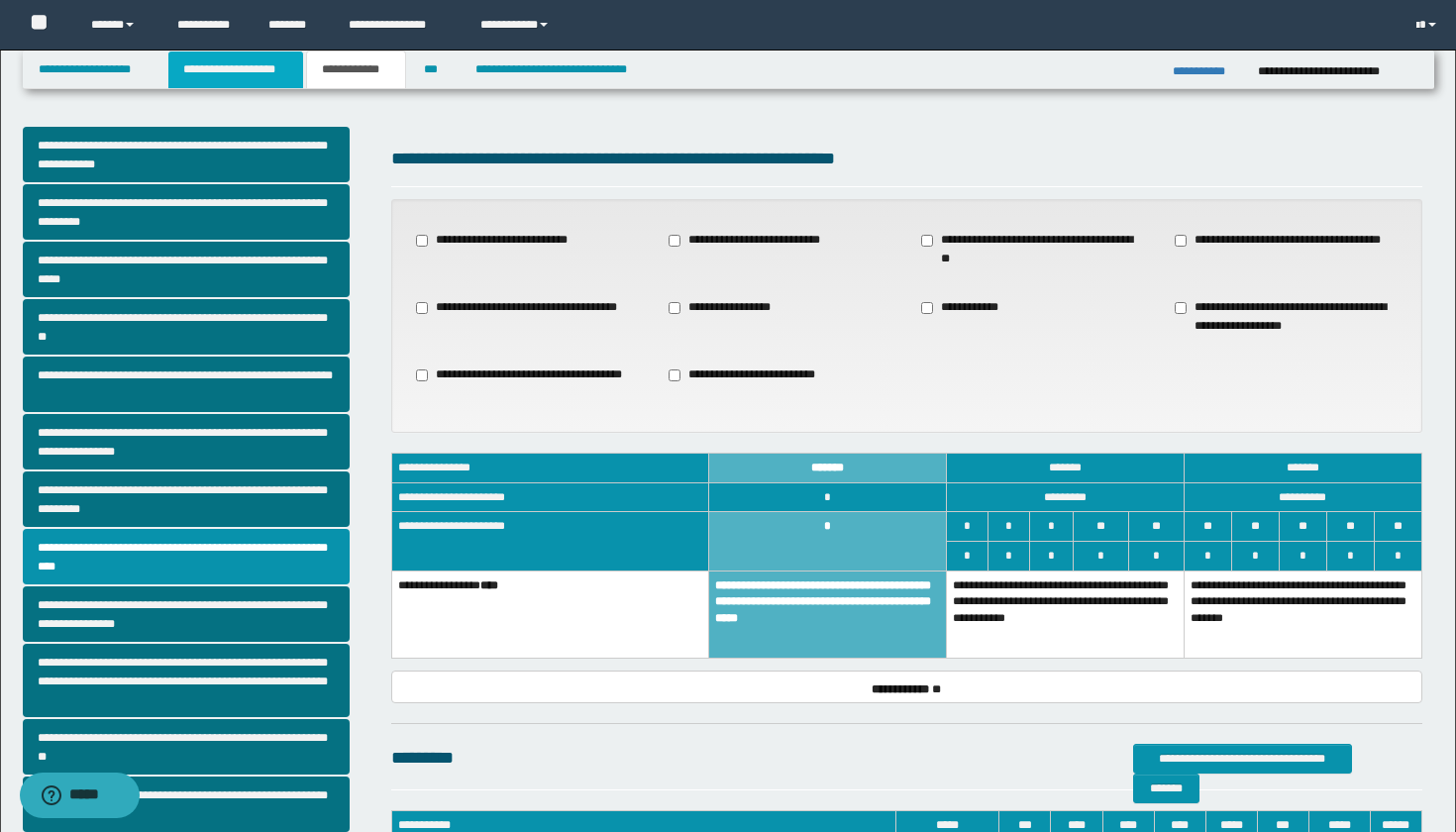 click on "**********" at bounding box center [236, 69] 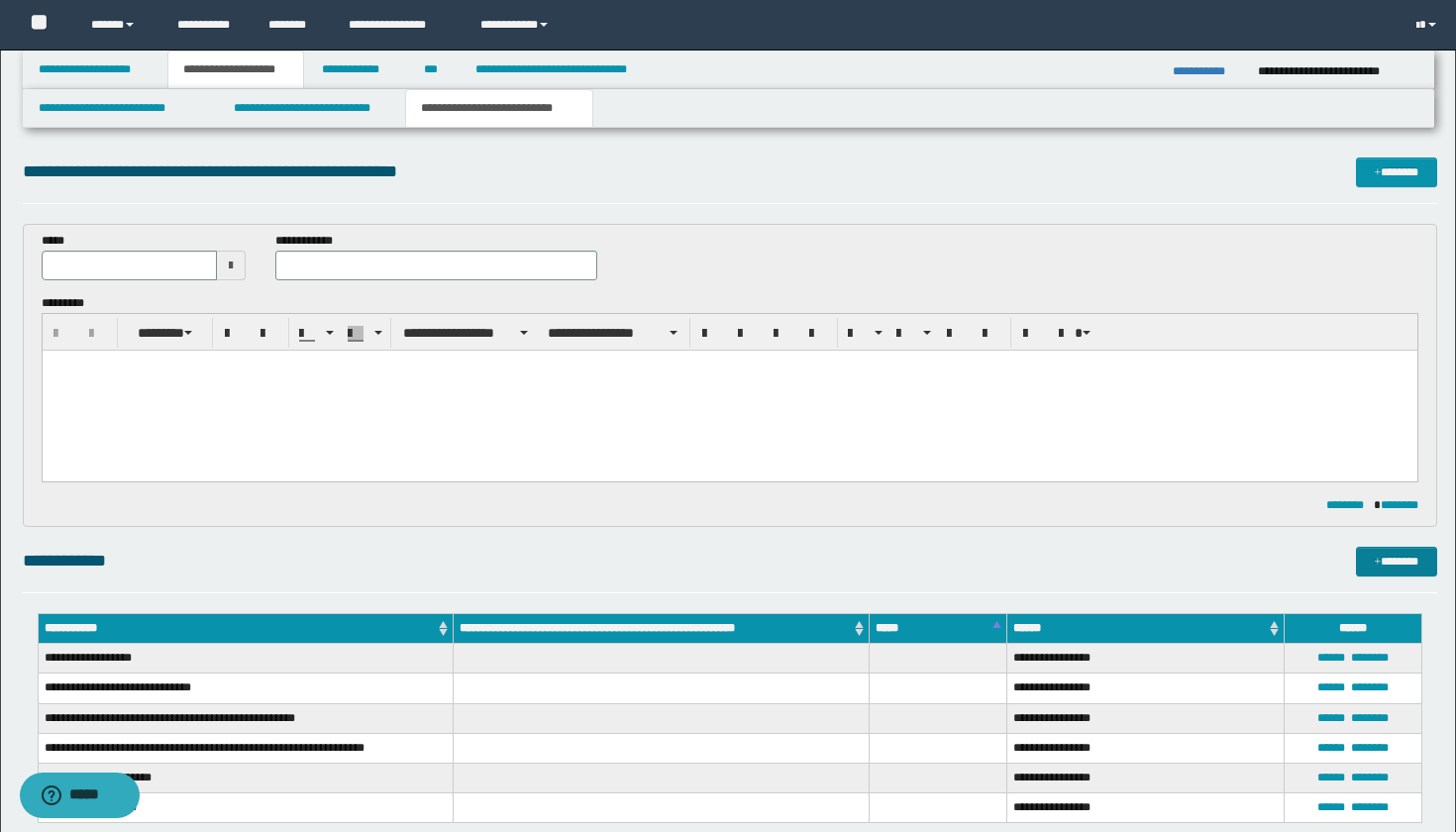 click at bounding box center (1378, 563) 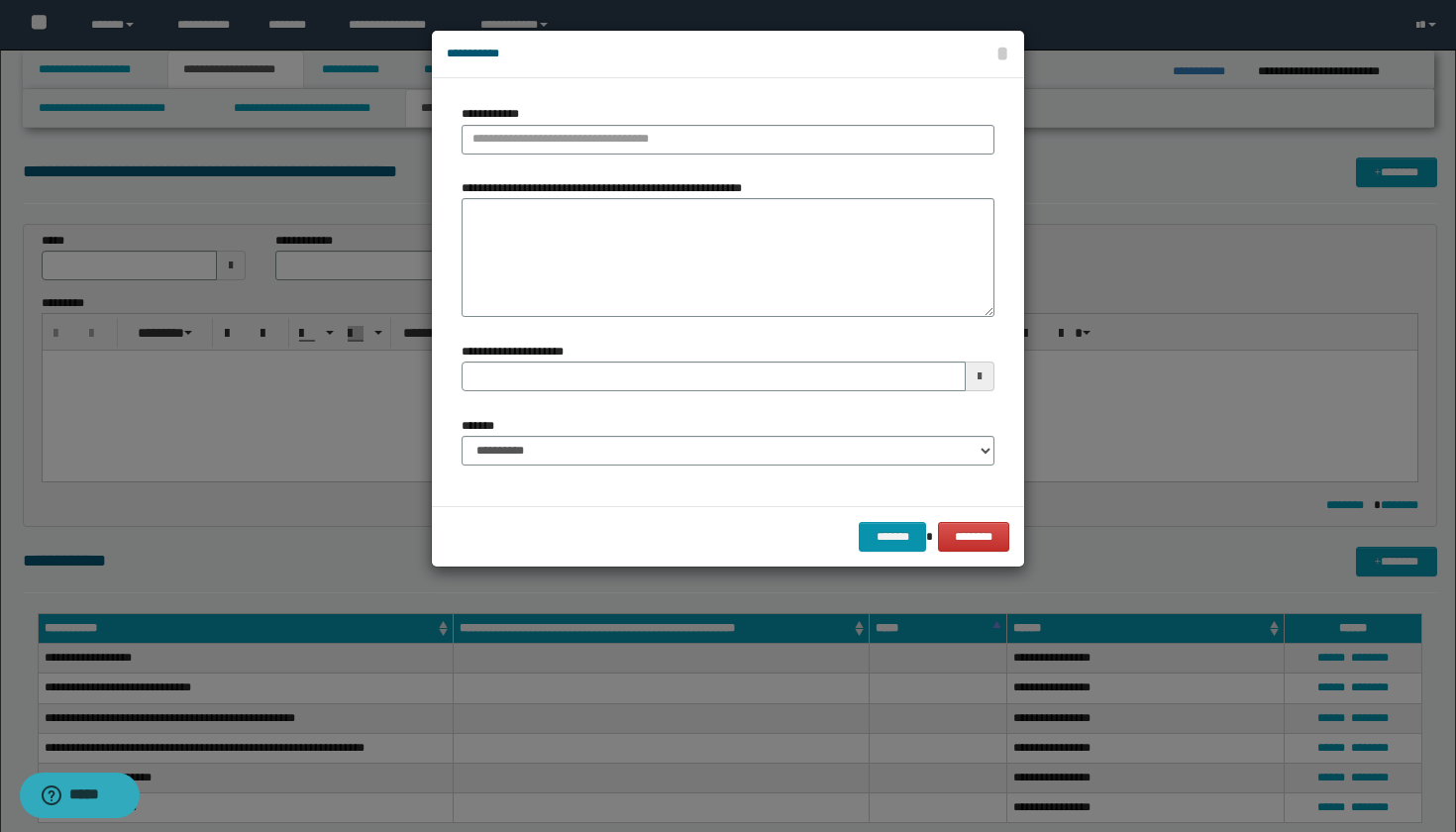 type 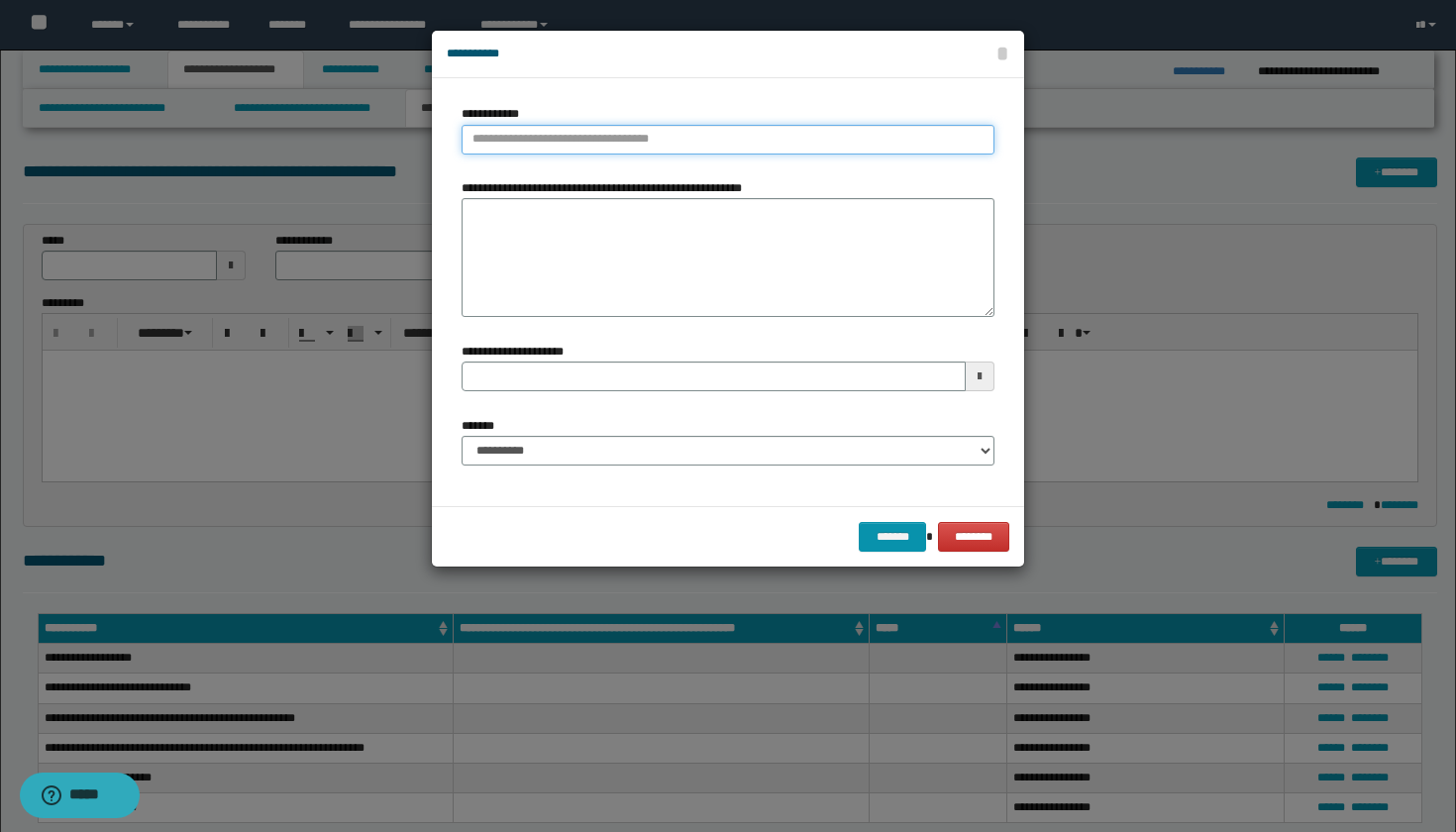 type on "**********" 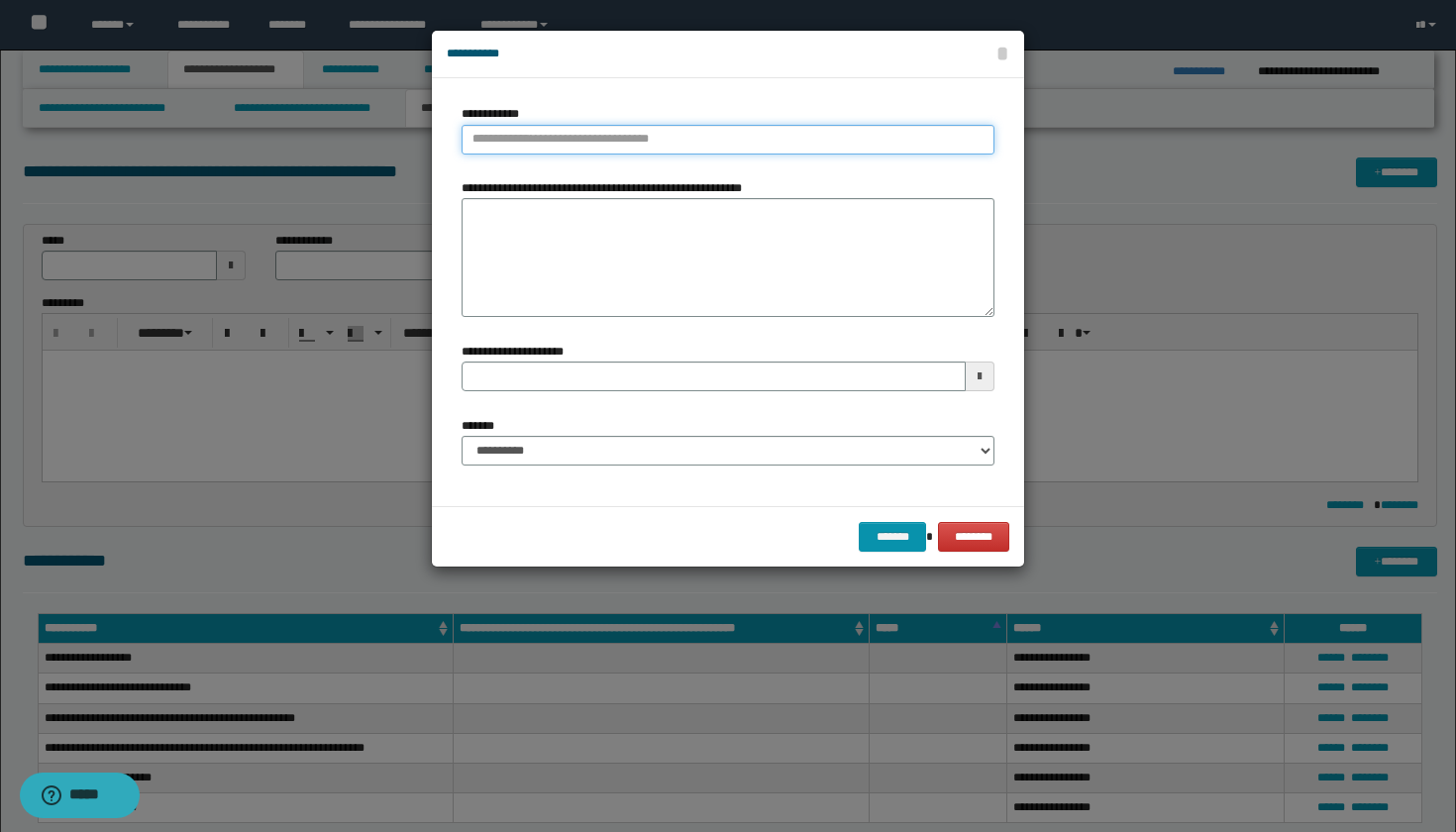 click on "**********" at bounding box center (728, 140) 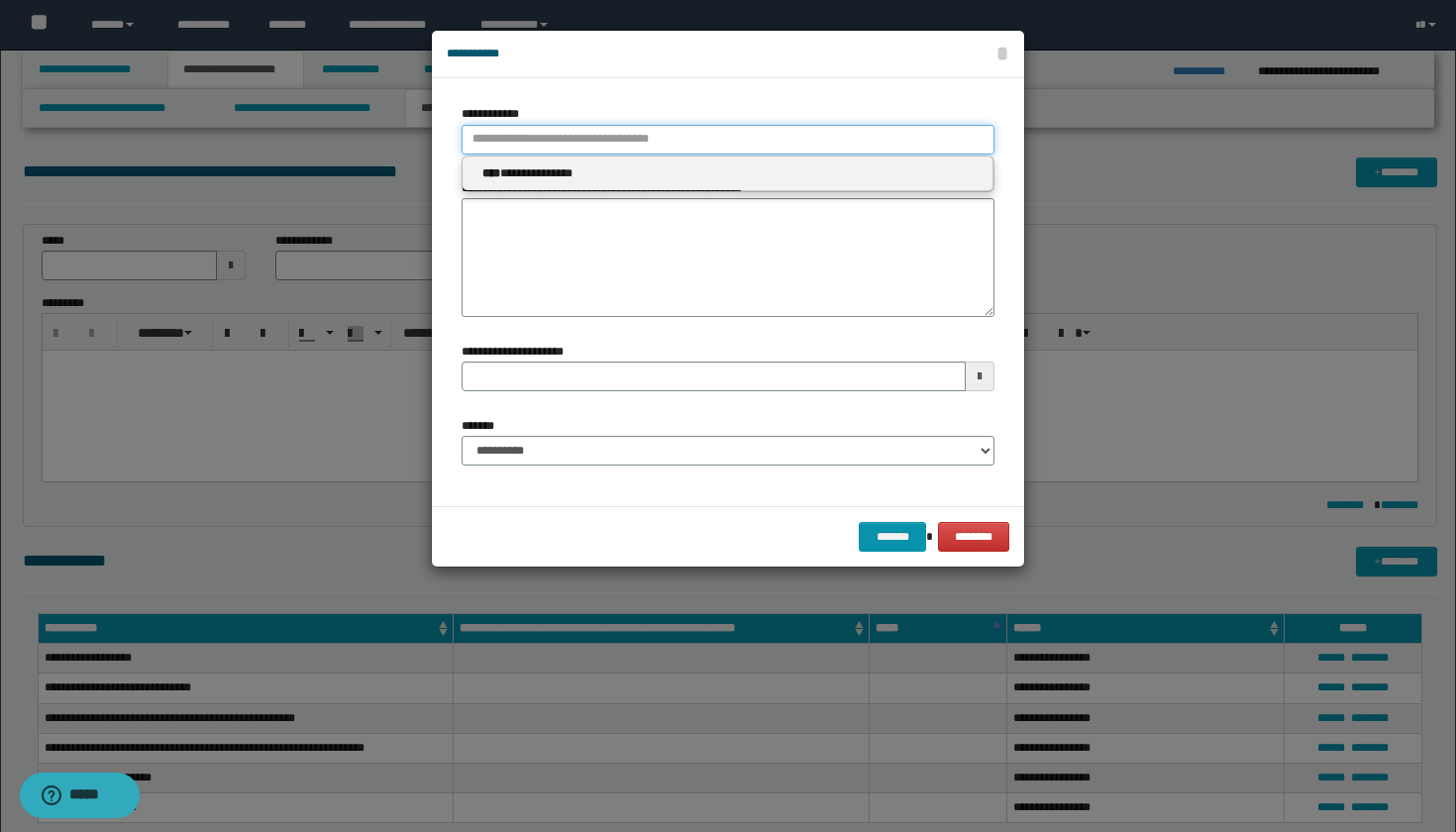 type 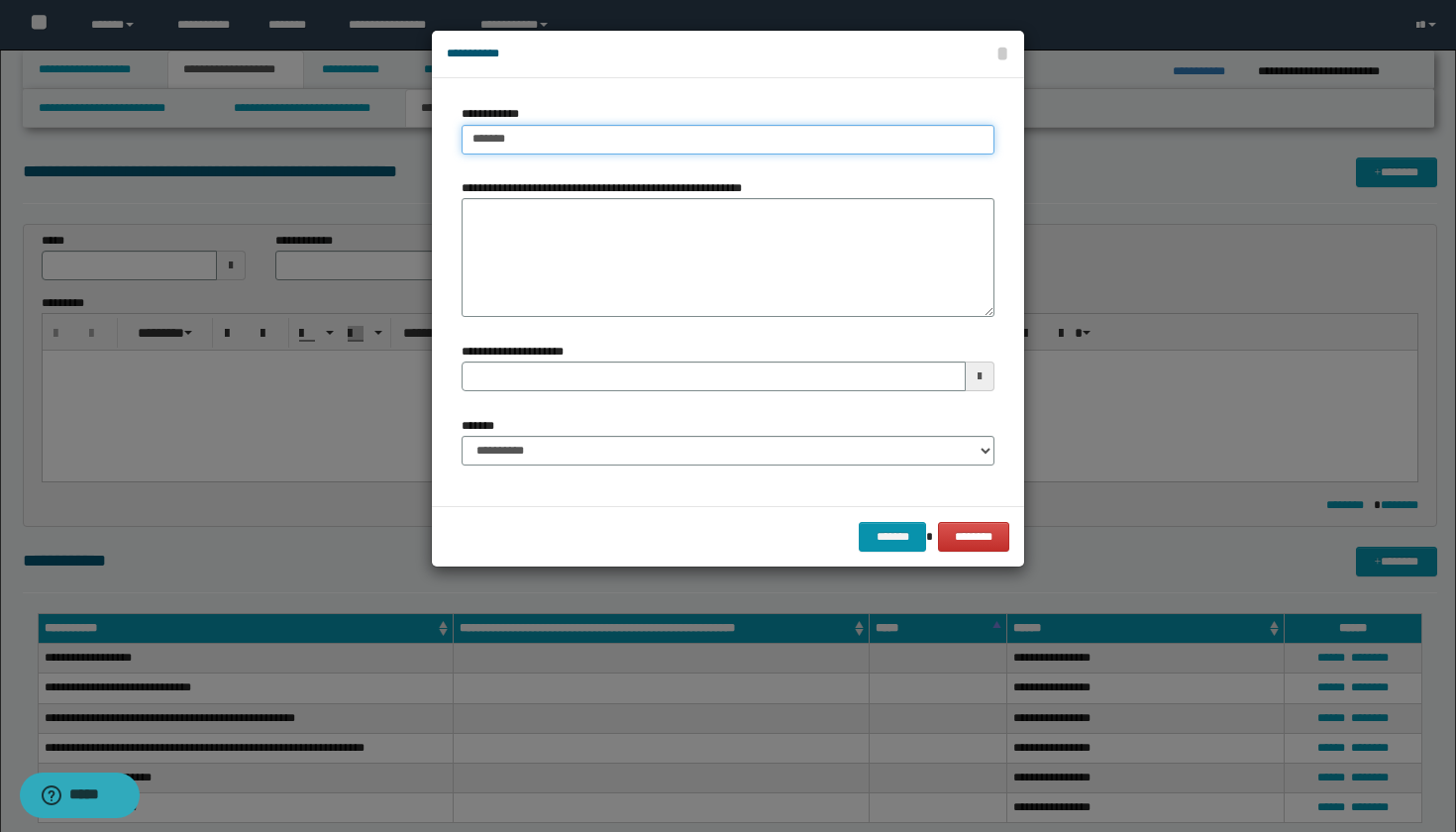 type on "*******" 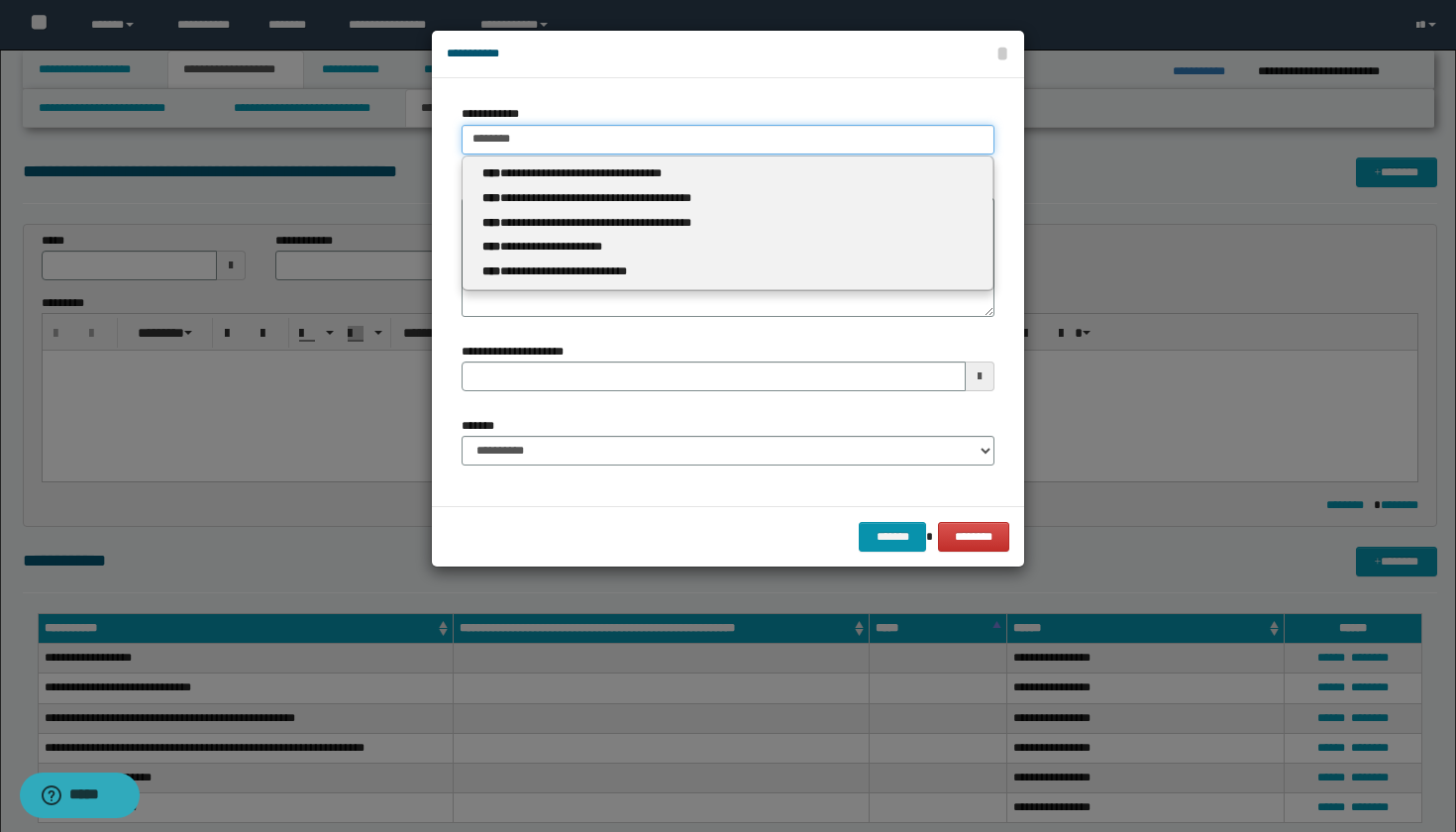 type on "*******" 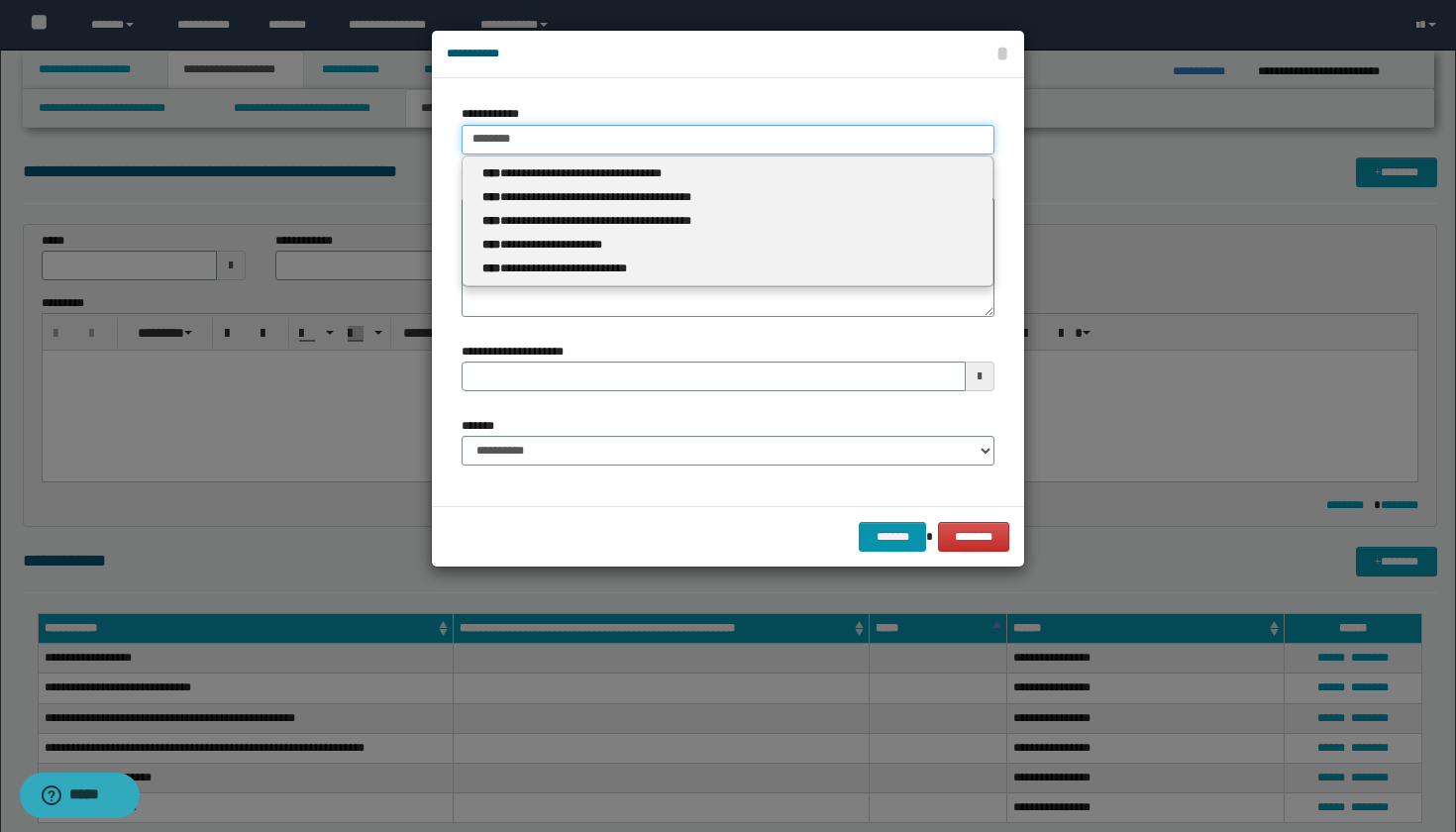 type 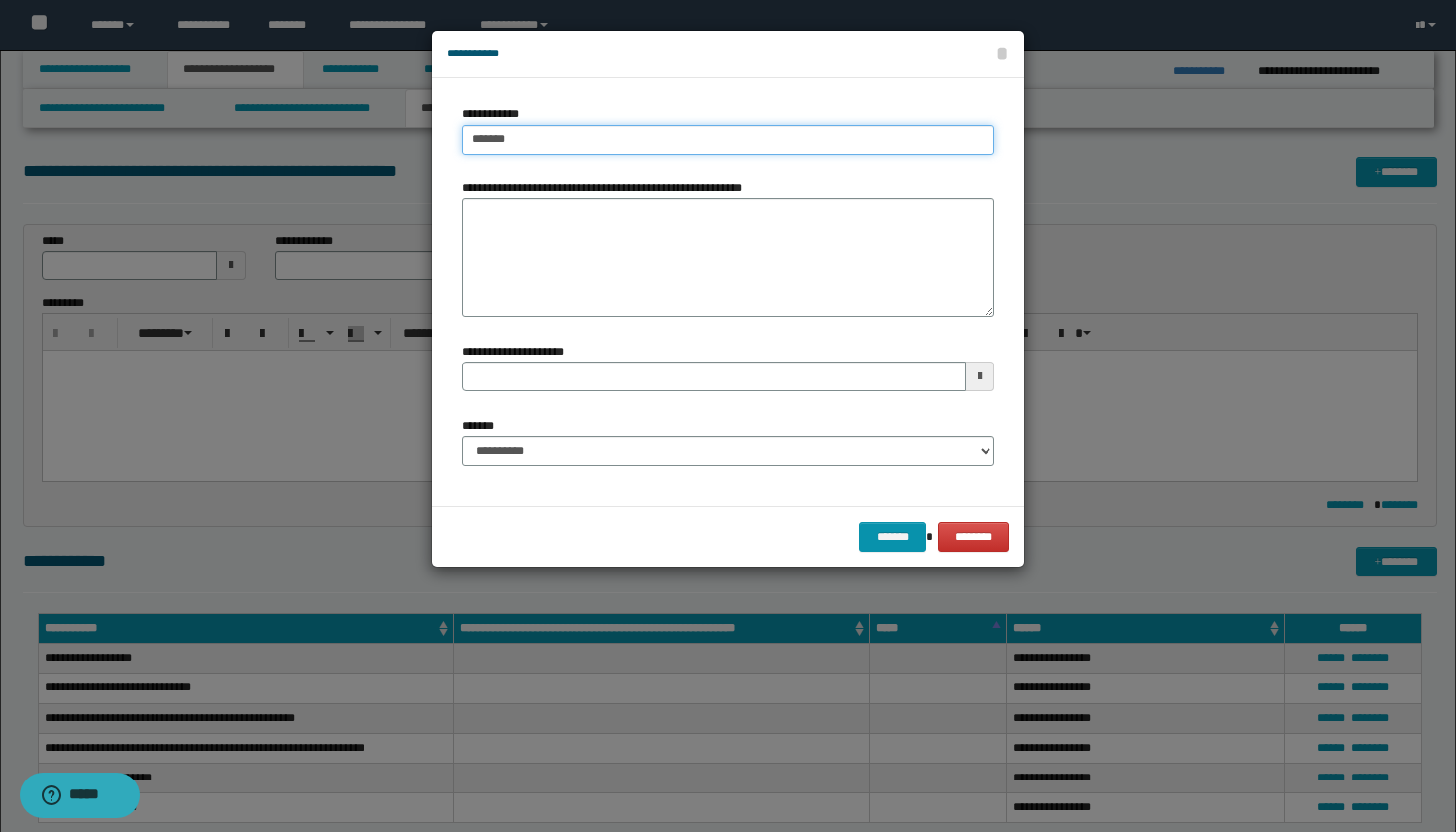 type on "*******" 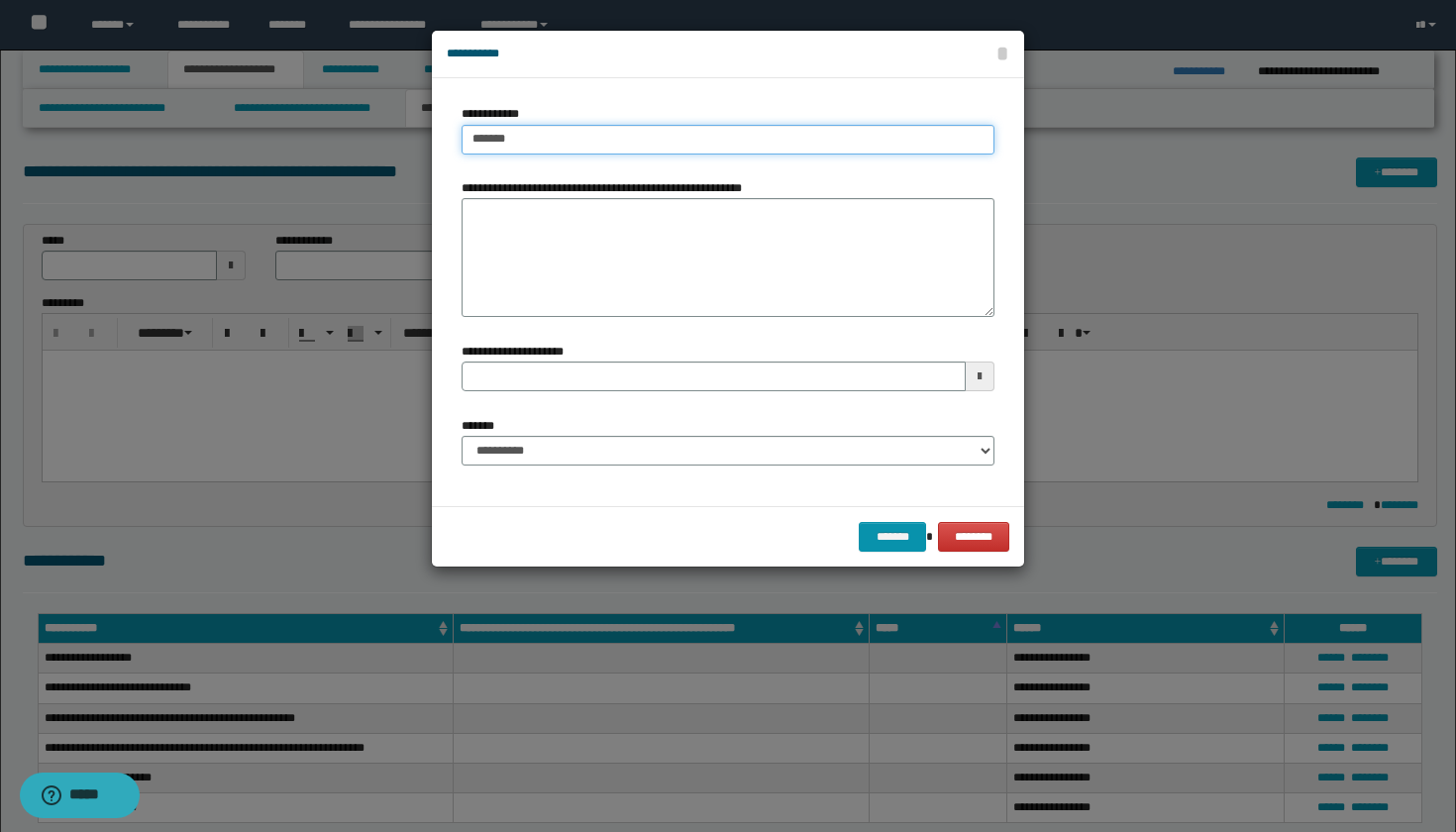 type 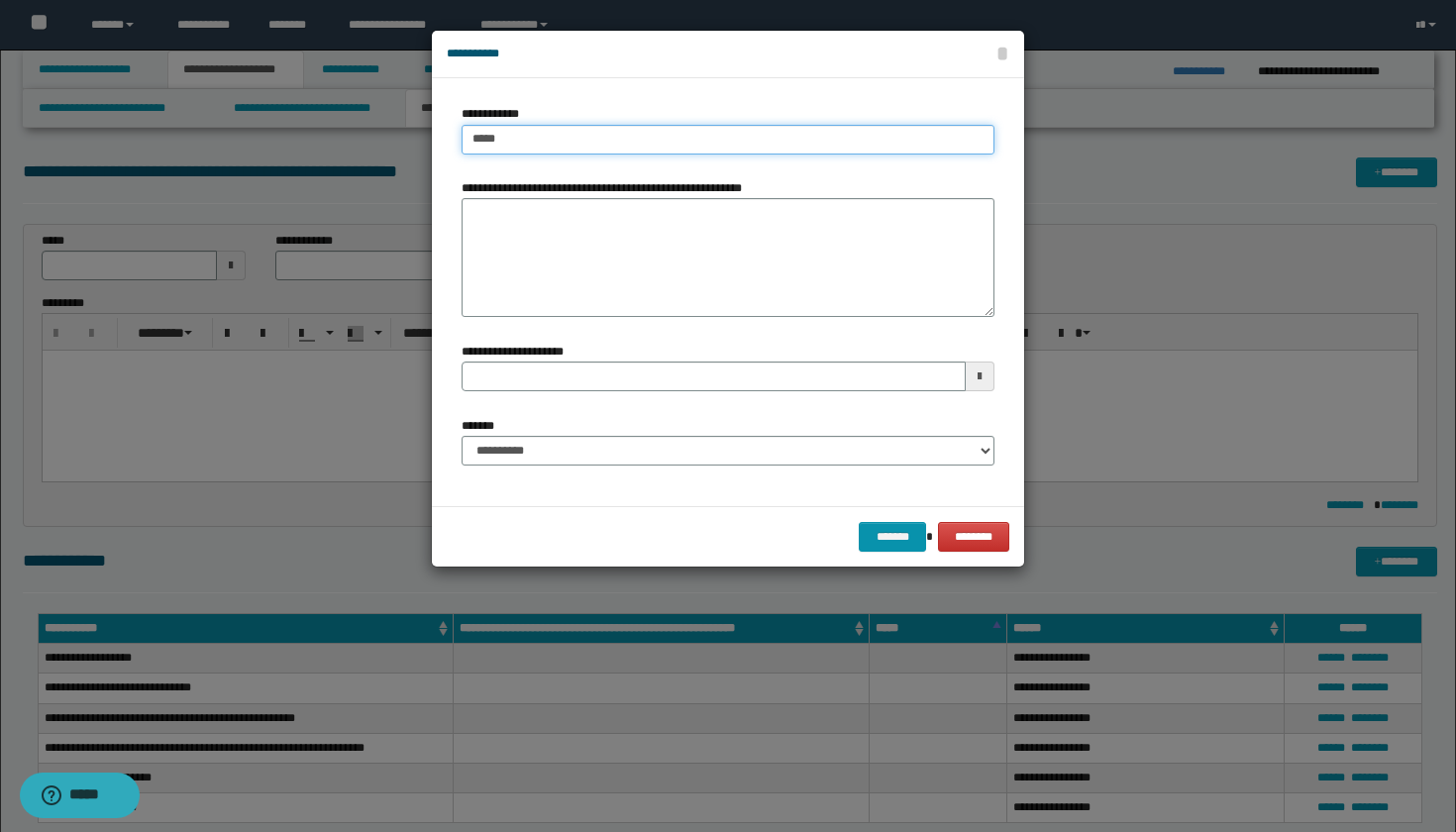 type on "****" 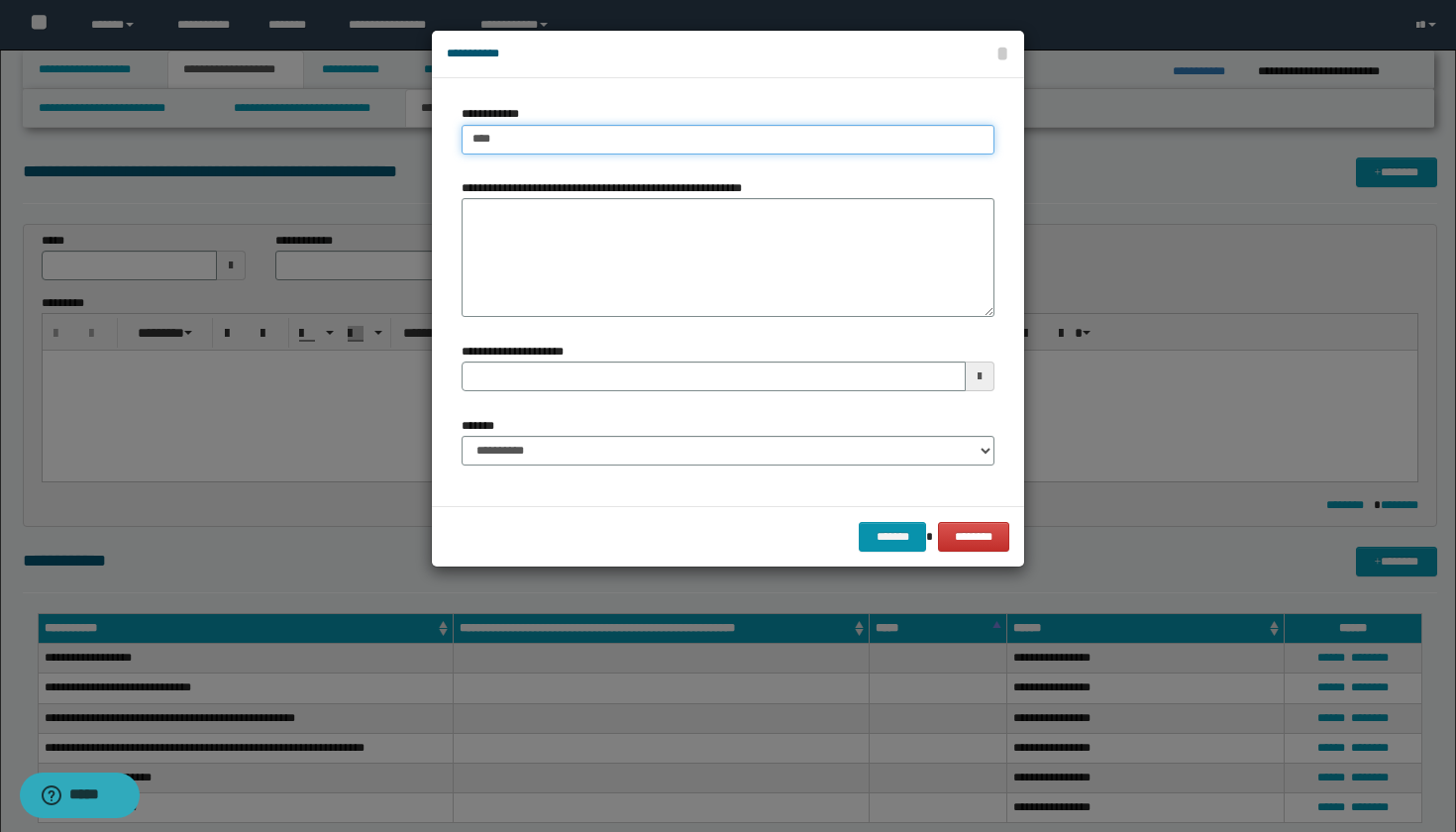 type on "****" 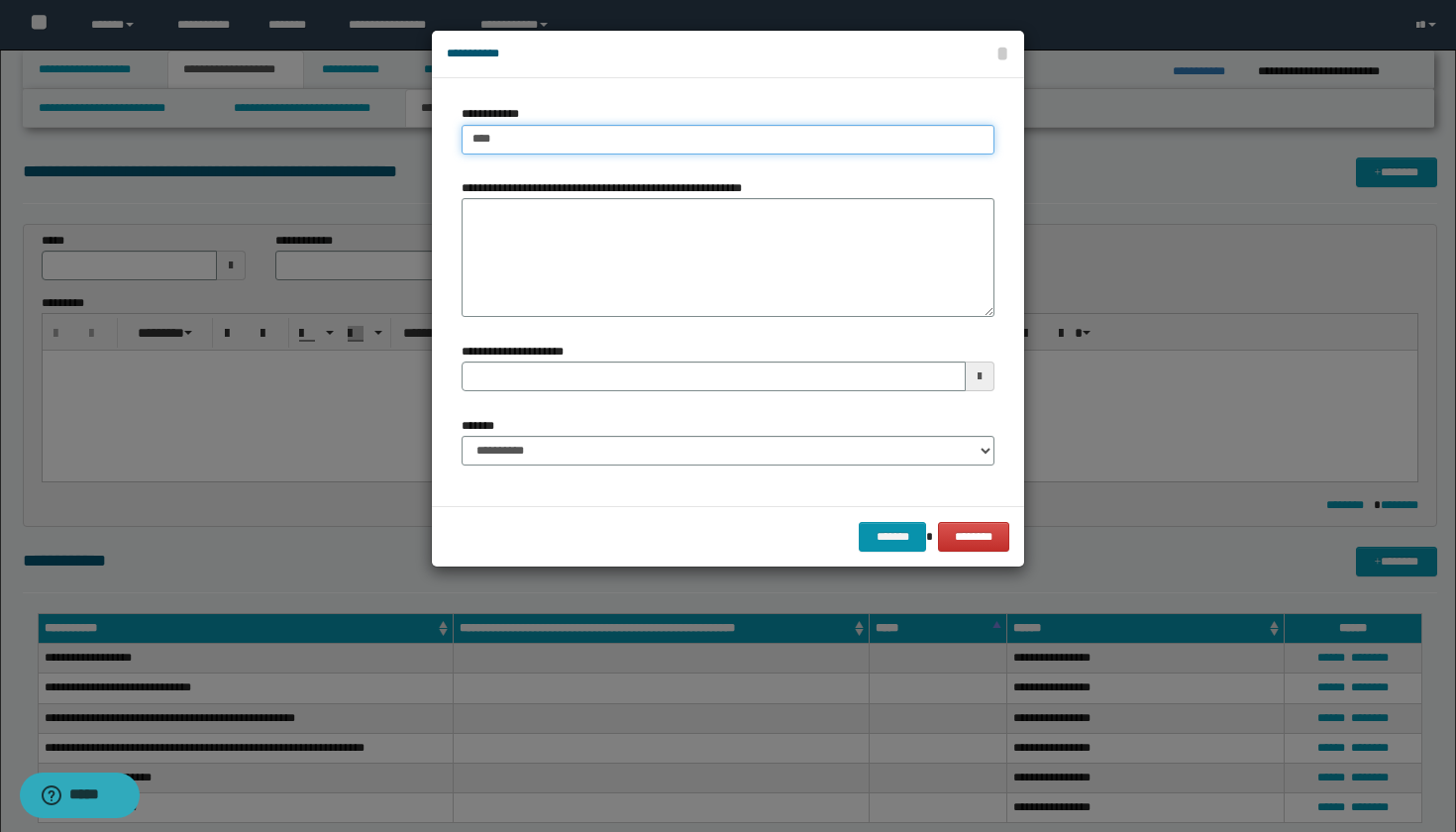 type 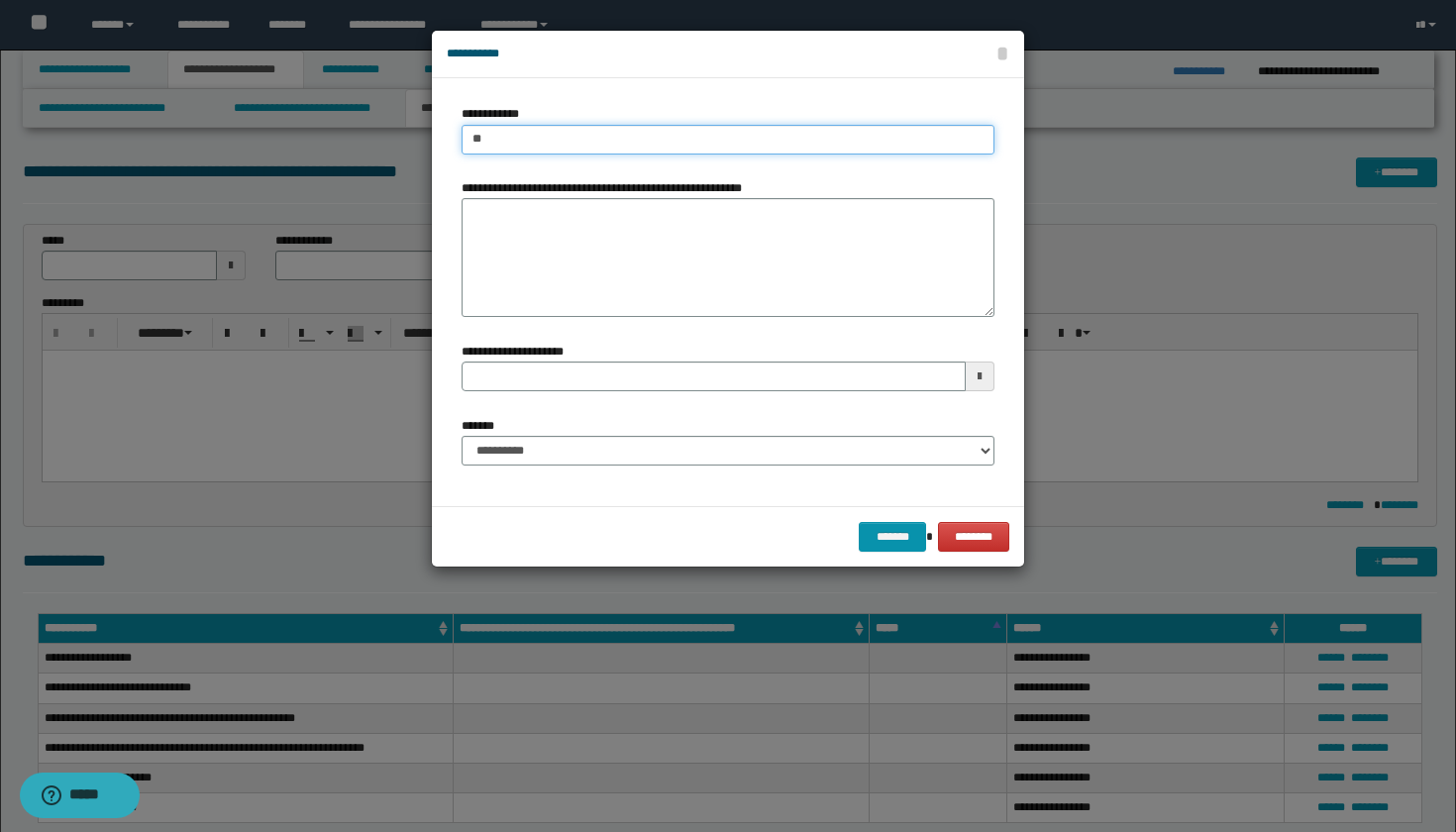 type on "*" 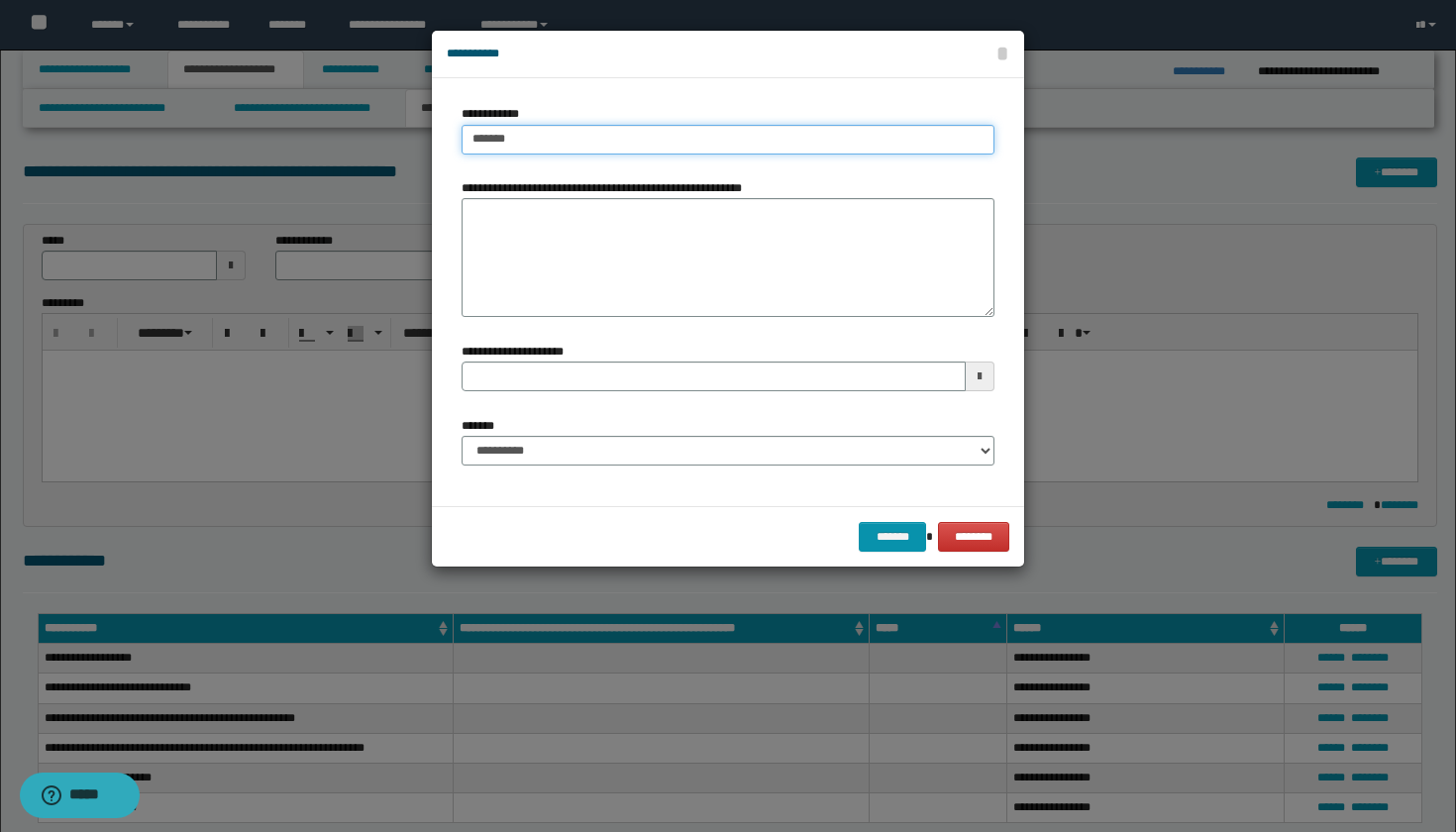 type on "********" 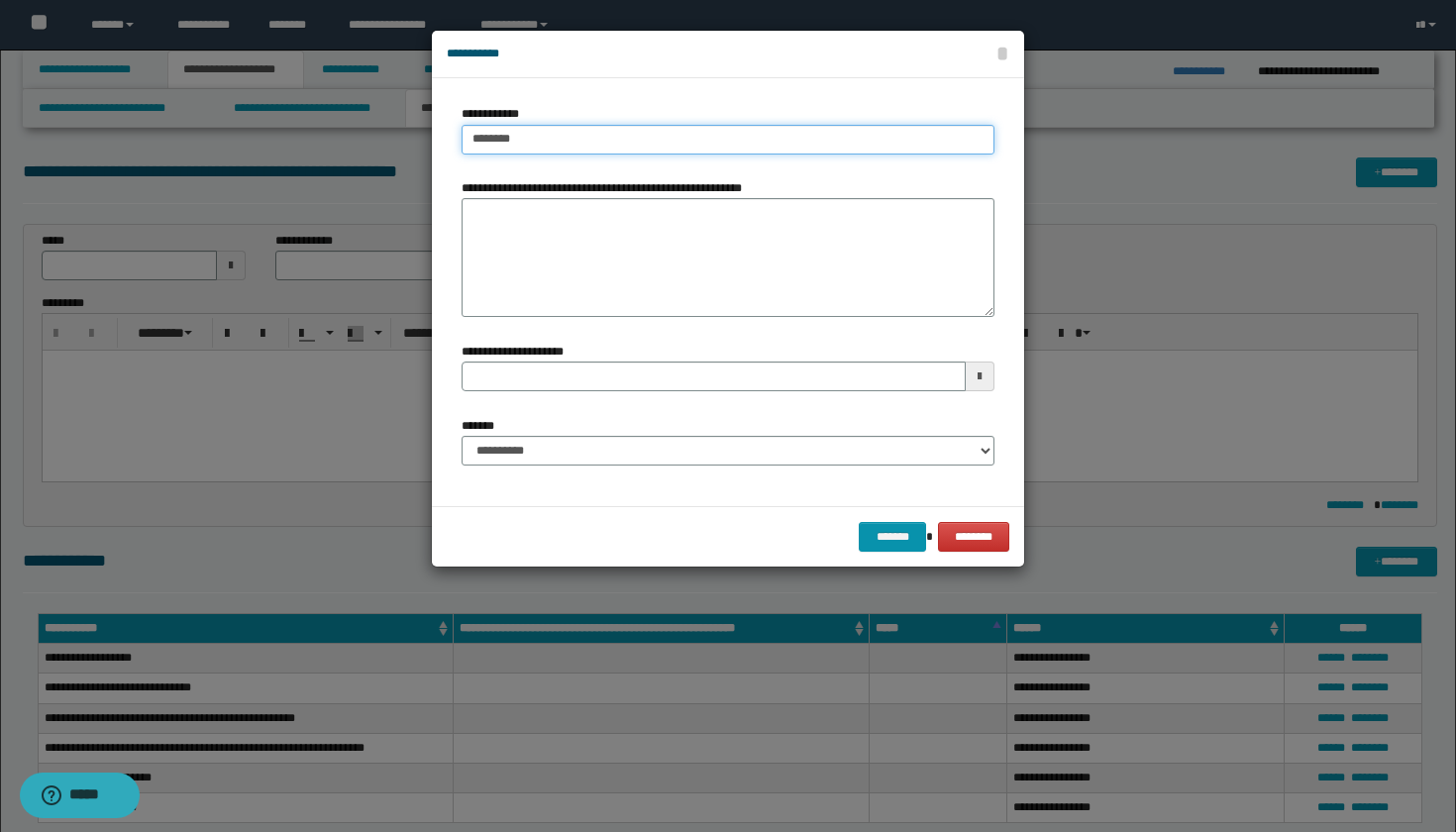 type on "********" 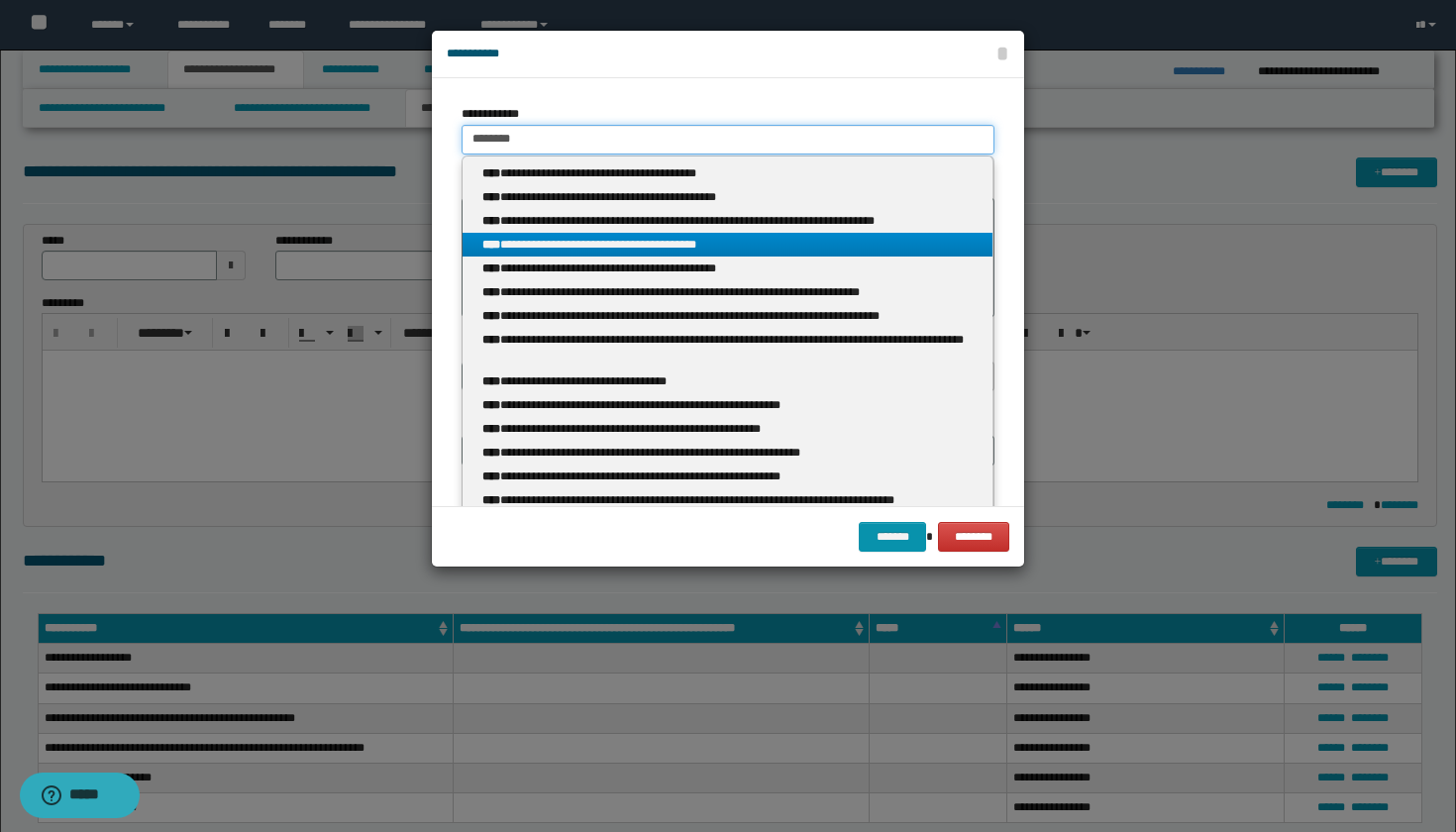 type on "********" 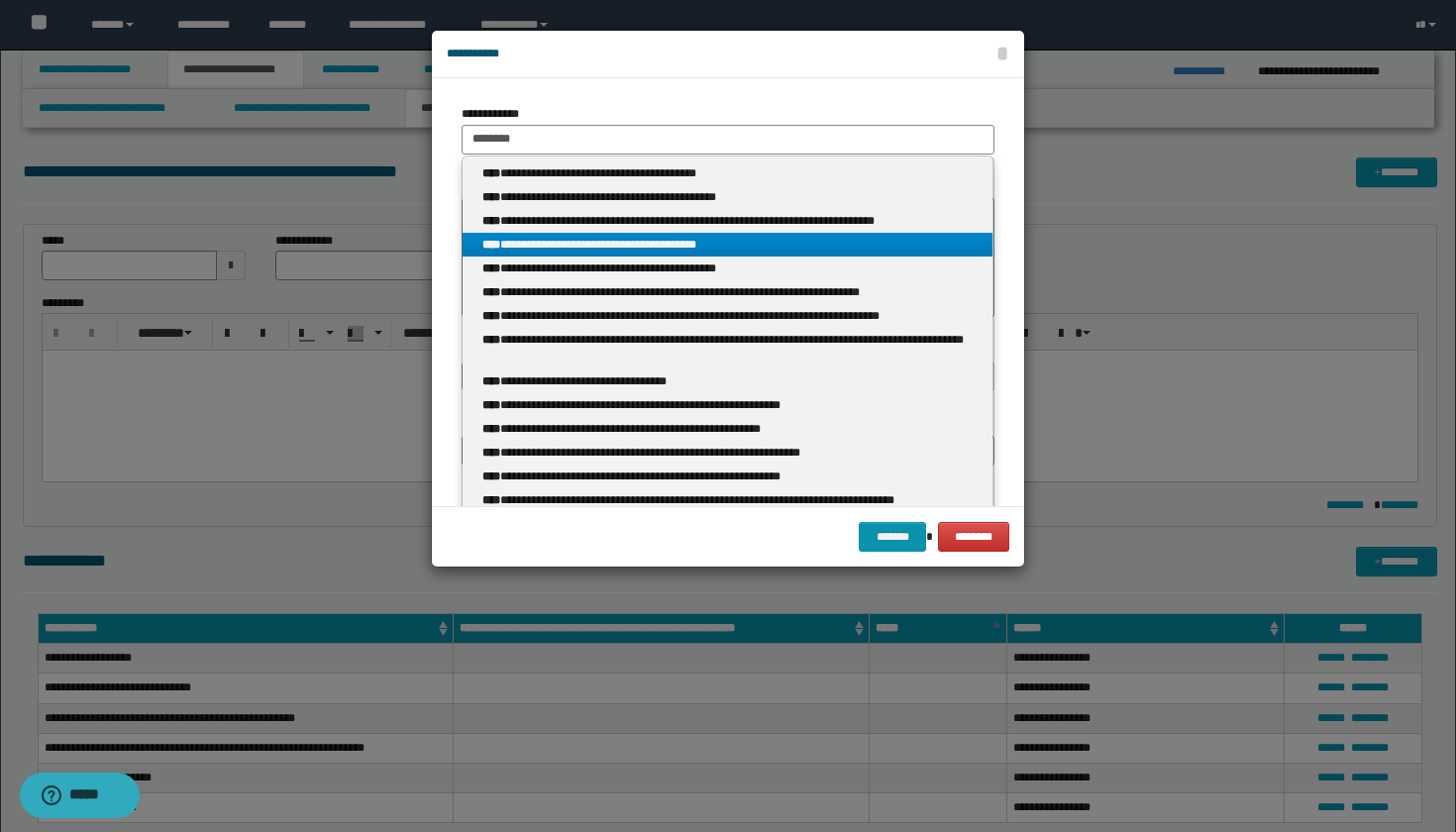 click on "**********" at bounding box center [727, 245] 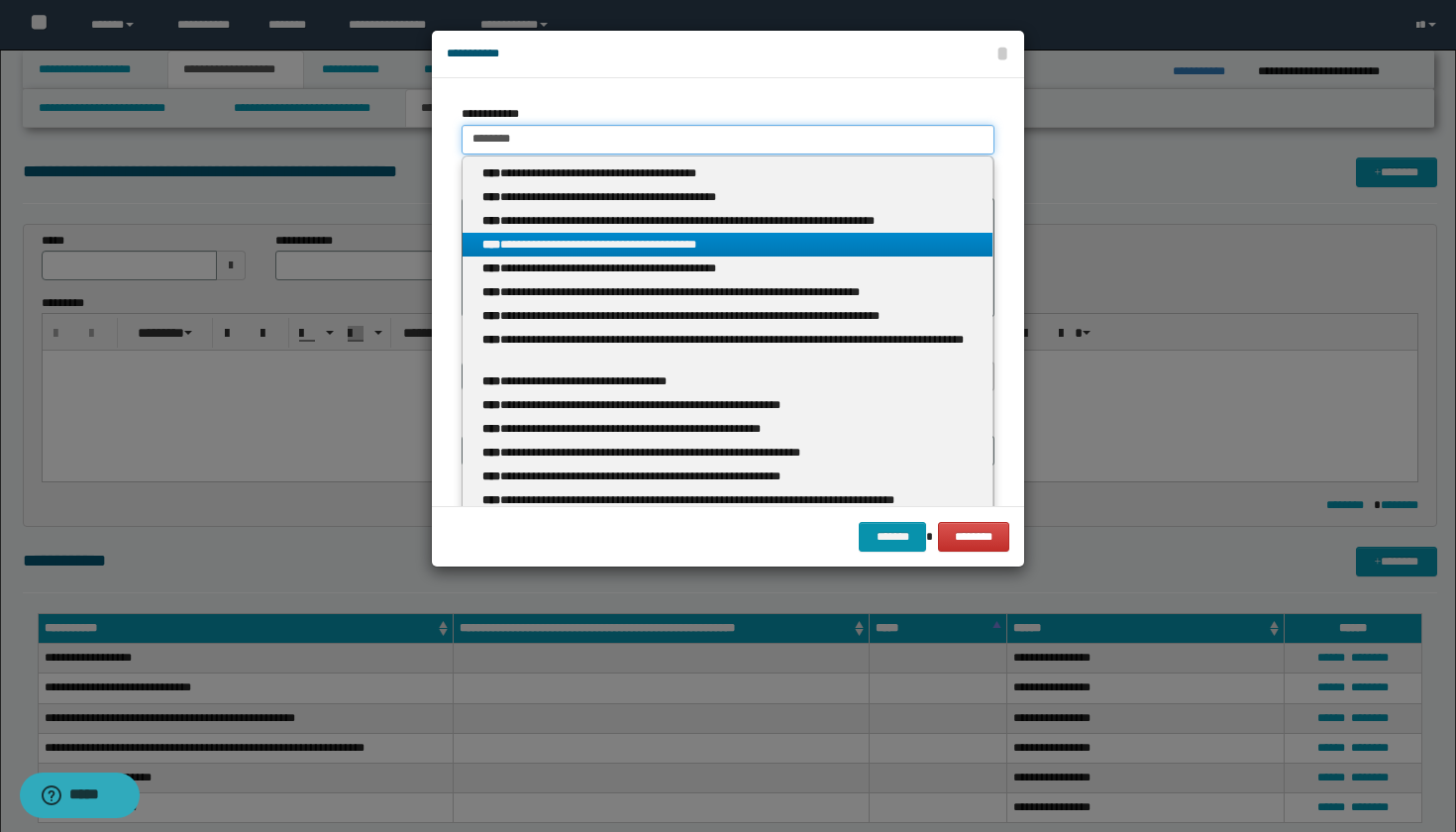type 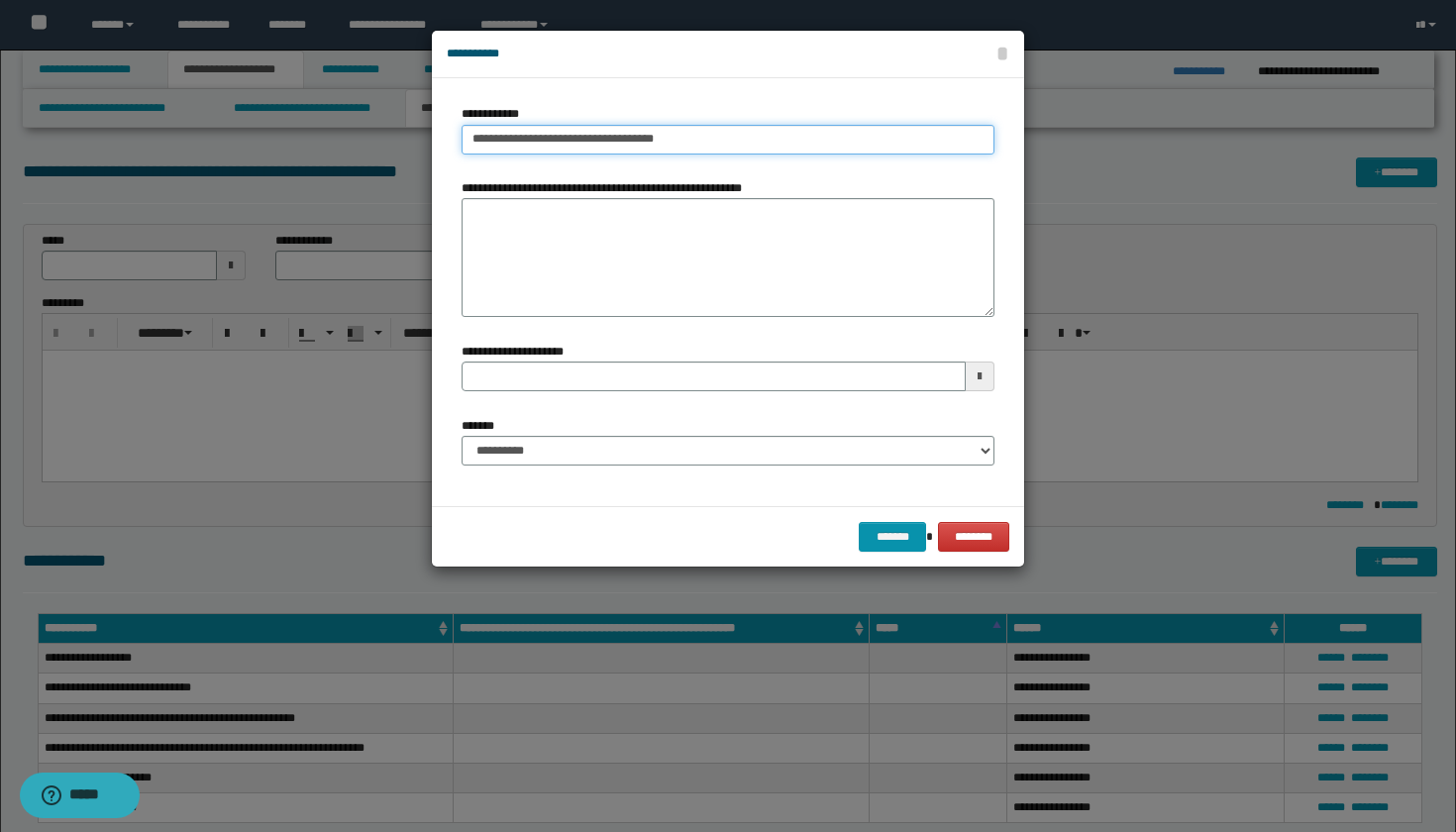 type 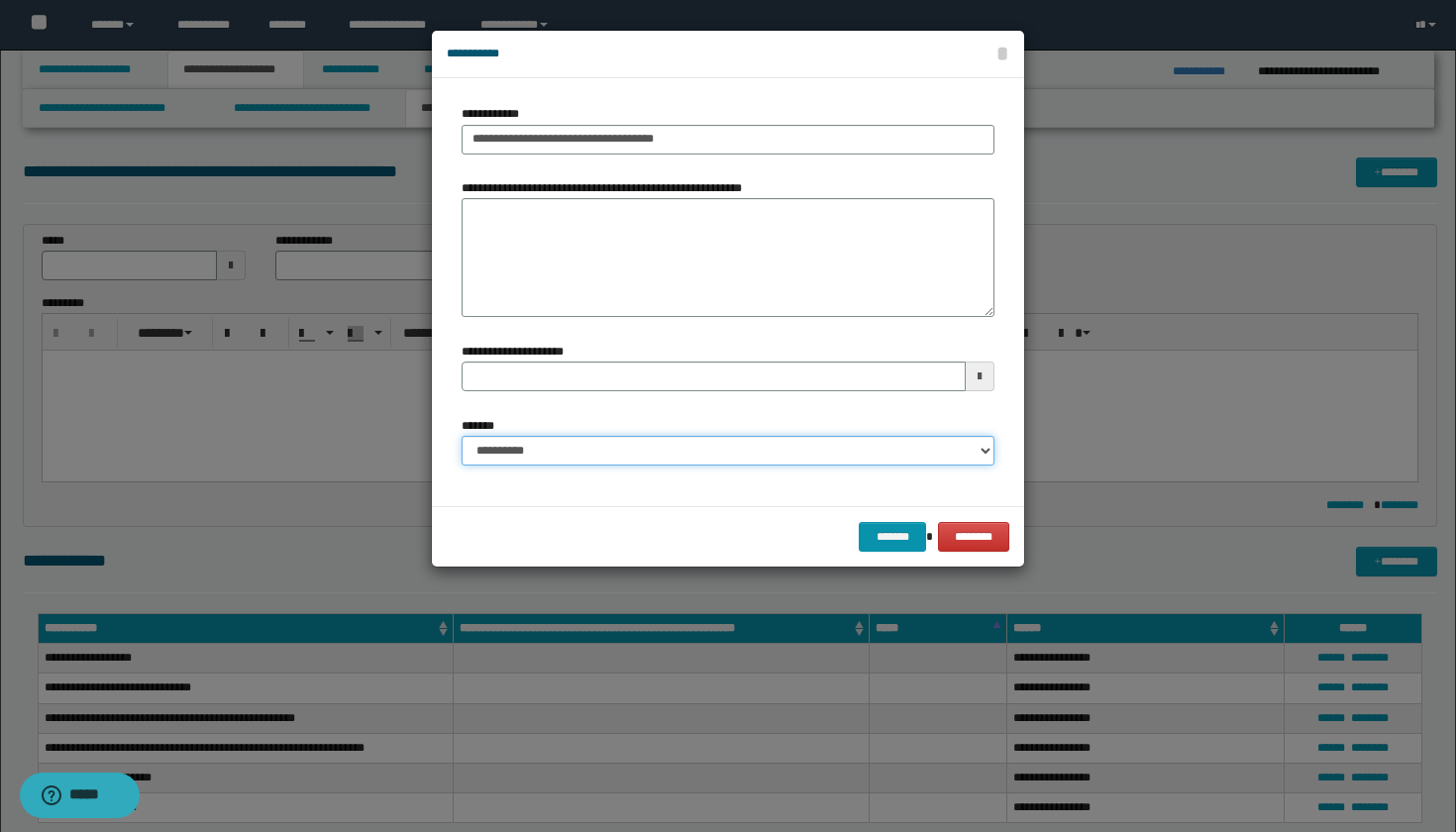 select on "*" 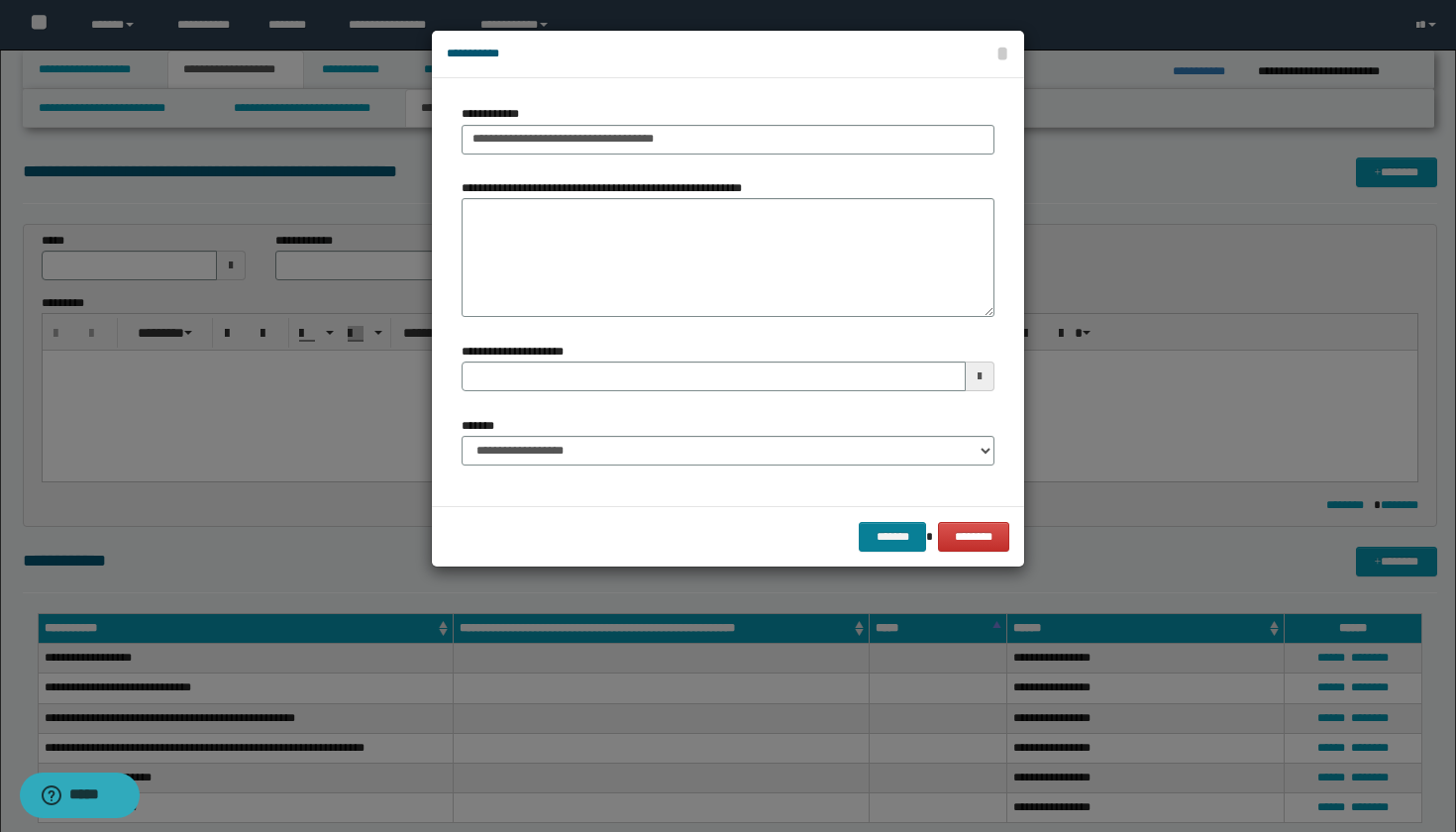 click on "*******" at bounding box center (892, 537) 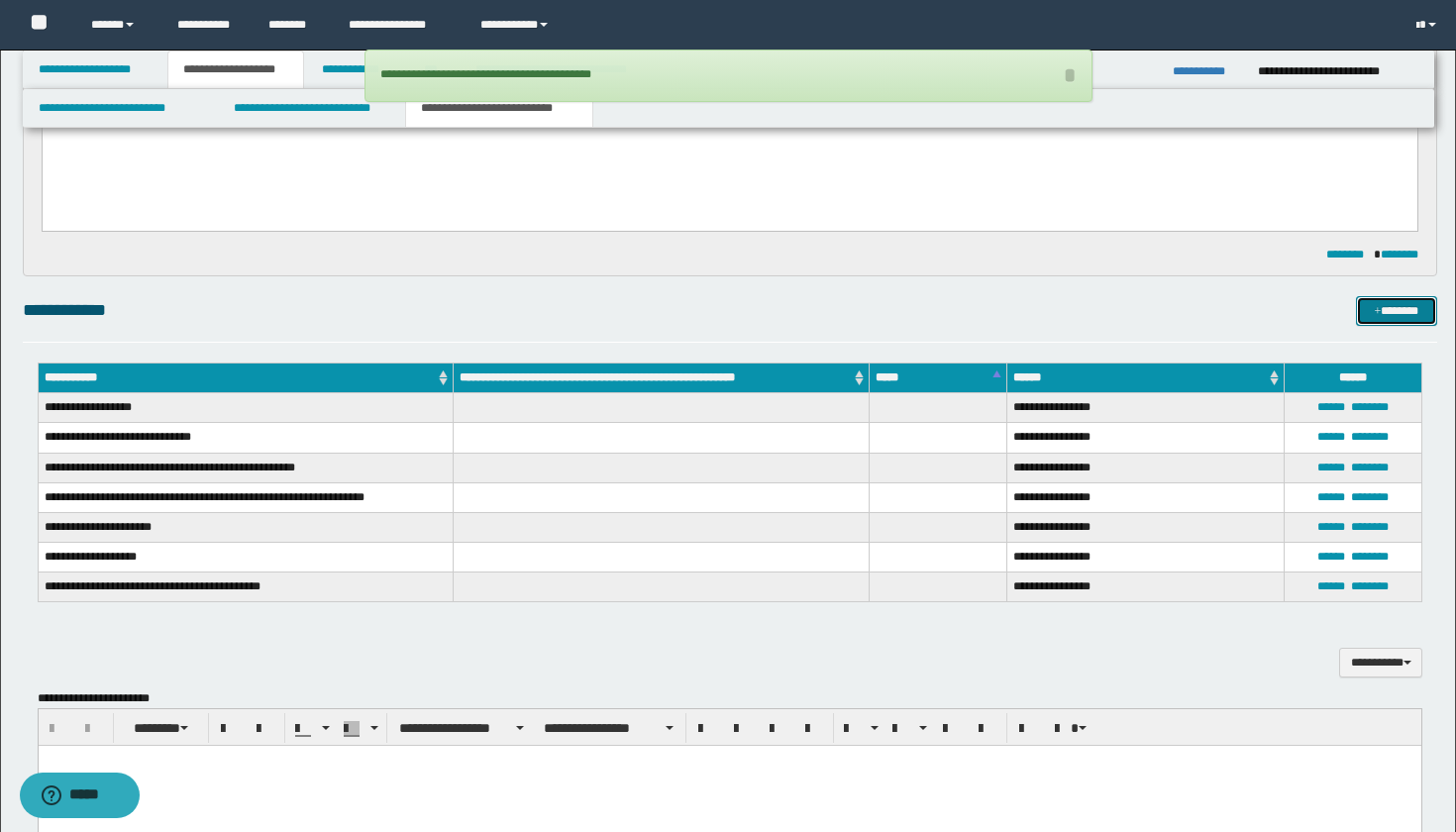 scroll, scrollTop: 252, scrollLeft: 0, axis: vertical 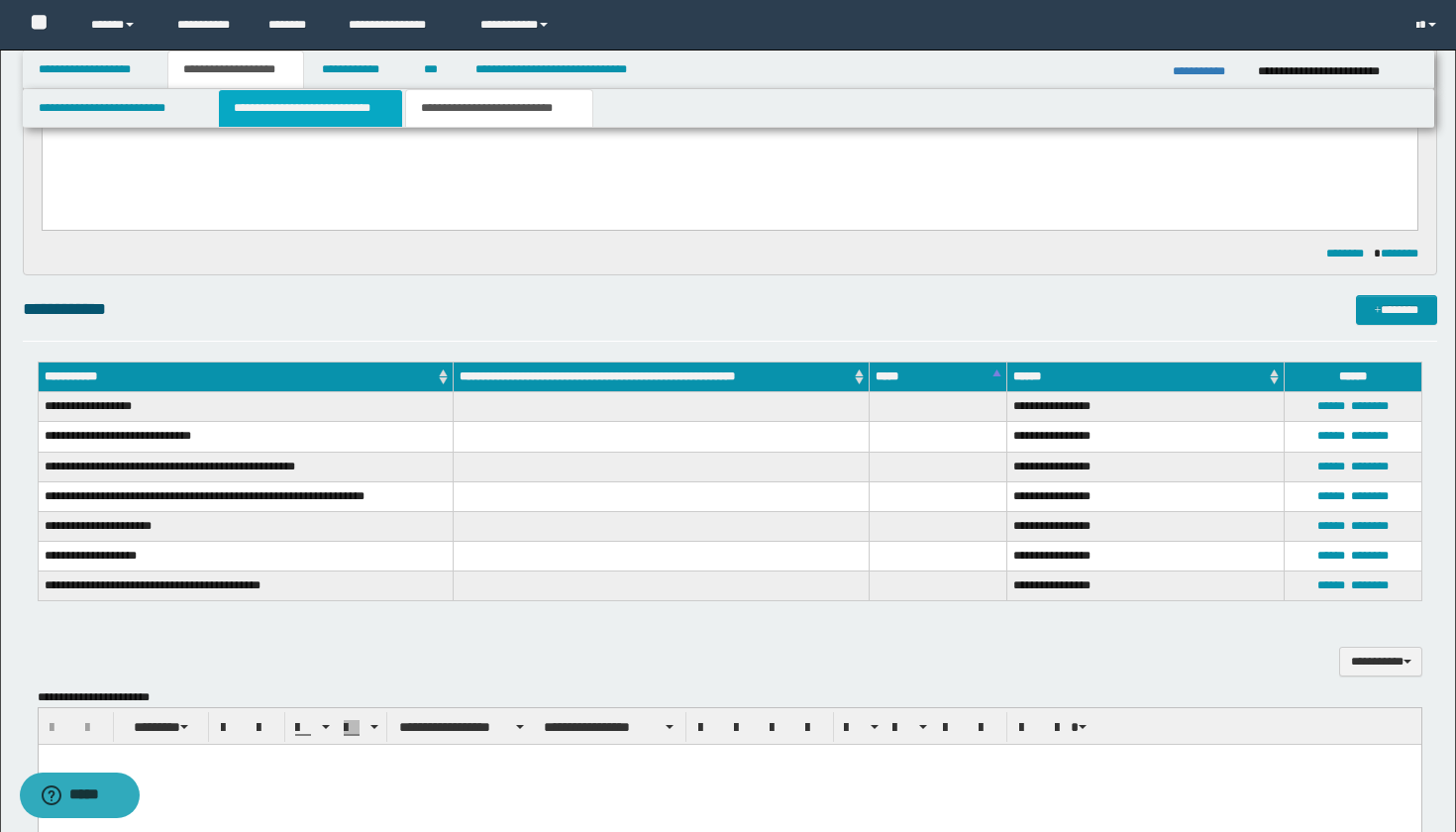 click on "**********" at bounding box center (311, 108) 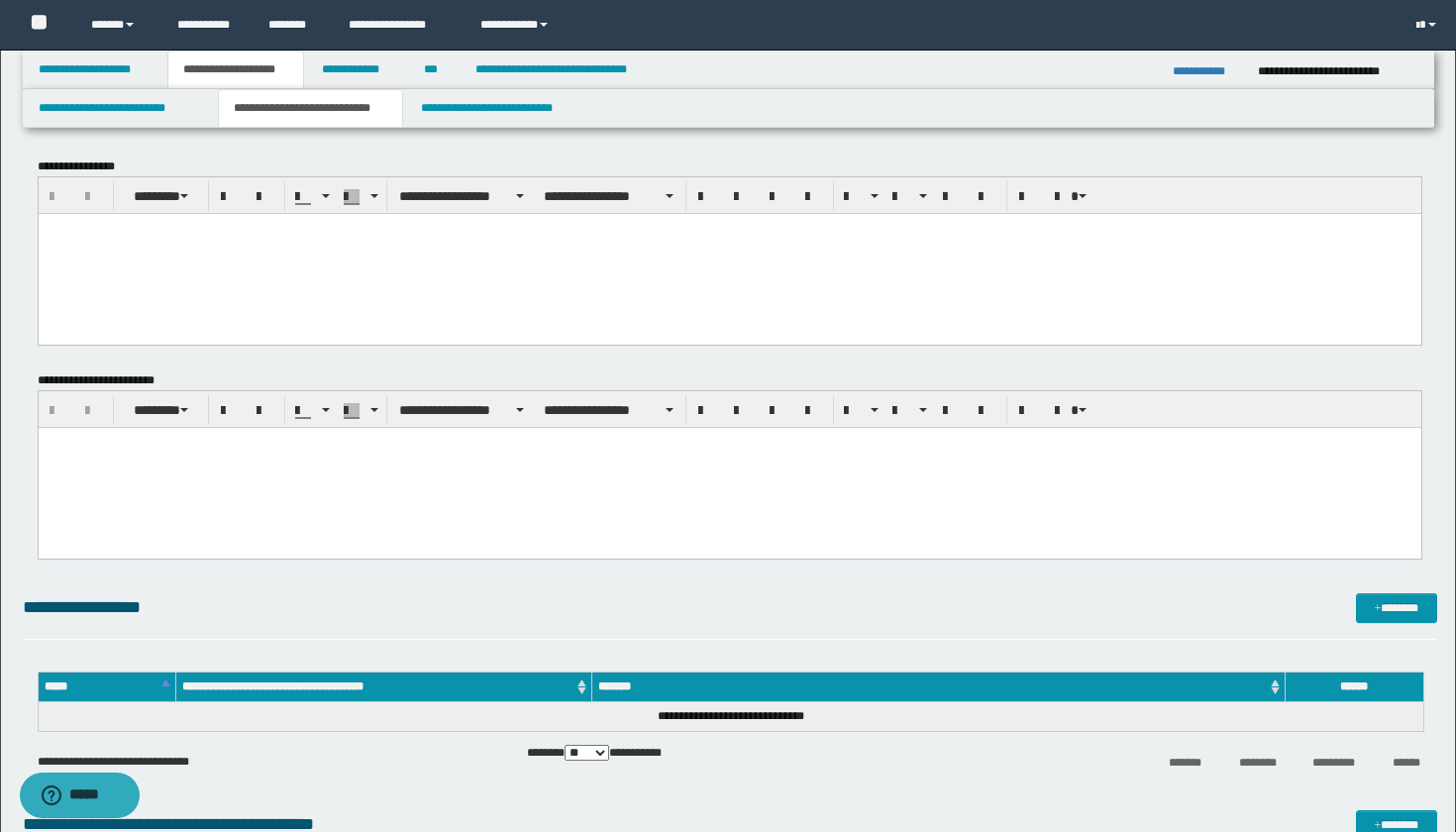 scroll, scrollTop: 0, scrollLeft: 0, axis: both 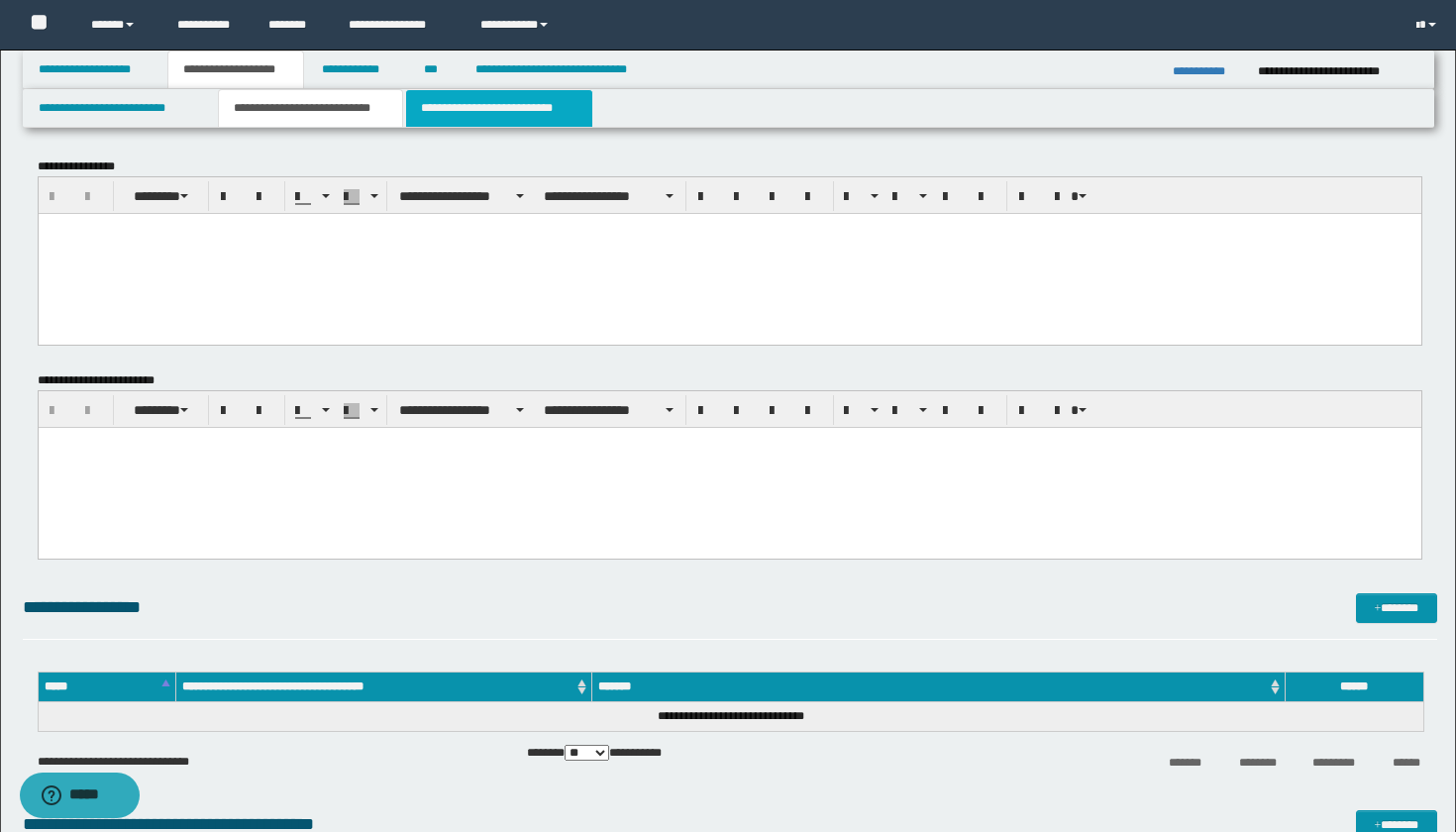 click on "**********" at bounding box center (499, 108) 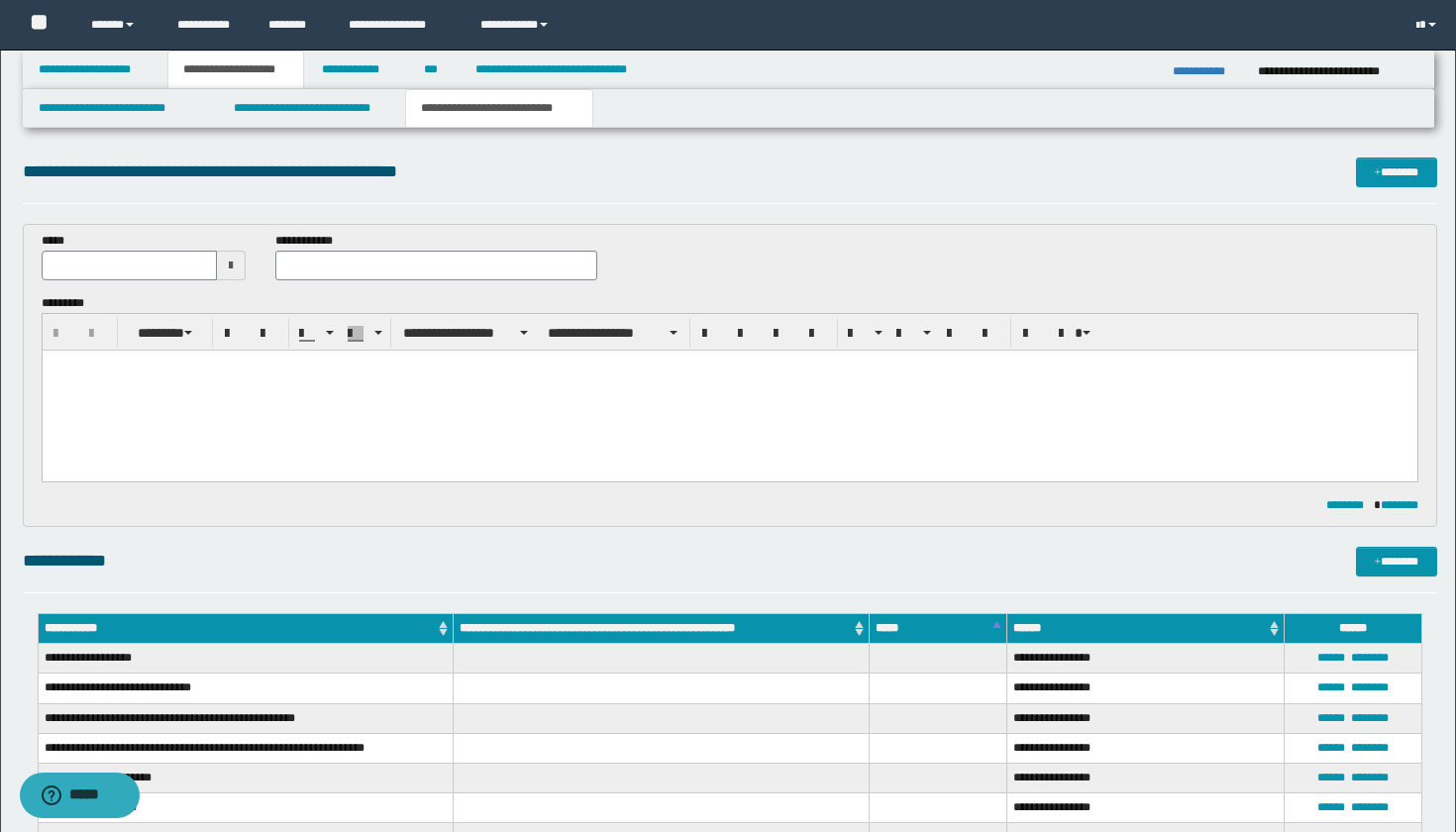 scroll, scrollTop: 0, scrollLeft: 0, axis: both 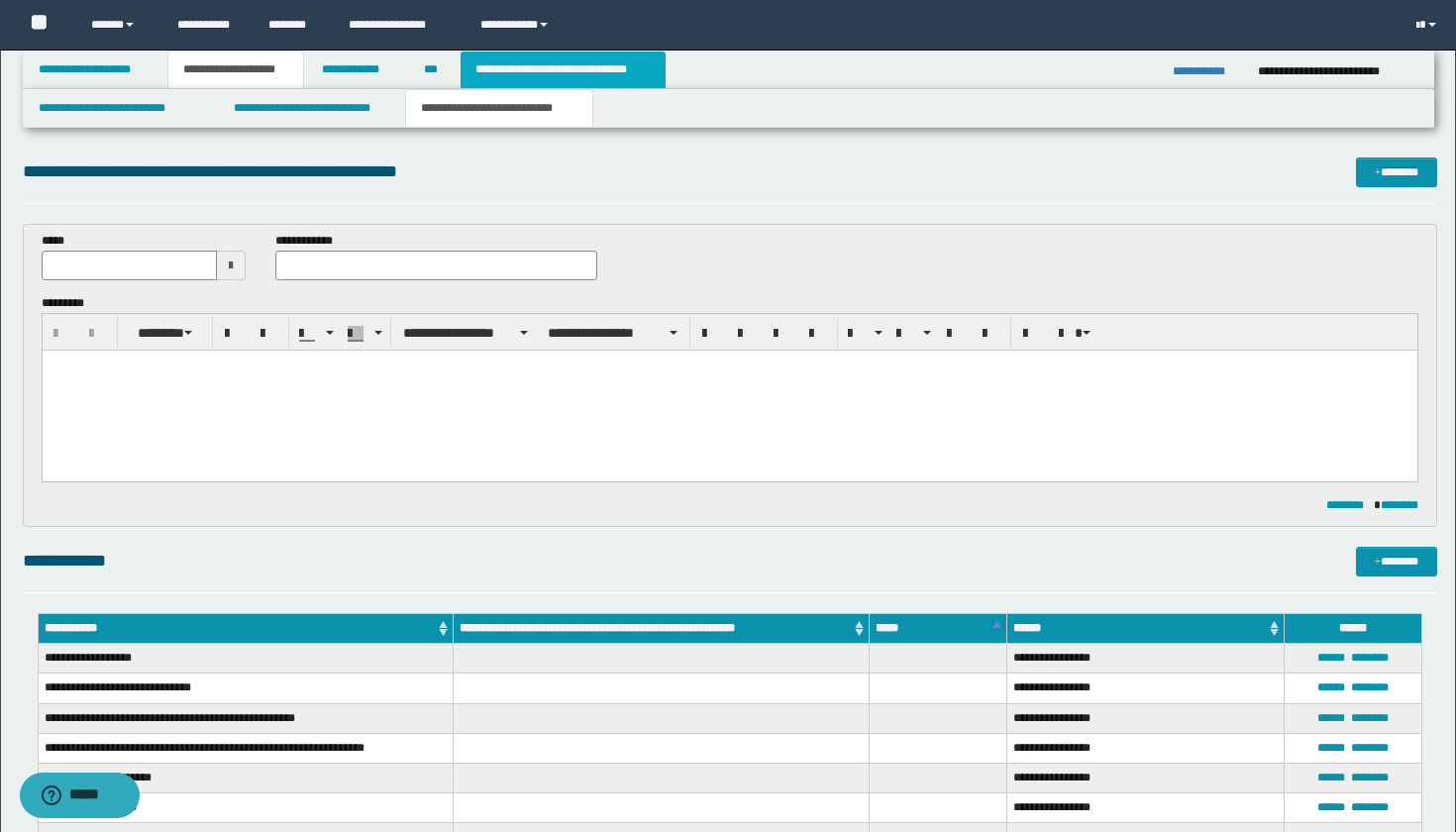 click on "**********" at bounding box center [563, 69] 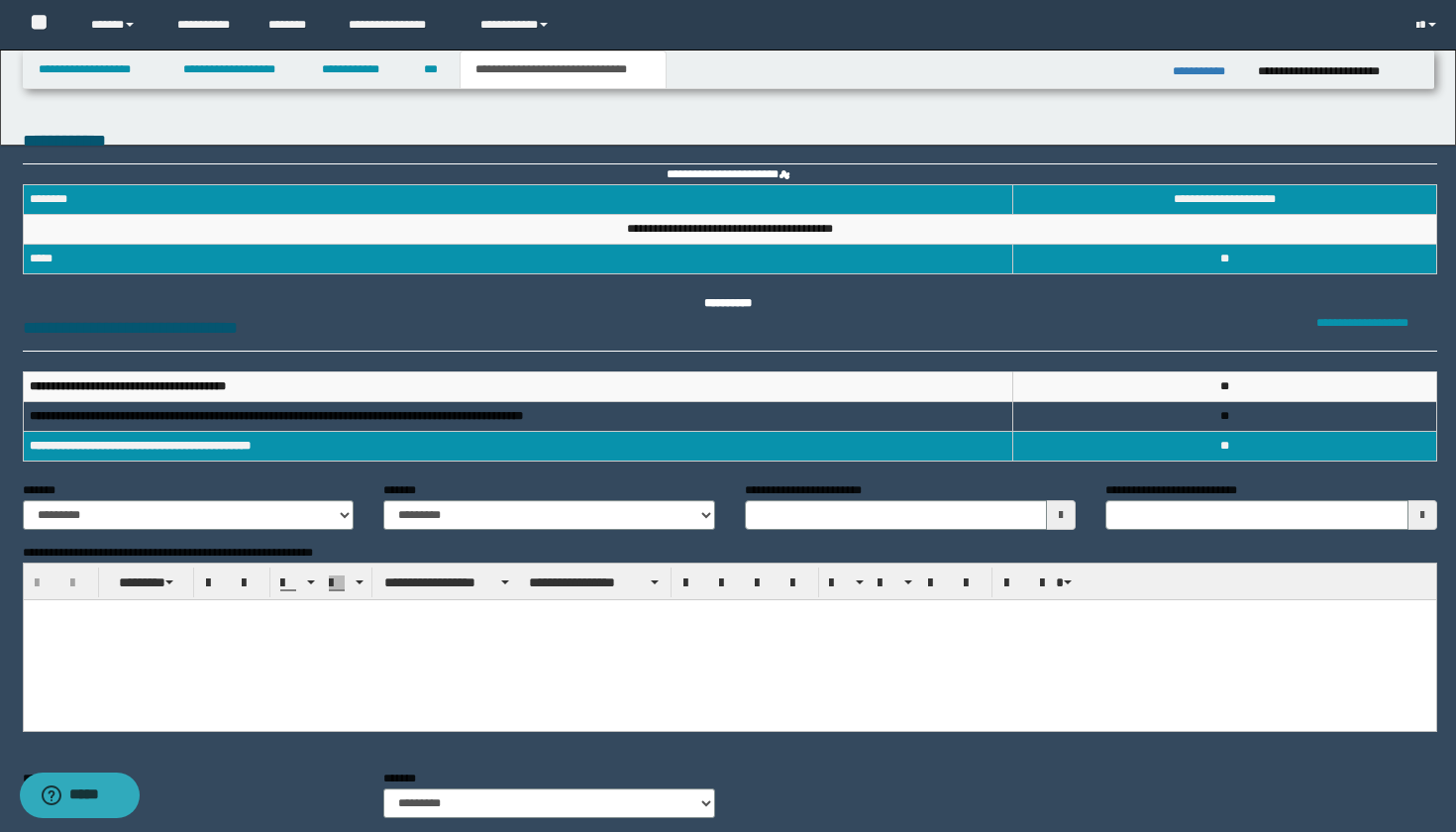 scroll, scrollTop: 0, scrollLeft: 0, axis: both 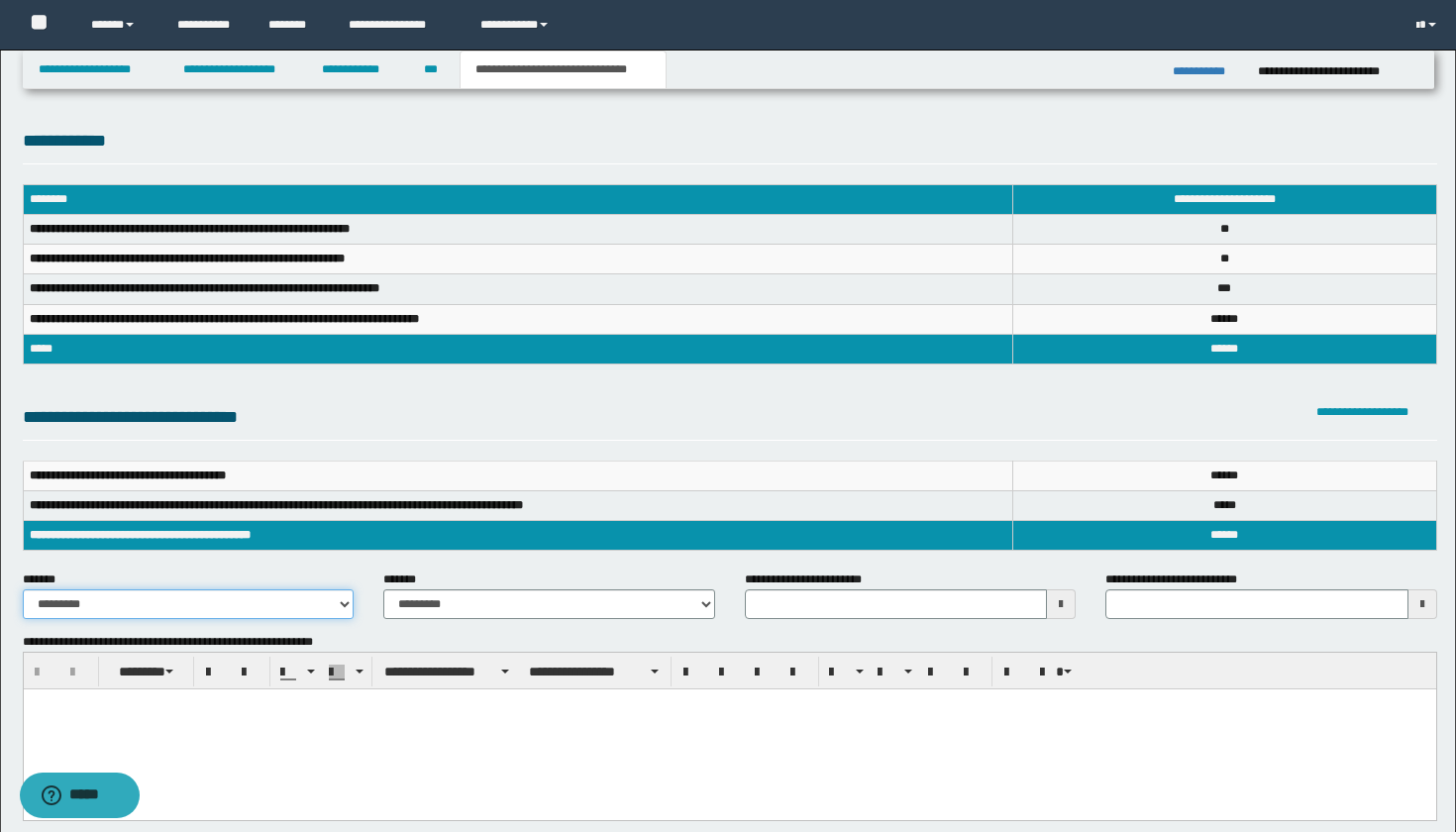 select on "*" 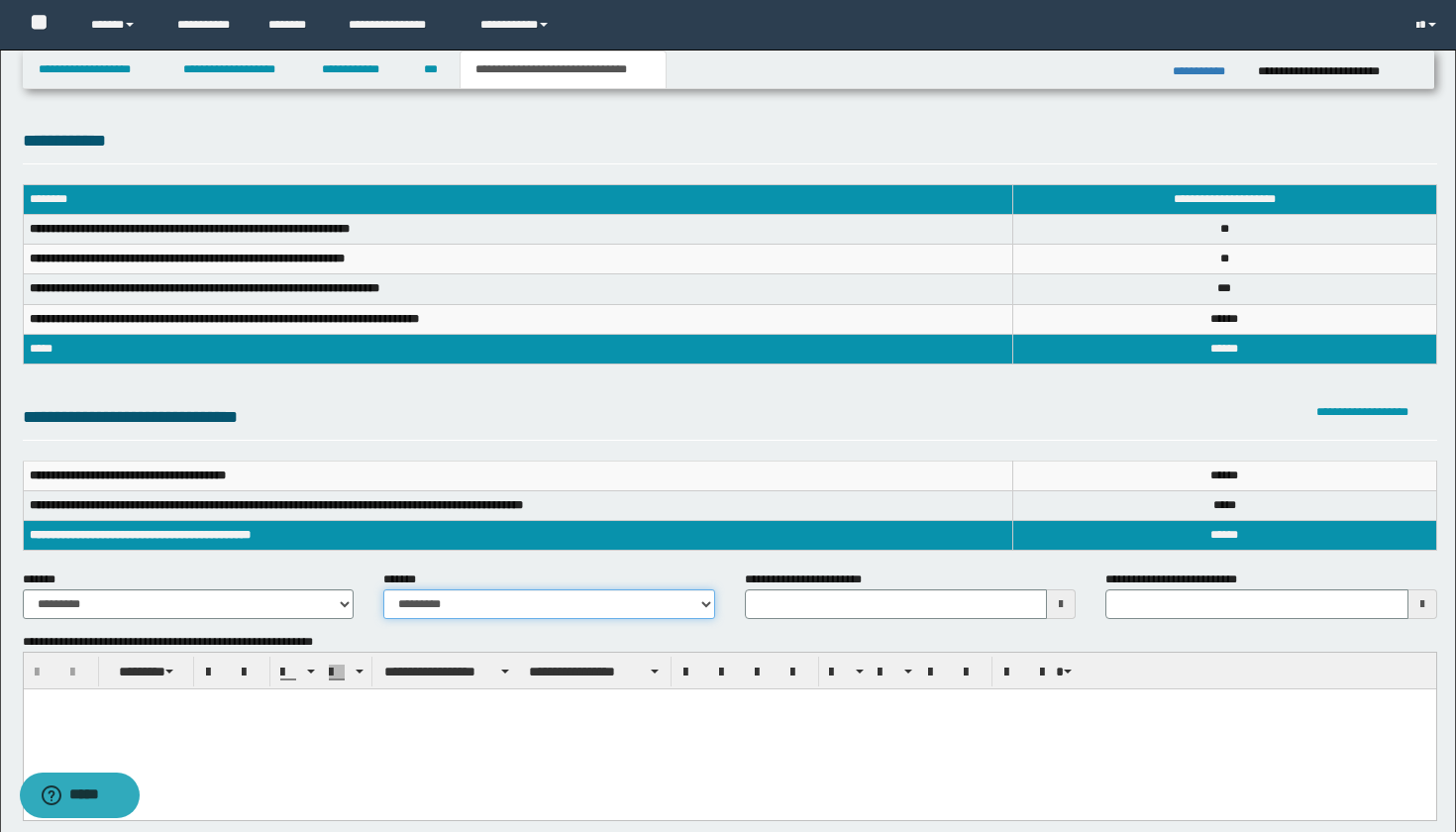 select on "*" 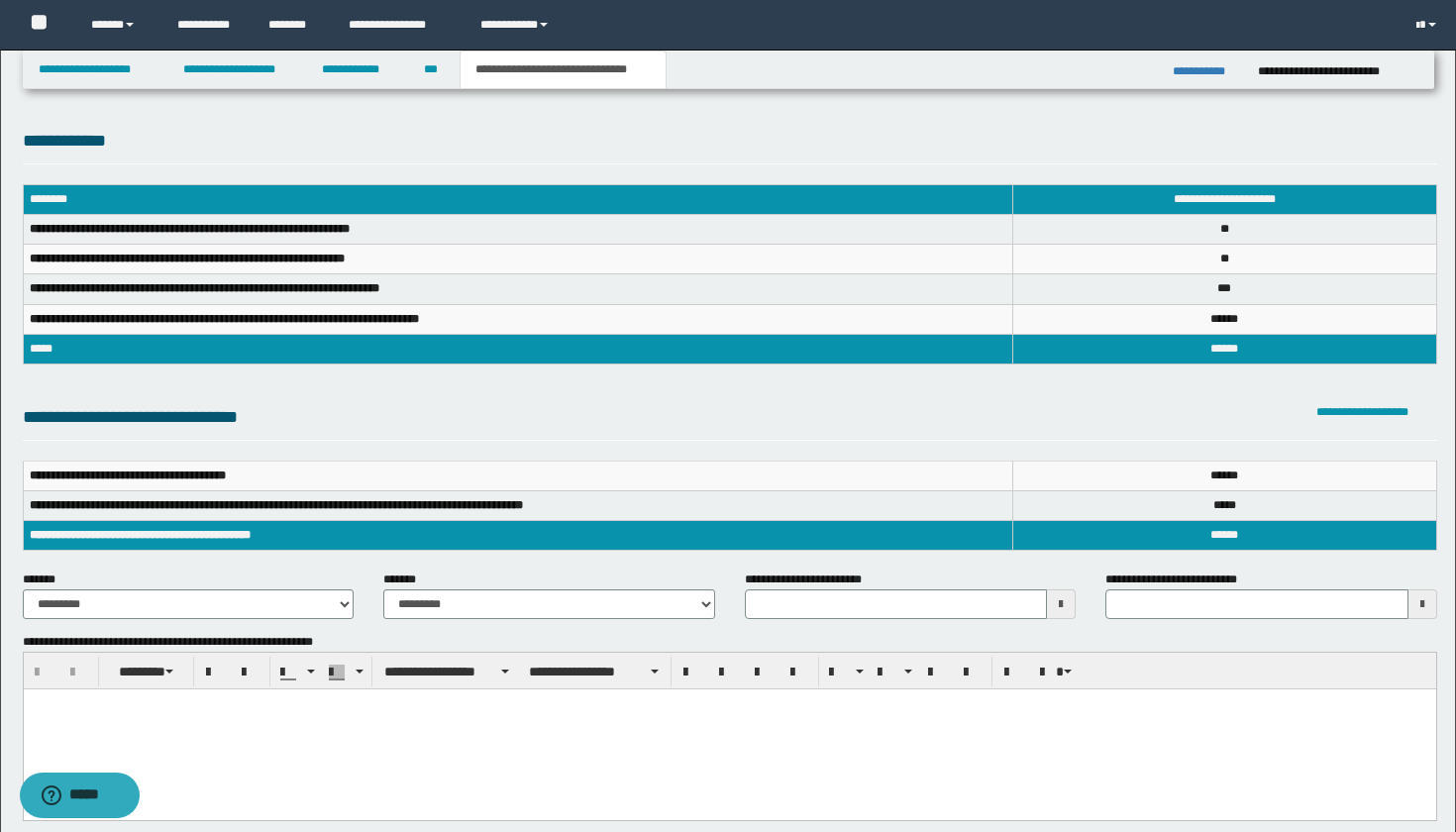 click at bounding box center [1061, 604] 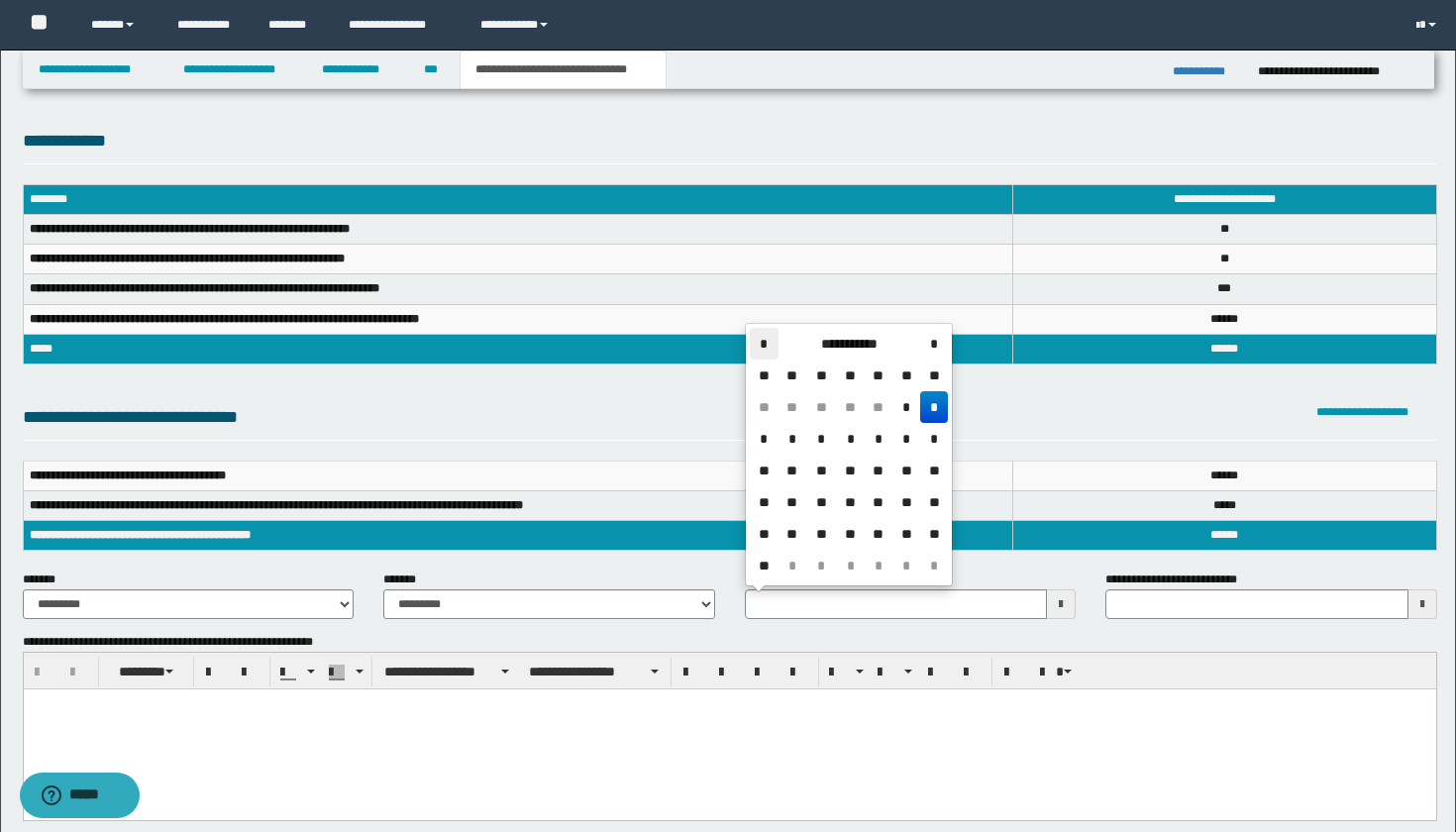 click on "*" at bounding box center (764, 344) 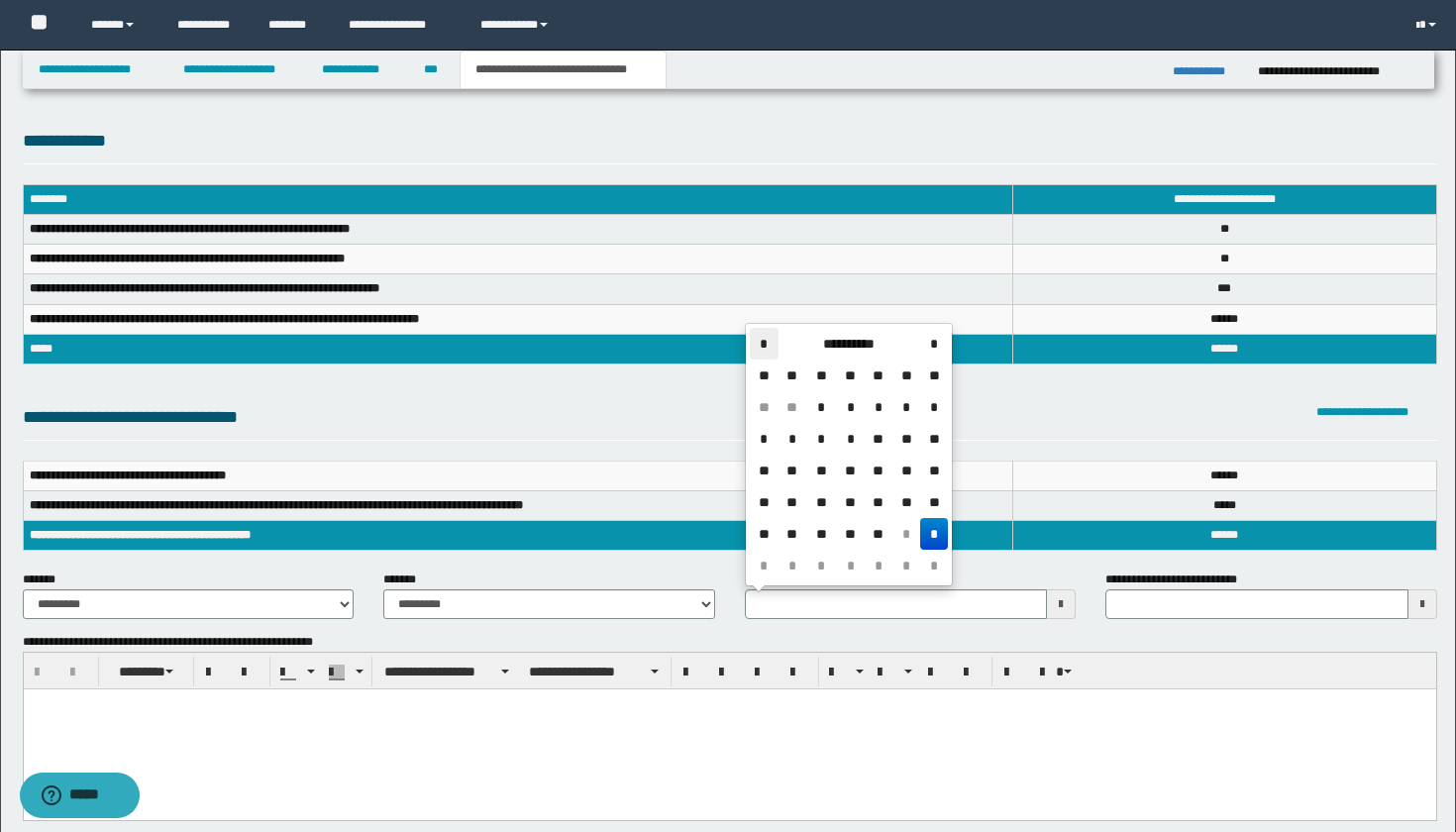click on "*" at bounding box center (764, 344) 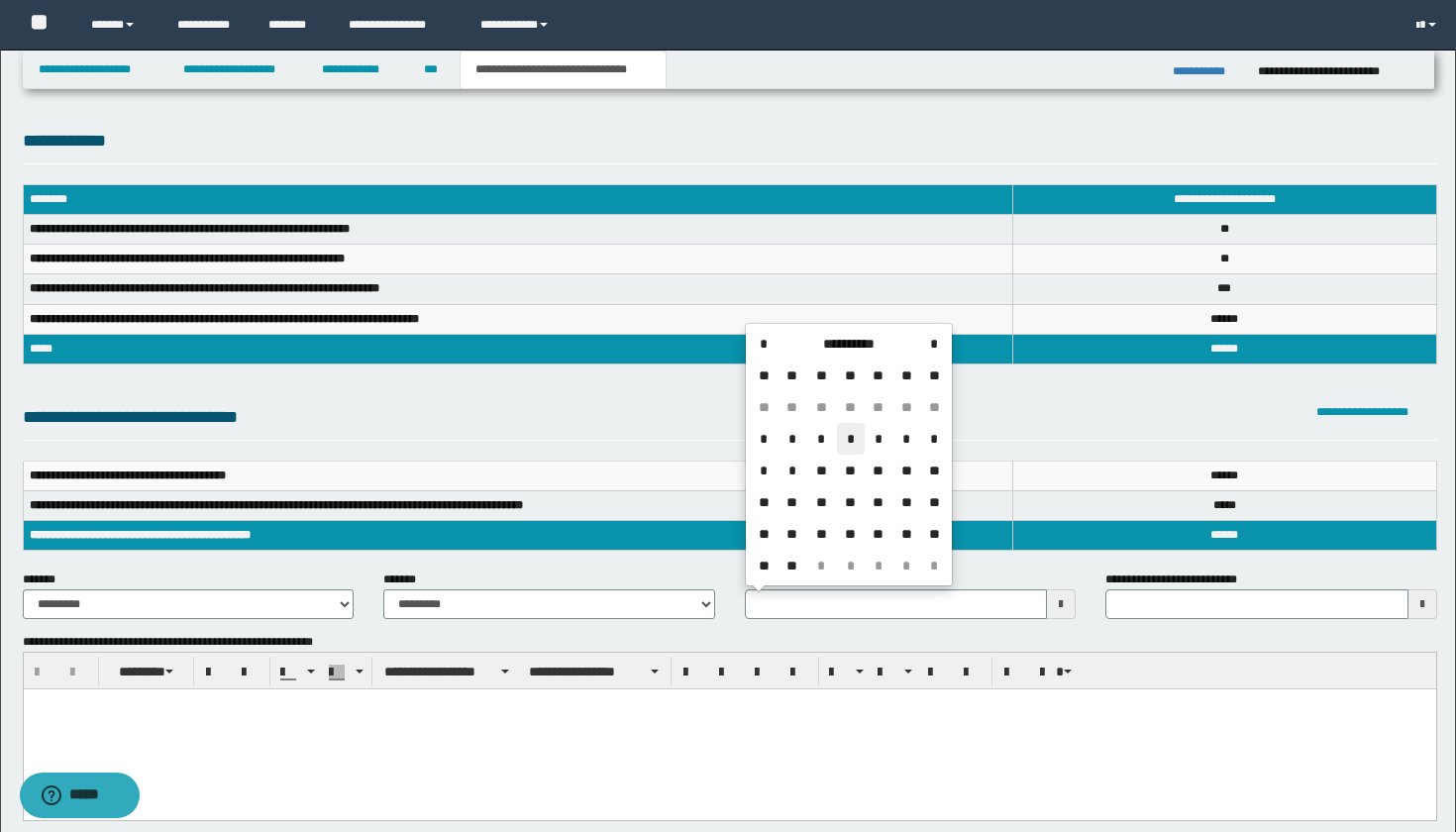 click on "*" at bounding box center (851, 439) 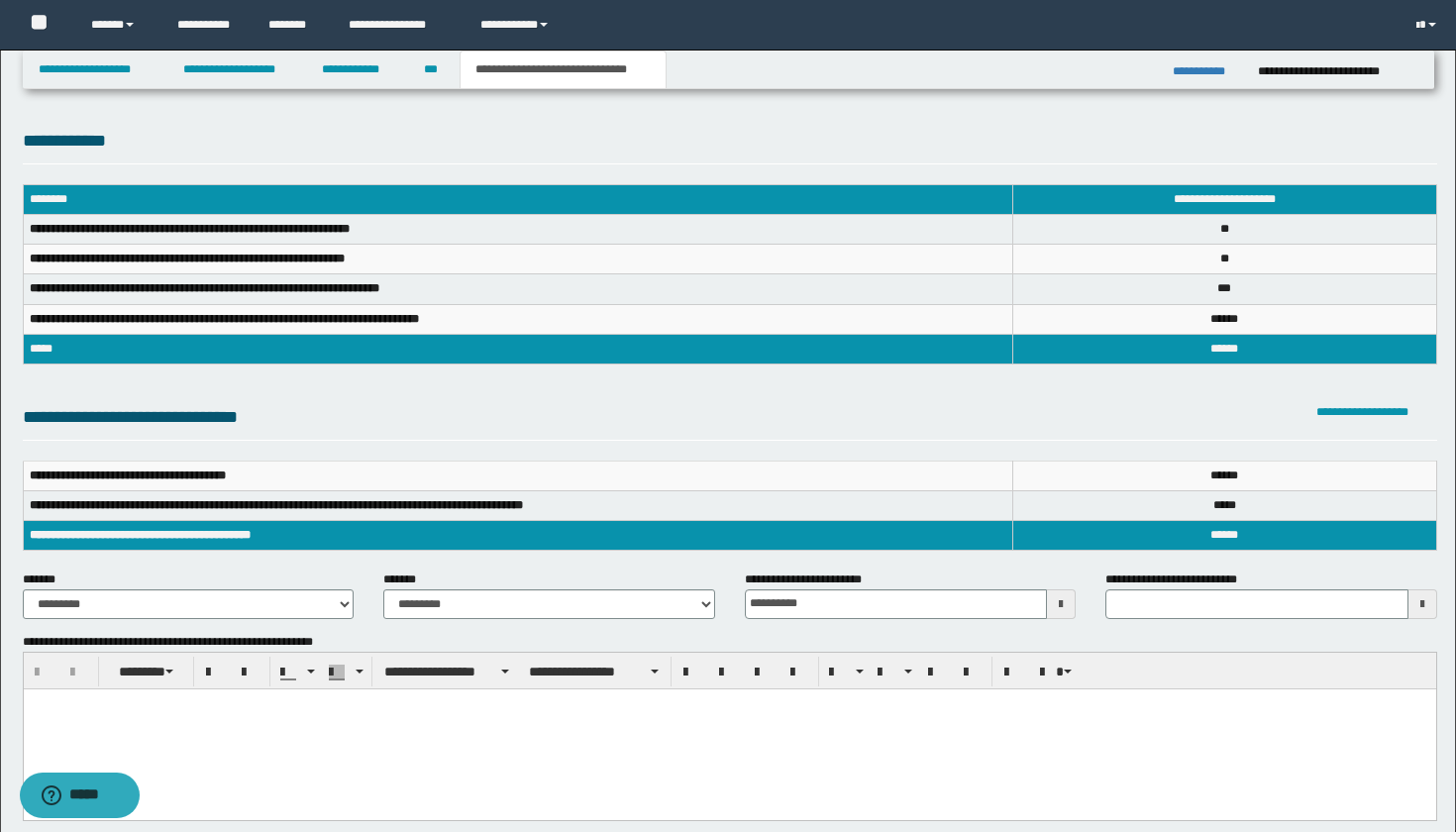 click at bounding box center (729, 728) 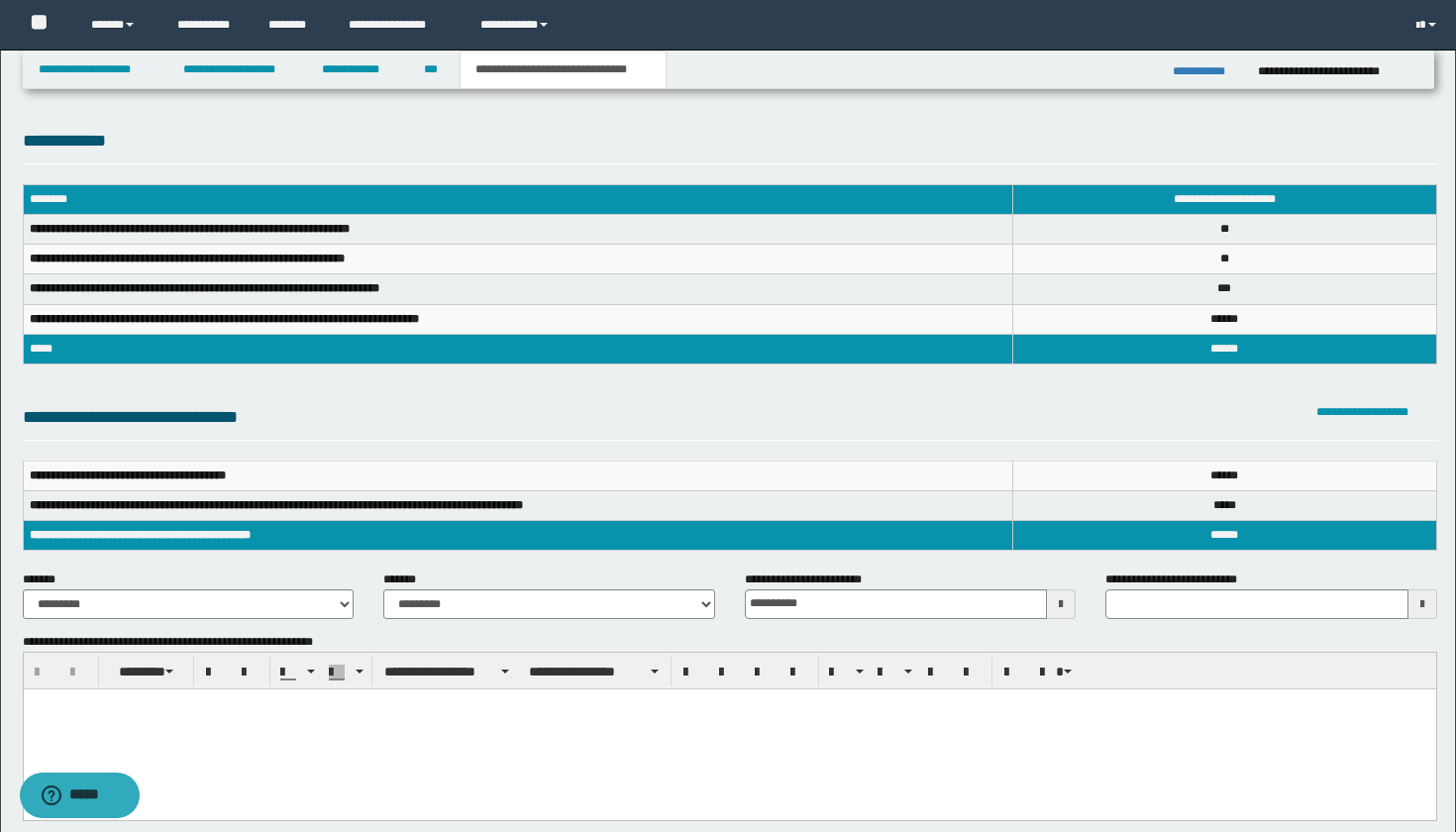 type 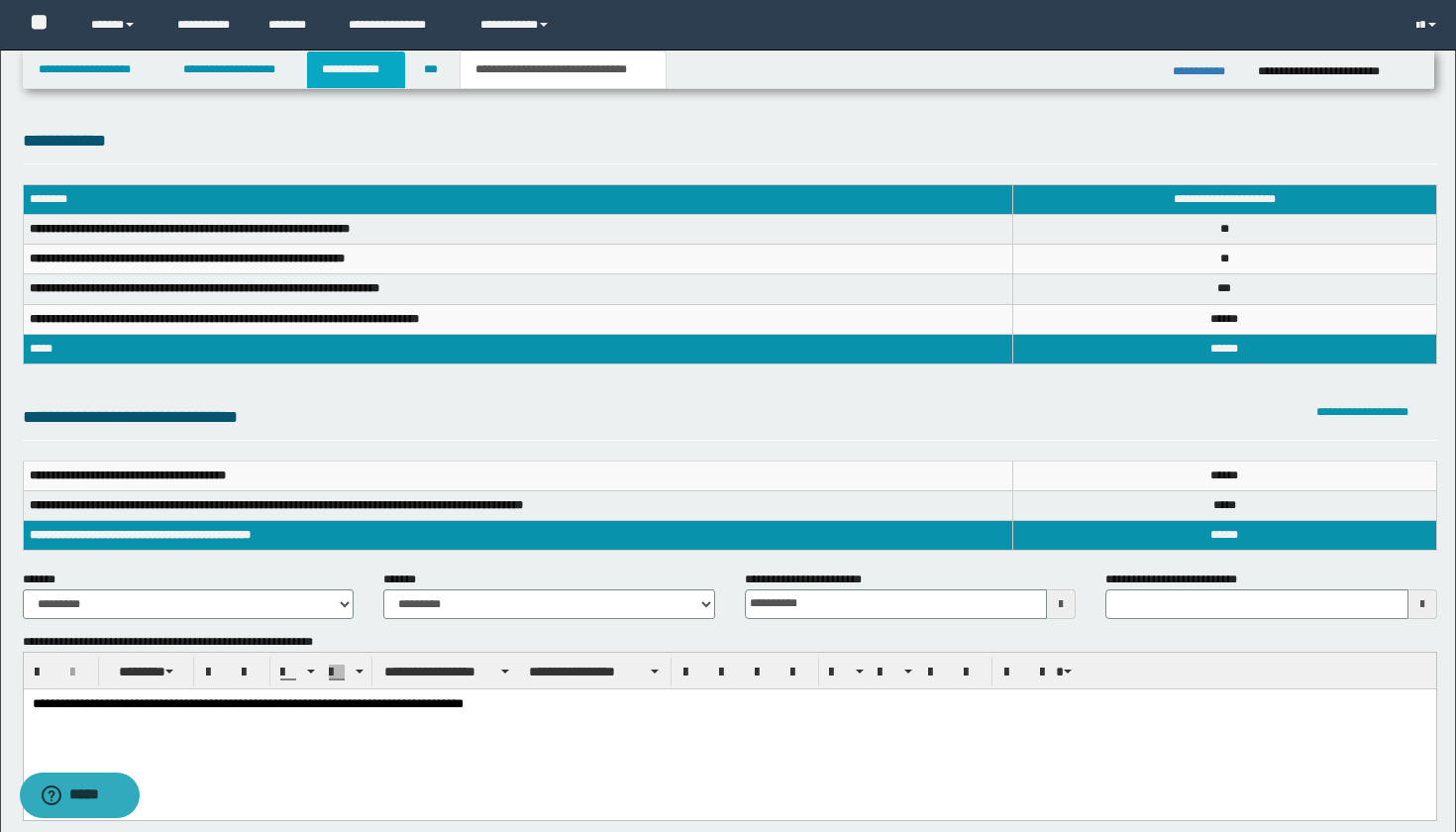 click on "**********" at bounding box center (356, 69) 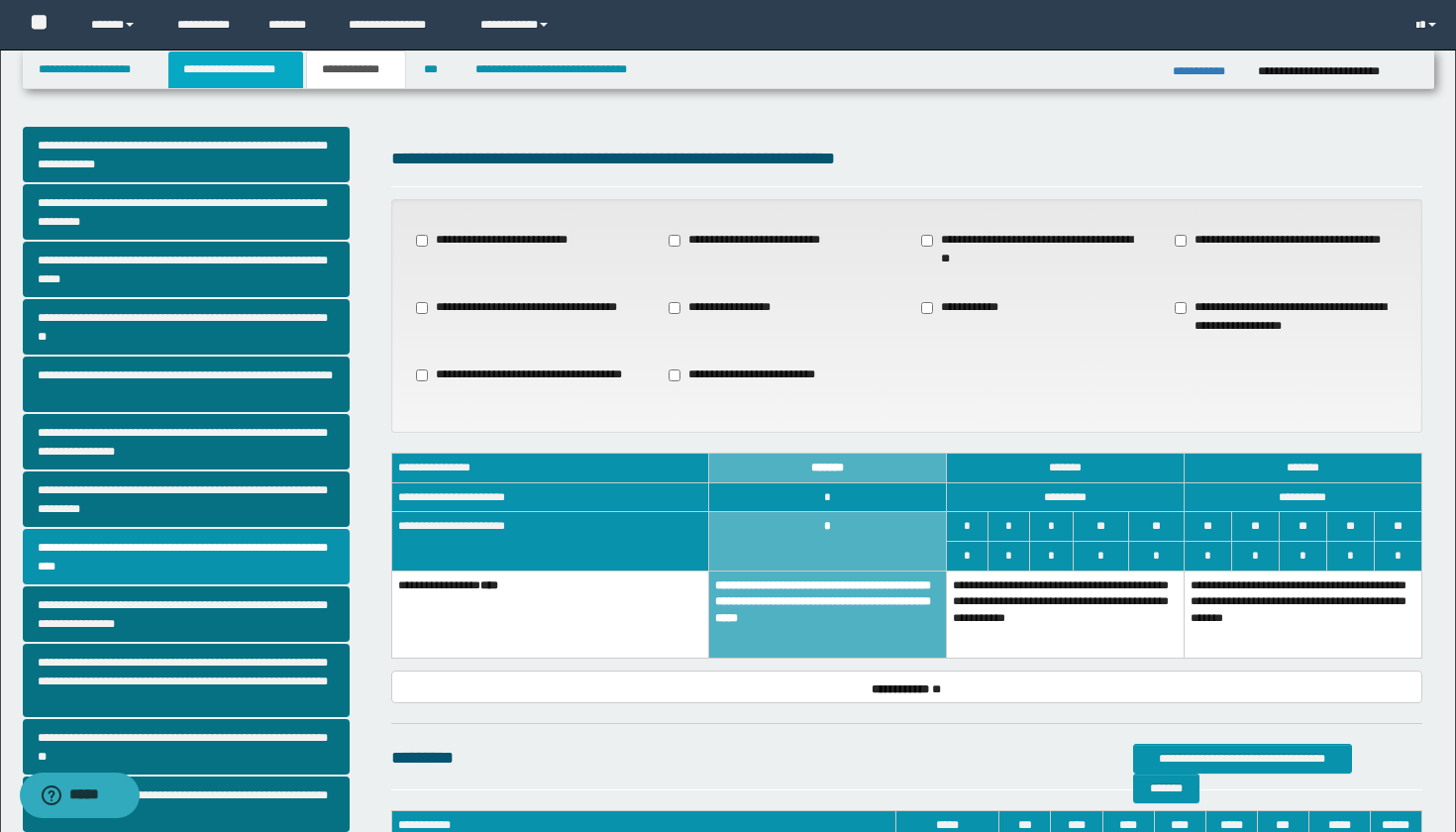 click on "**********" at bounding box center (236, 69) 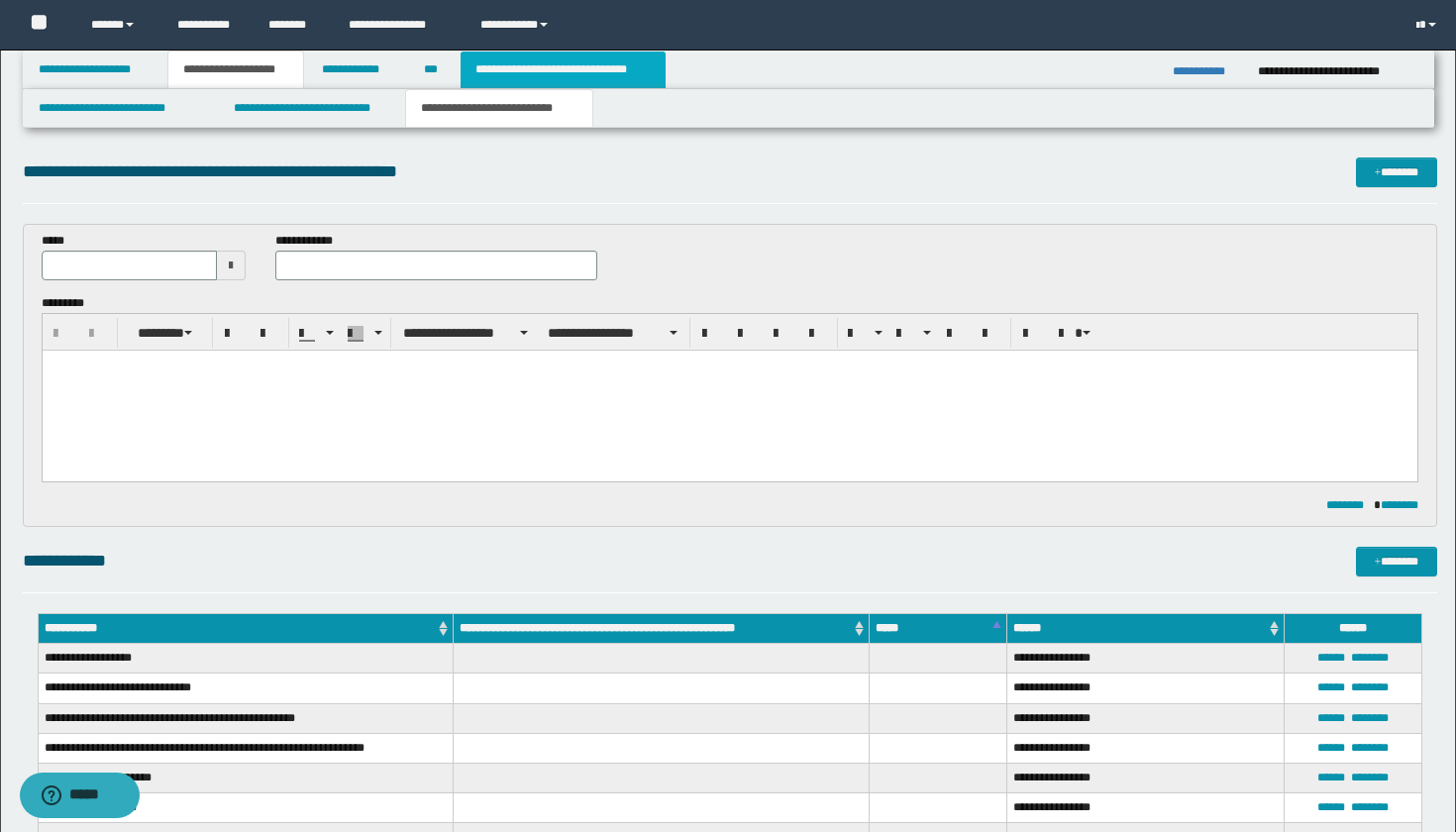 click on "**********" at bounding box center (563, 69) 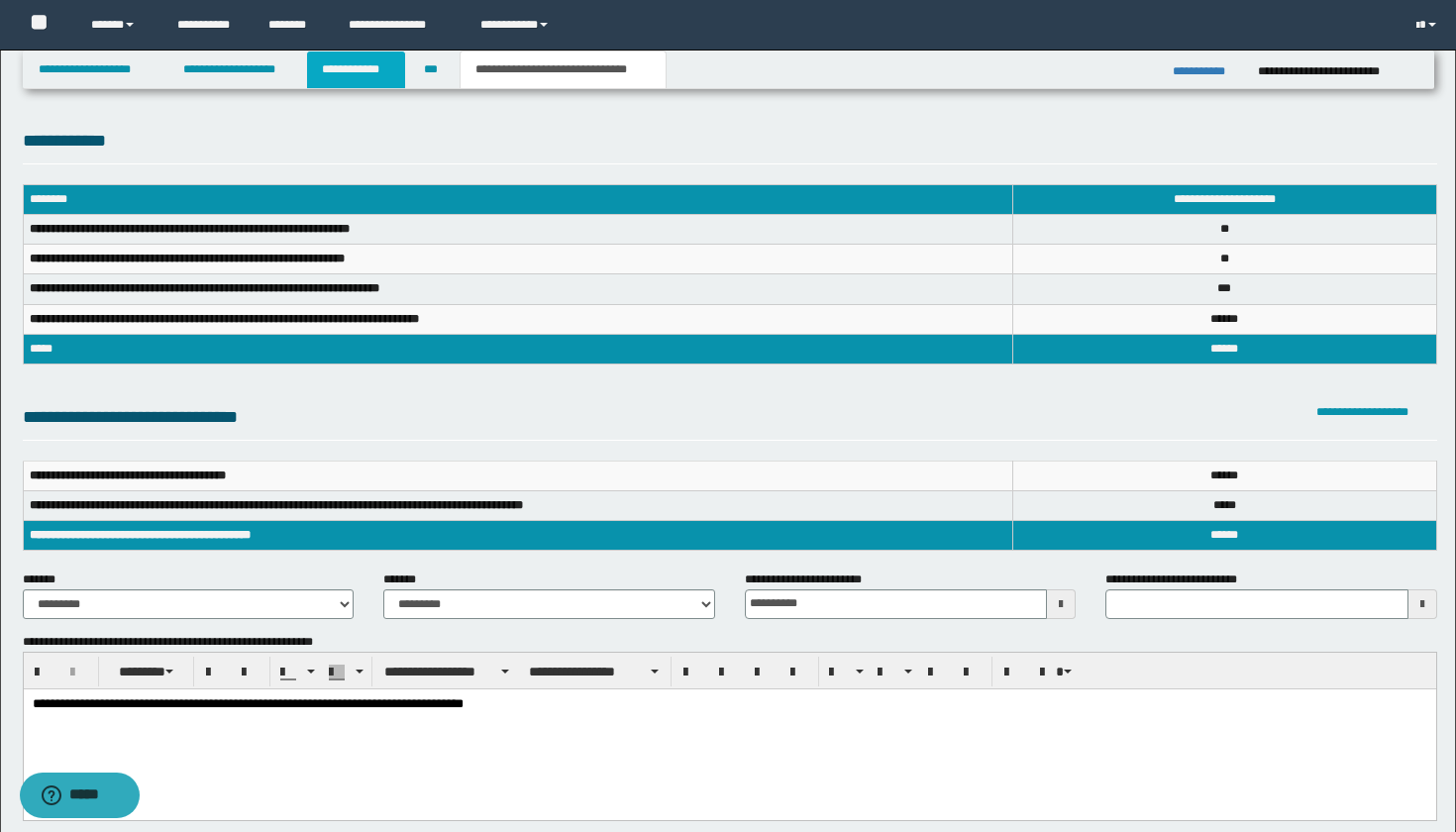 click on "**********" at bounding box center (356, 69) 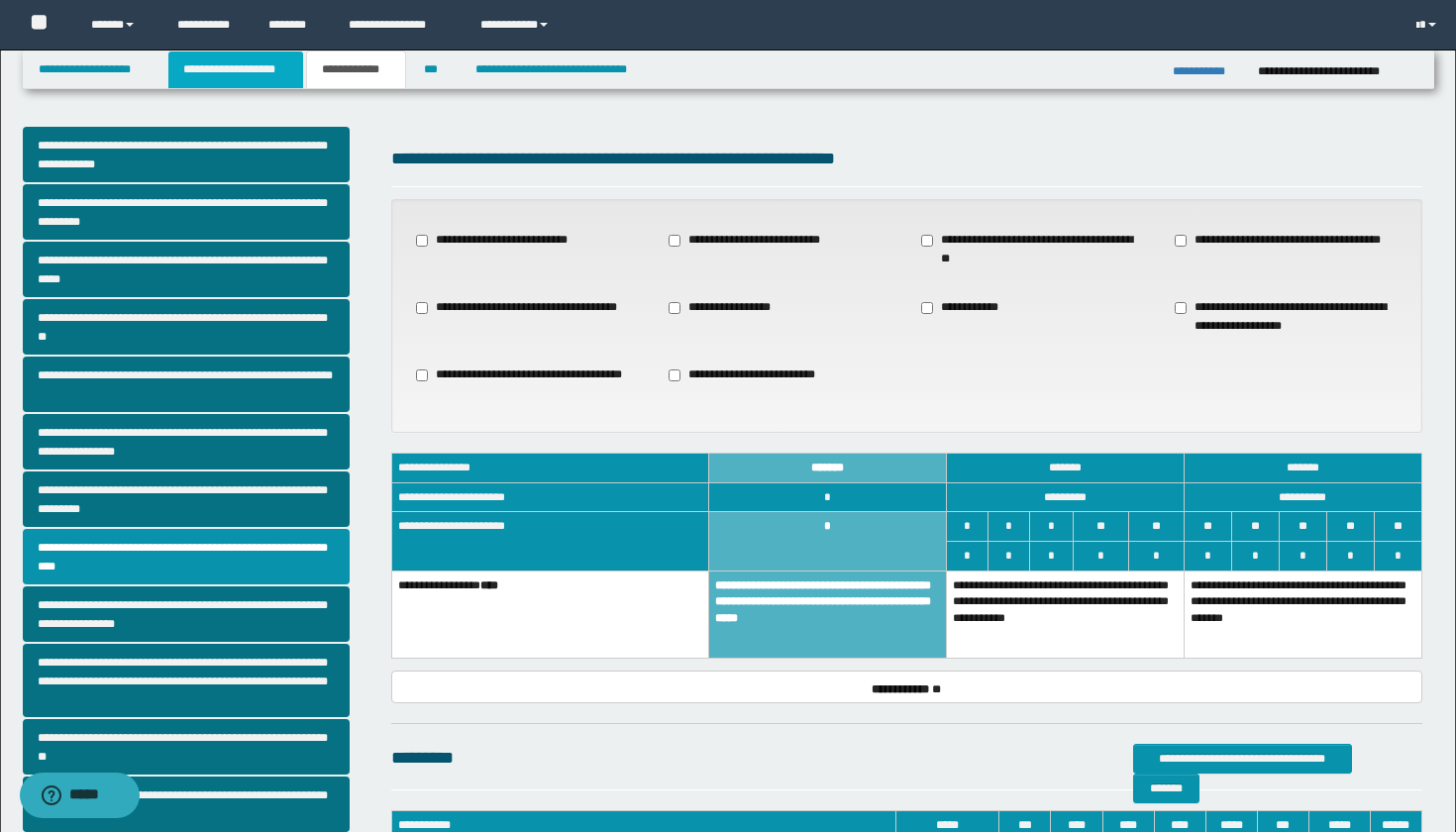 click on "**********" at bounding box center [236, 69] 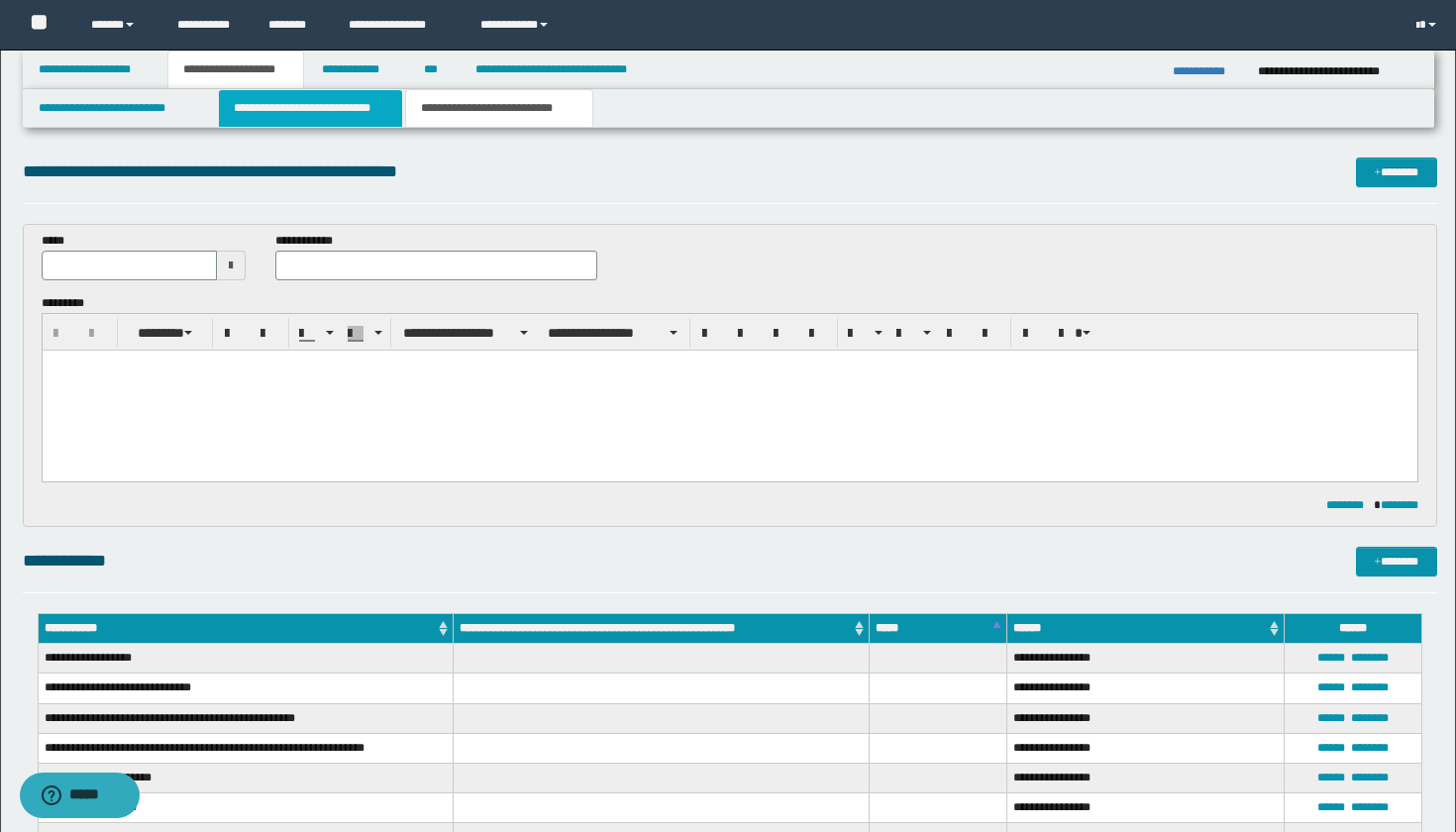 click on "**********" at bounding box center (311, 108) 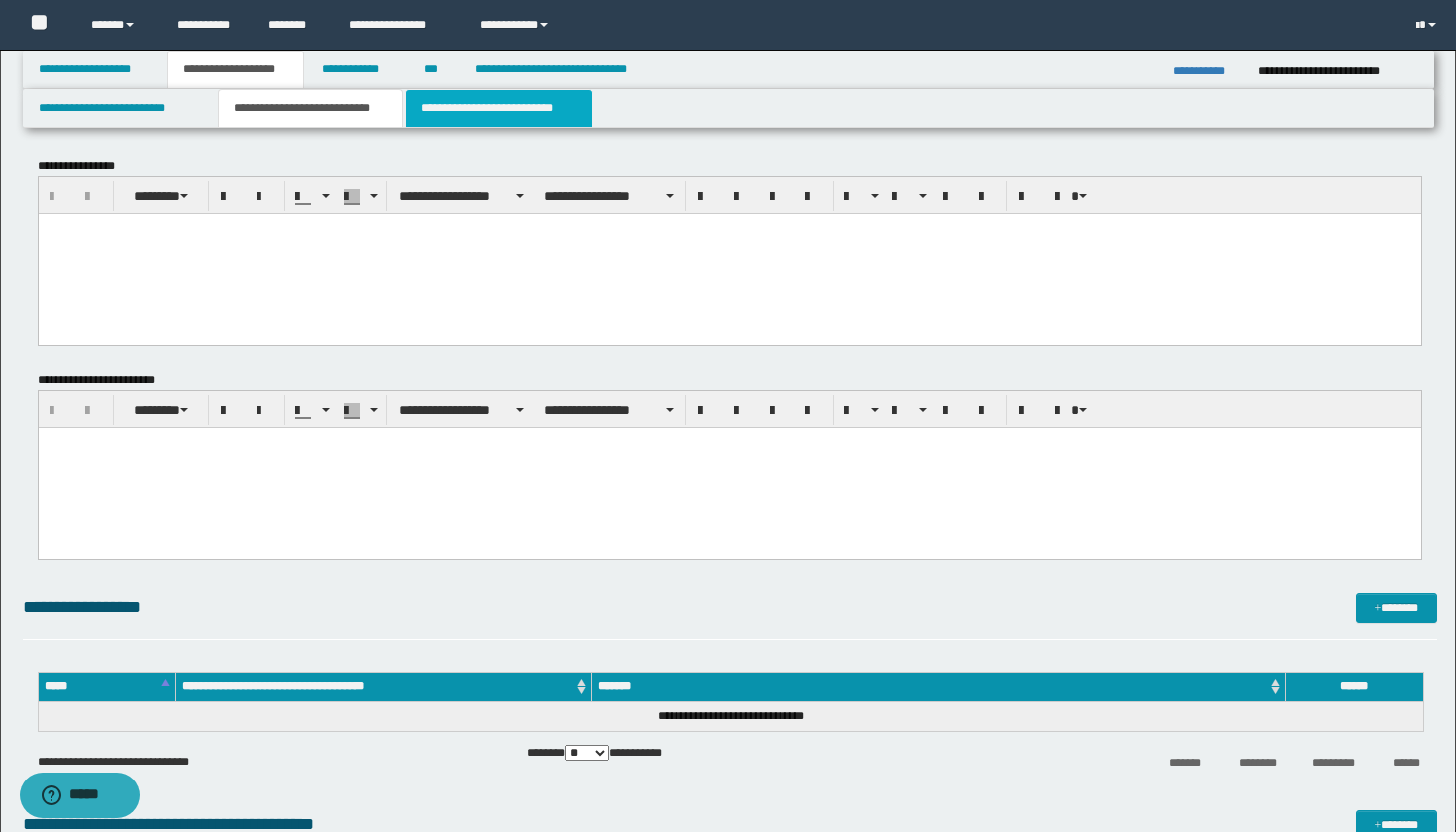 click on "**********" at bounding box center [499, 108] 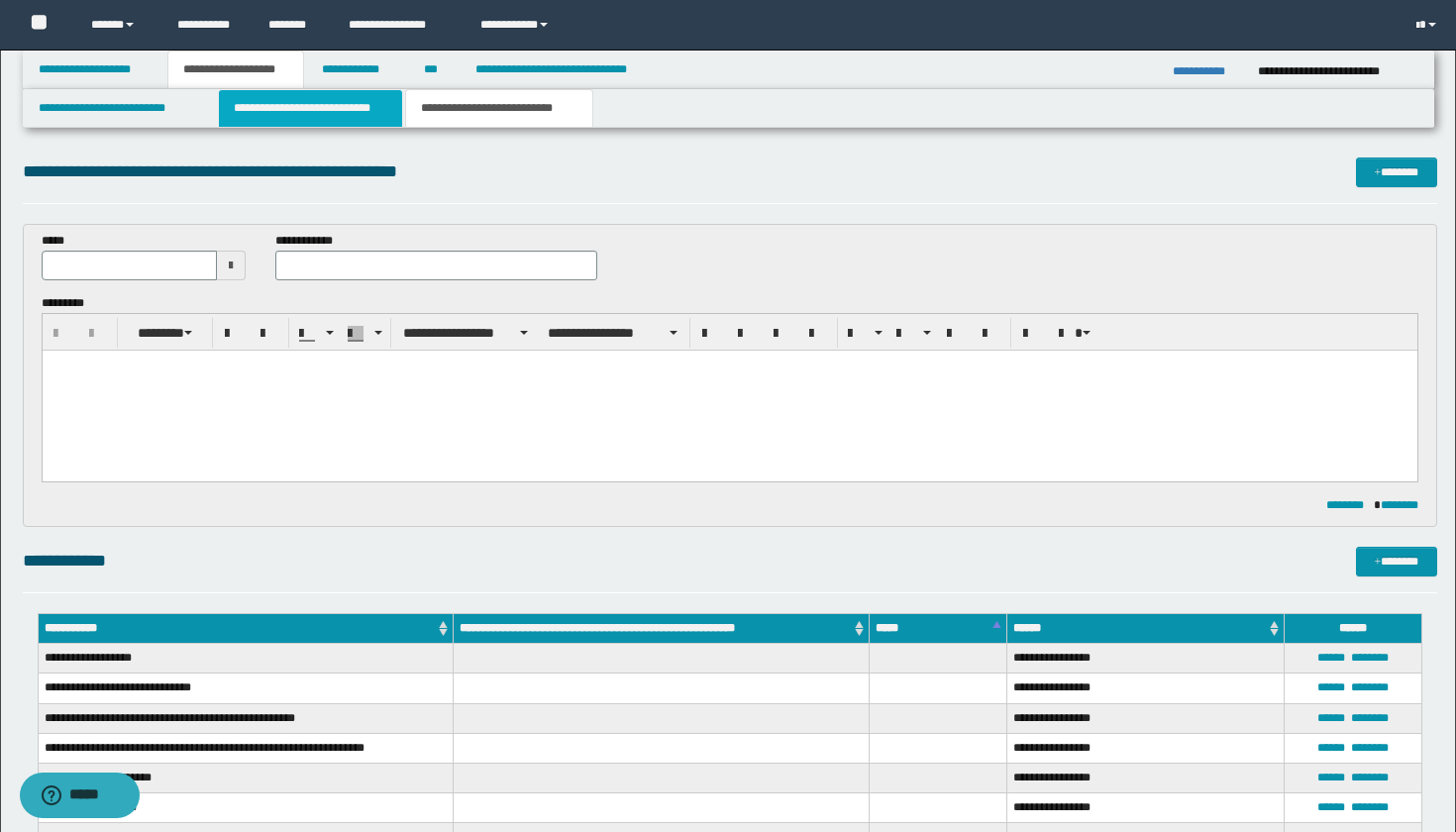 click on "**********" at bounding box center [311, 108] 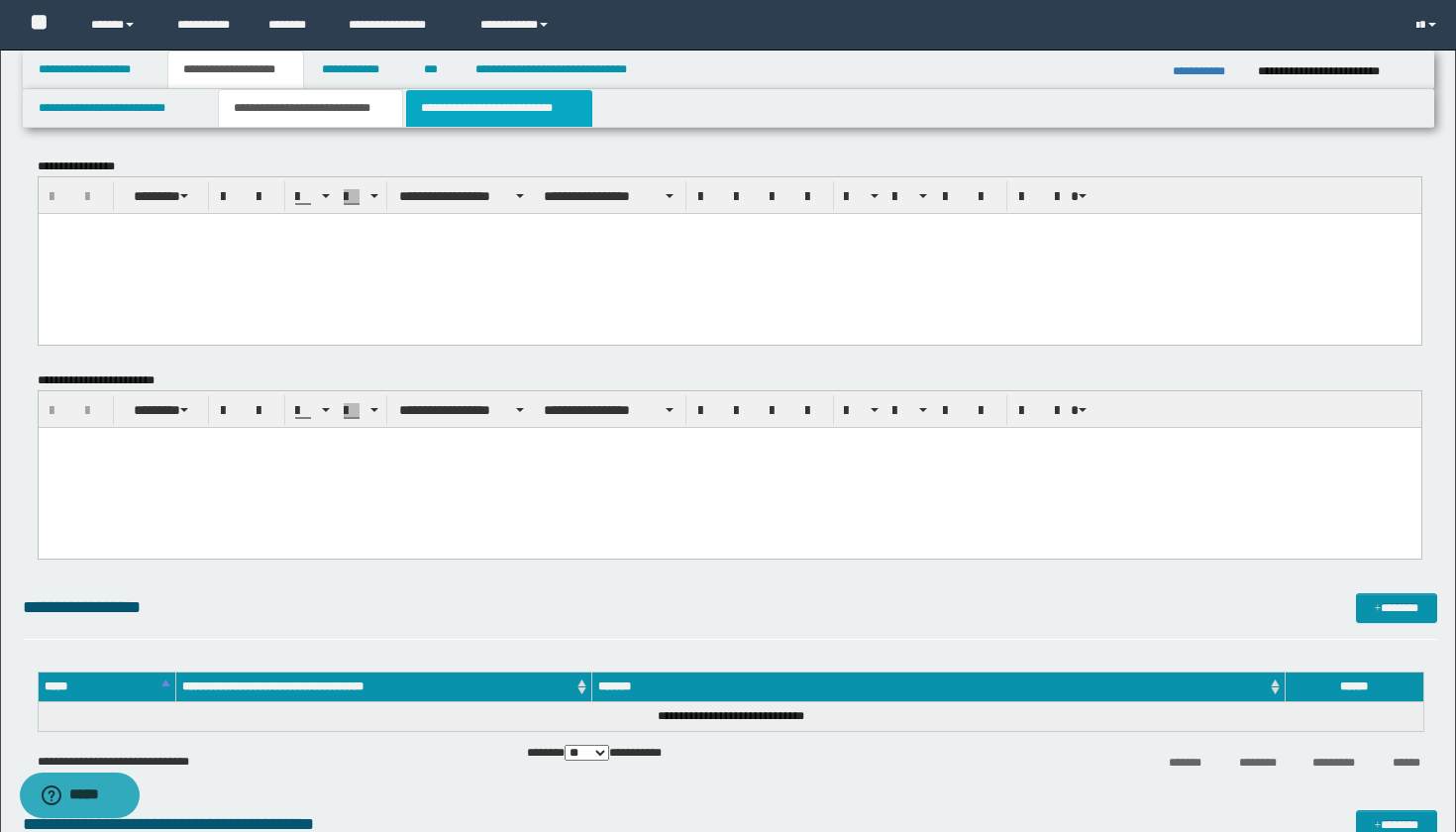 click on "**********" at bounding box center (499, 108) 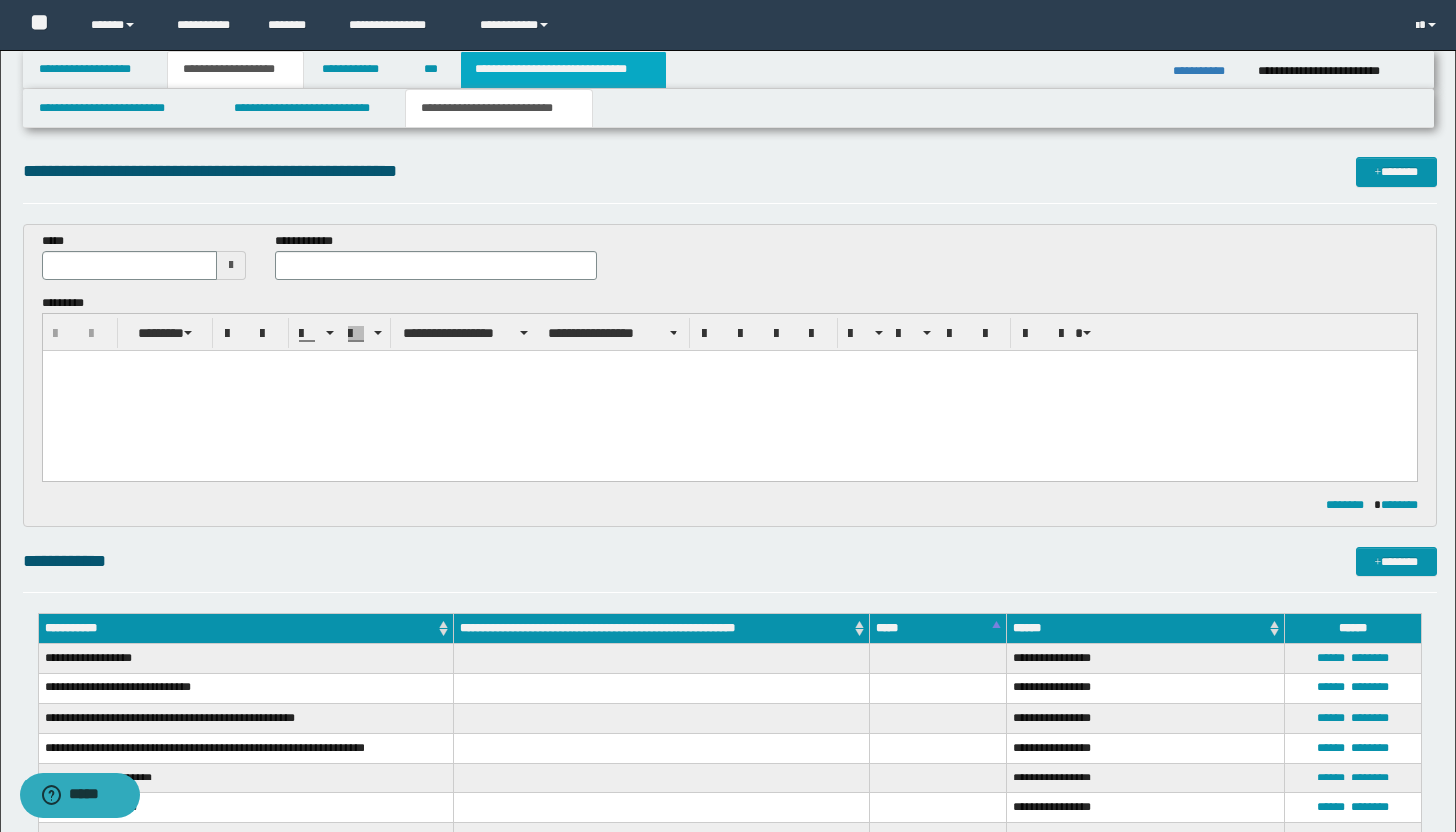 click on "**********" at bounding box center [563, 69] 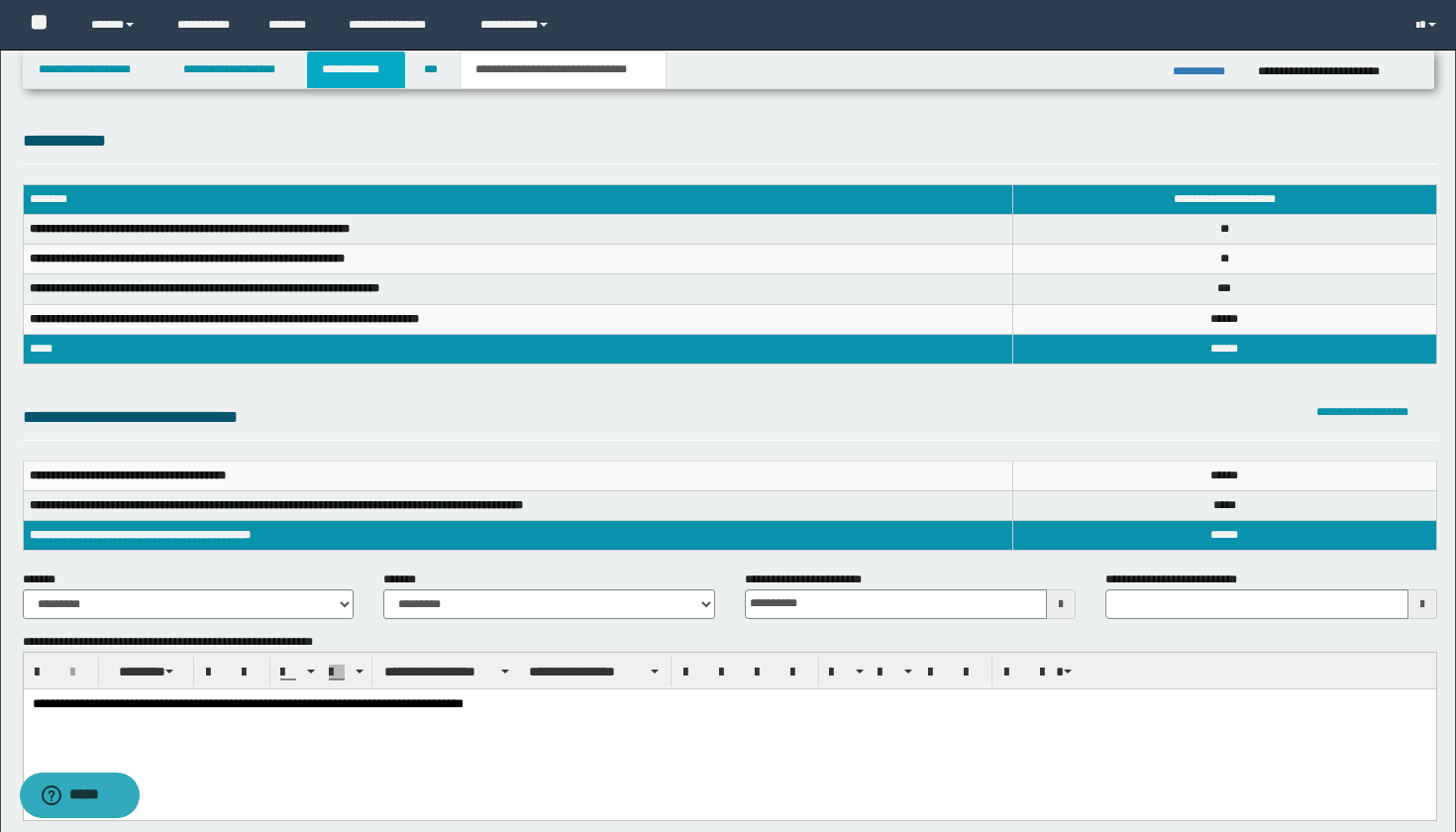 click on "**********" at bounding box center [356, 69] 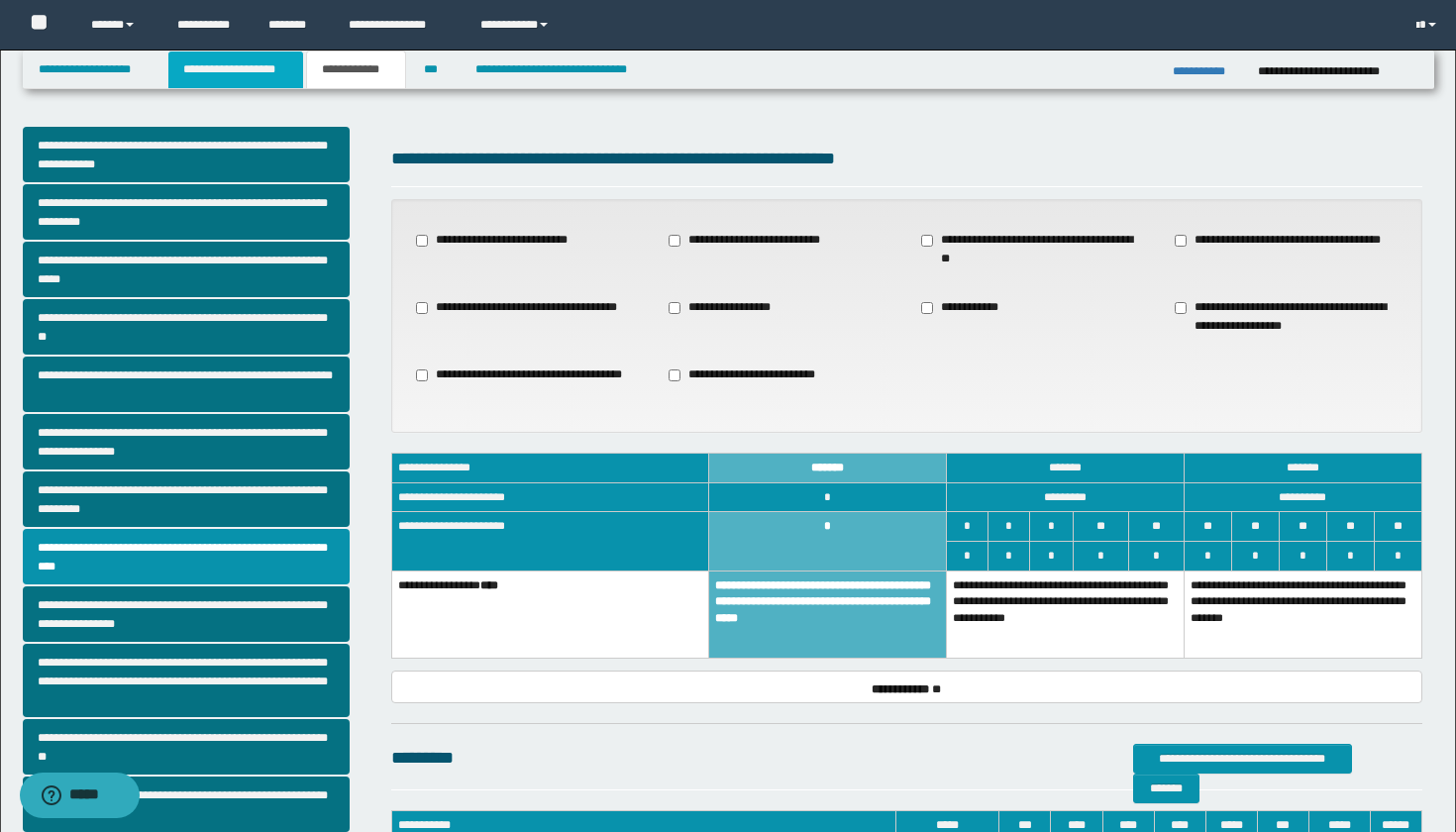 click on "**********" at bounding box center [236, 69] 